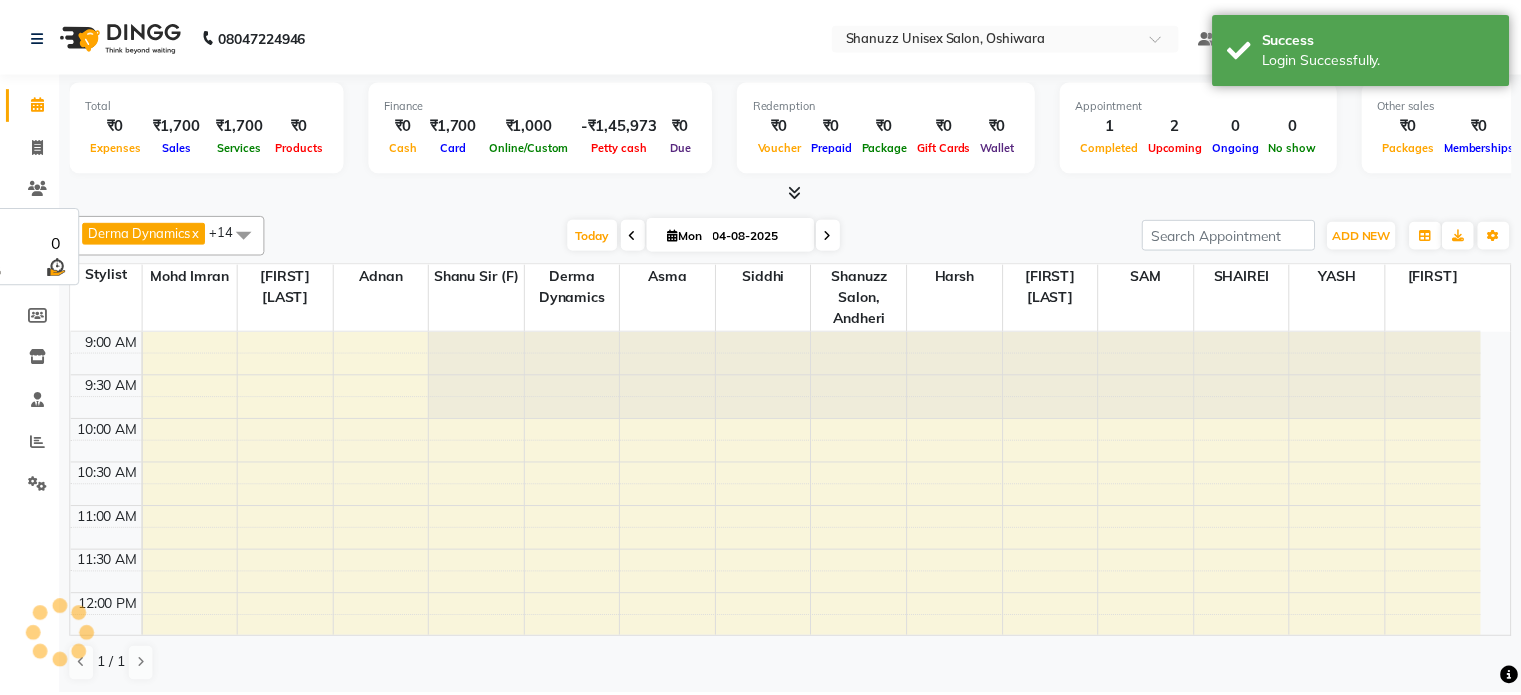 scroll, scrollTop: 0, scrollLeft: 0, axis: both 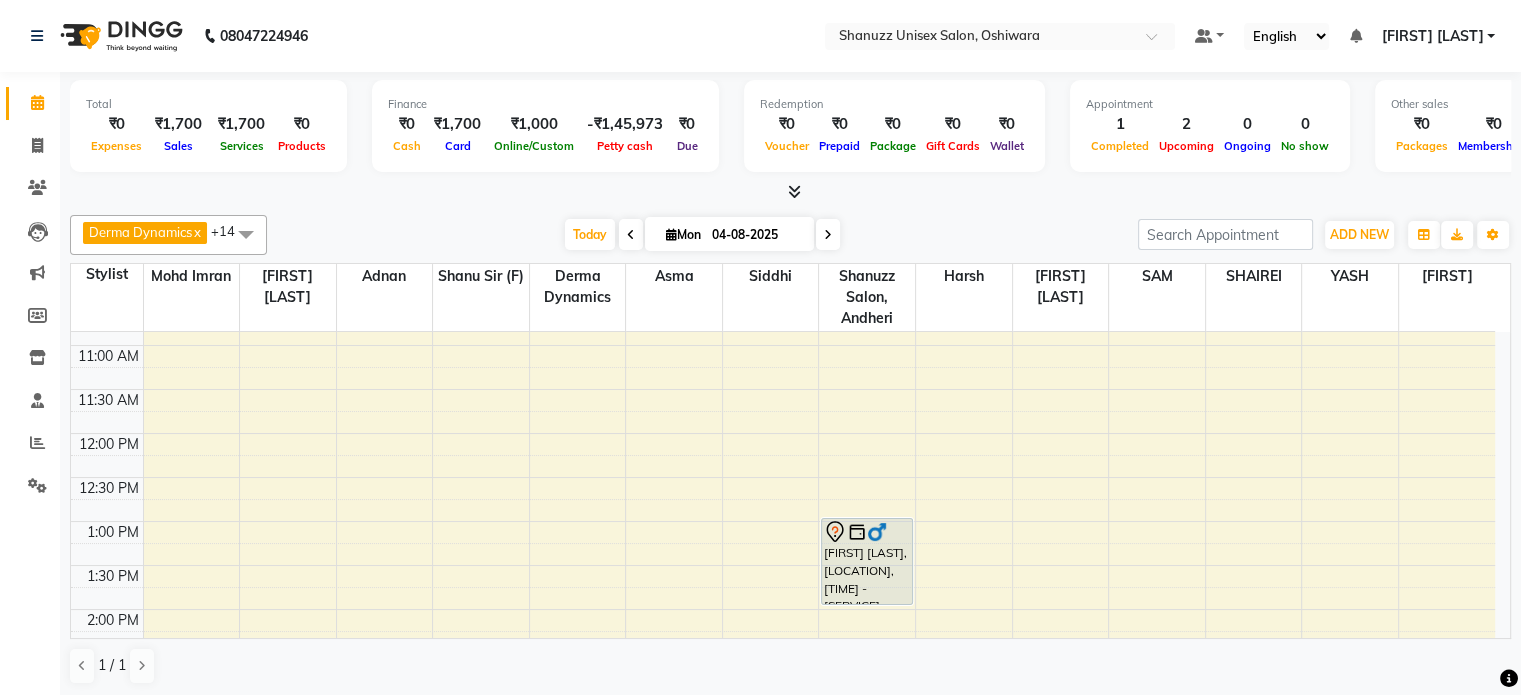 click on "Mon 04-08-2025" at bounding box center (729, 234) 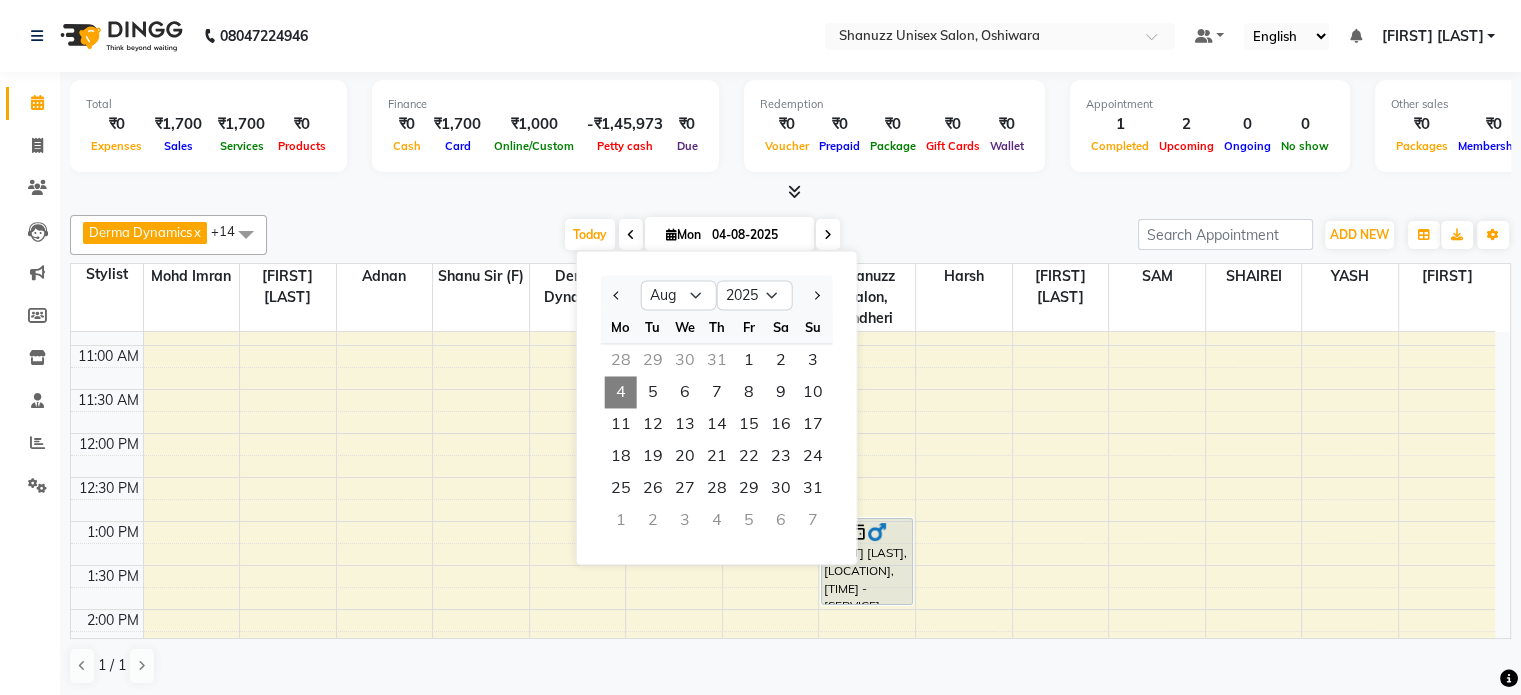 click on "Today  Mon 04-08-2025 Jan Feb Mar Apr May Jun Jul Aug Sep Oct Nov Dec 2015 2016 2017 2018 2019 2020 2021 2022 2023 2024 2025 2026 2027 2028 2029 2030 2031 2032 2033 2034 2035 Mo Tu We Th Fr Sa Su  28   29   30   31   1   2   3   4   5   6   7   8   9   10   11   12   13   14   15   16   17   18   19   20   21   22   23   24   25   26   27   28   29   30   31   1   2   3   4   5   6   7" at bounding box center [702, 235] 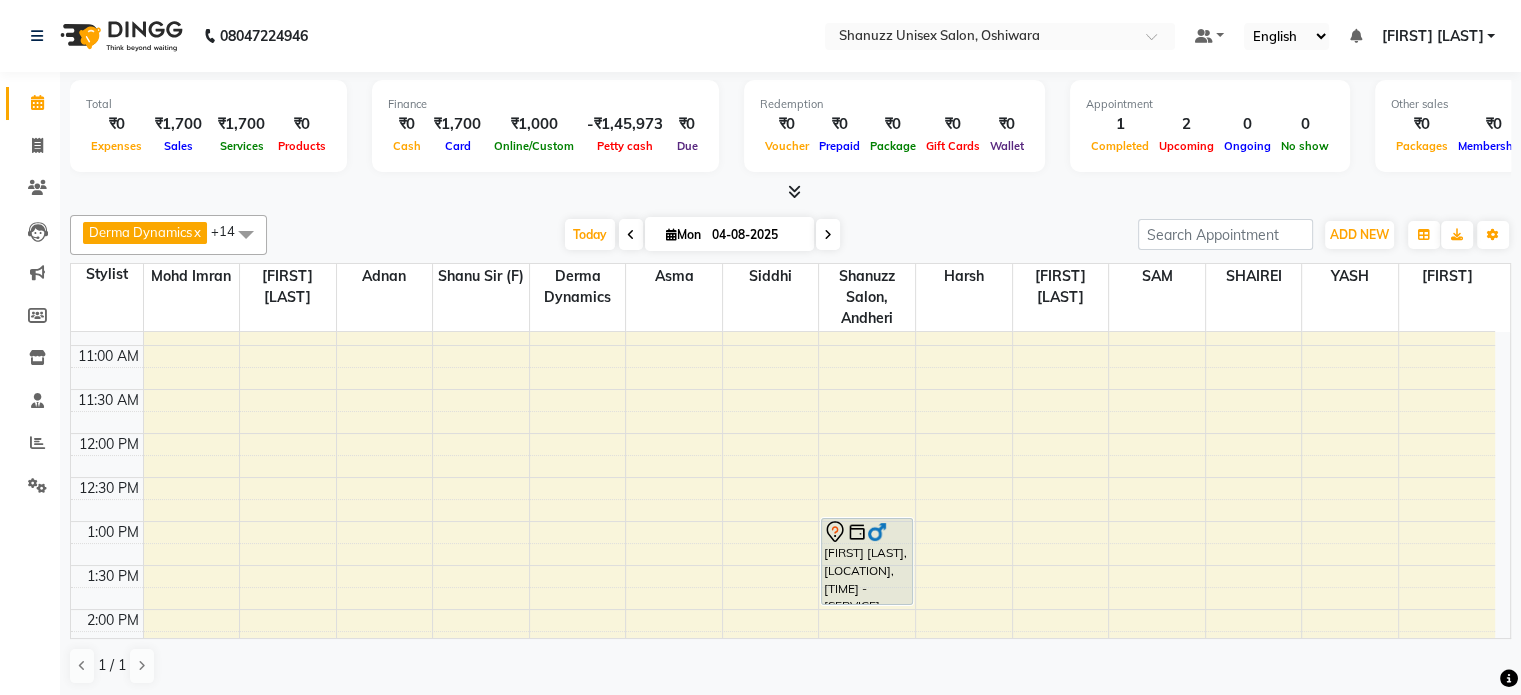 click on "04-08-2025" at bounding box center (756, 235) 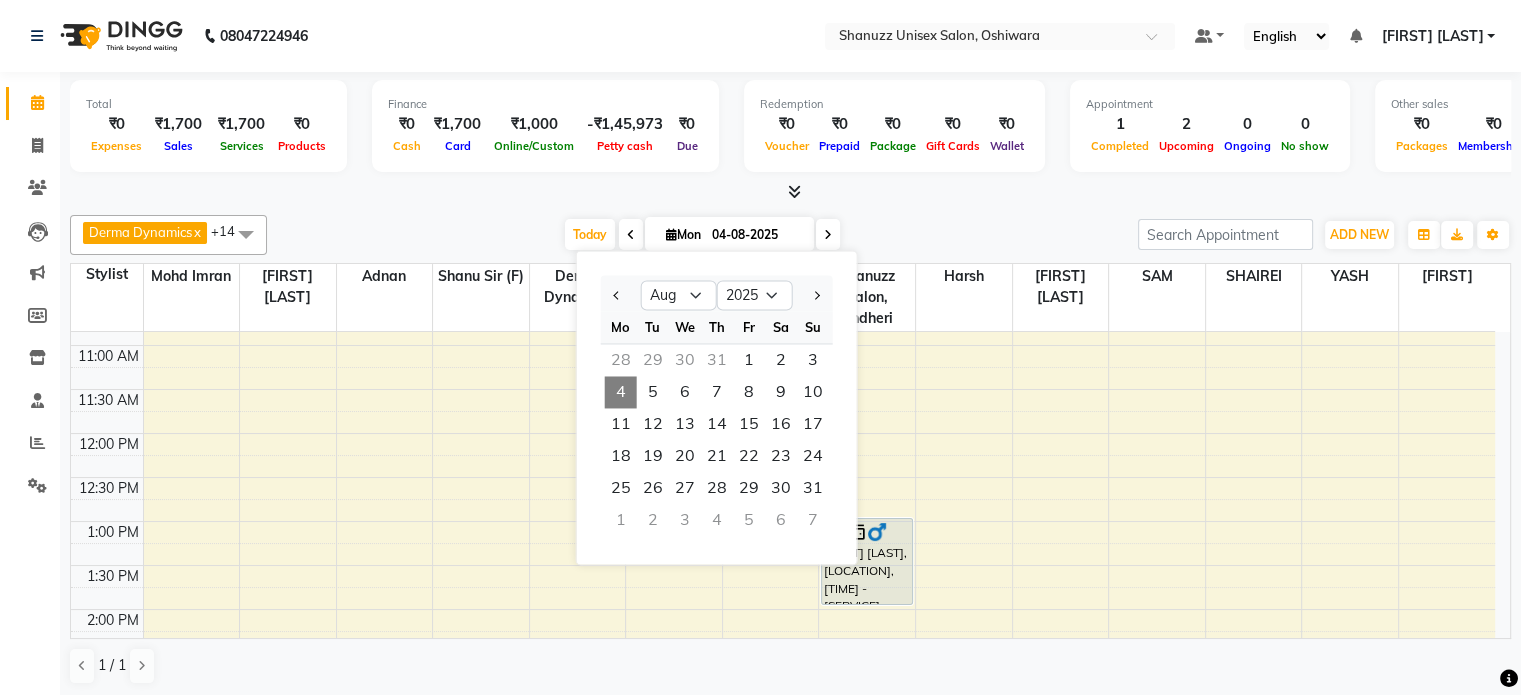 click on "Today  Mon 04-08-2025 Jan Feb Mar Apr May Jun Jul Aug Sep Oct Nov Dec 2015 2016 2017 2018 2019 2020 2021 2022 2023 2024 2025 2026 2027 2028 2029 2030 2031 2032 2033 2034 2035 Mo Tu We Th Fr Sa Su  28   29   30   31   1   2   3   4   5   6   7   8   9   10   11   12   13   14   15   16   17   18   19   20   21   22   23   24   25   26   27   28   29   30   31   1   2   3   4   5   6   7" at bounding box center (702, 235) 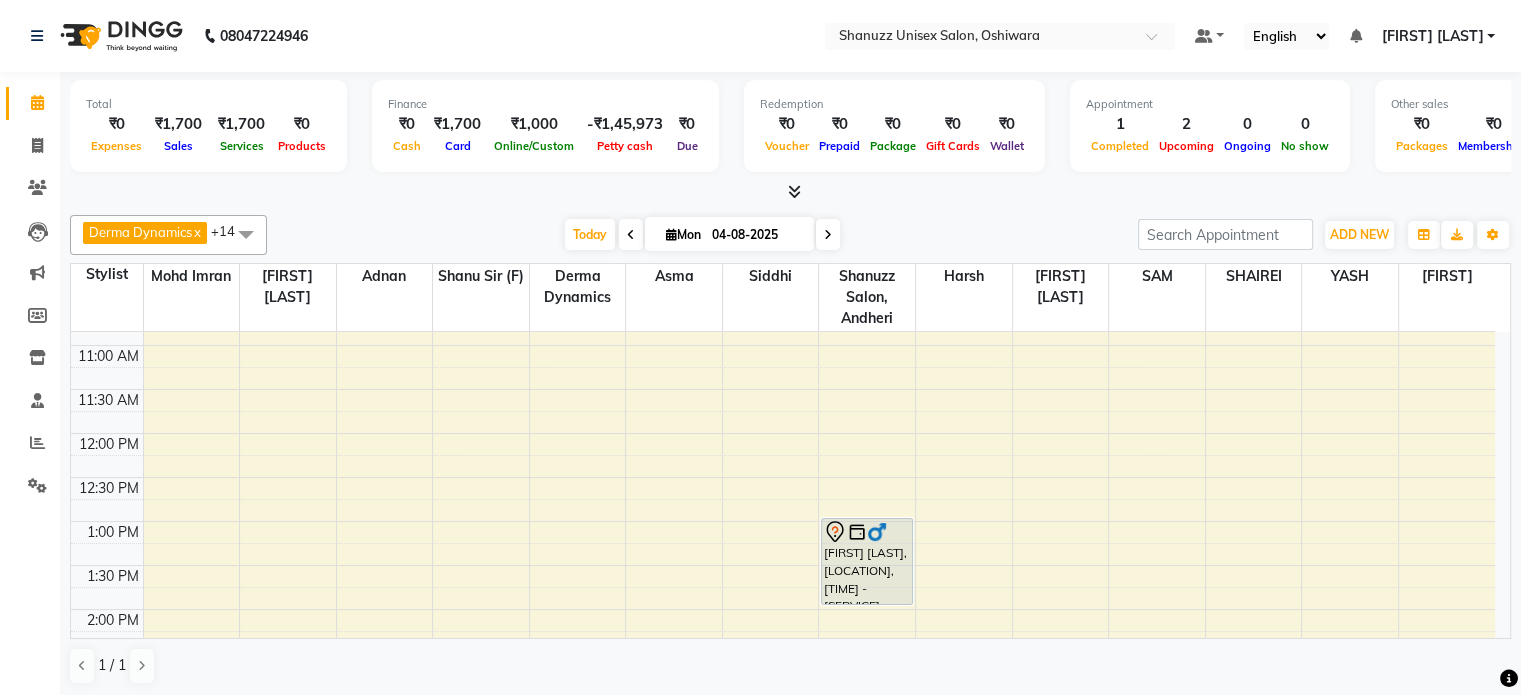 click on "04-08-2025" at bounding box center (756, 235) 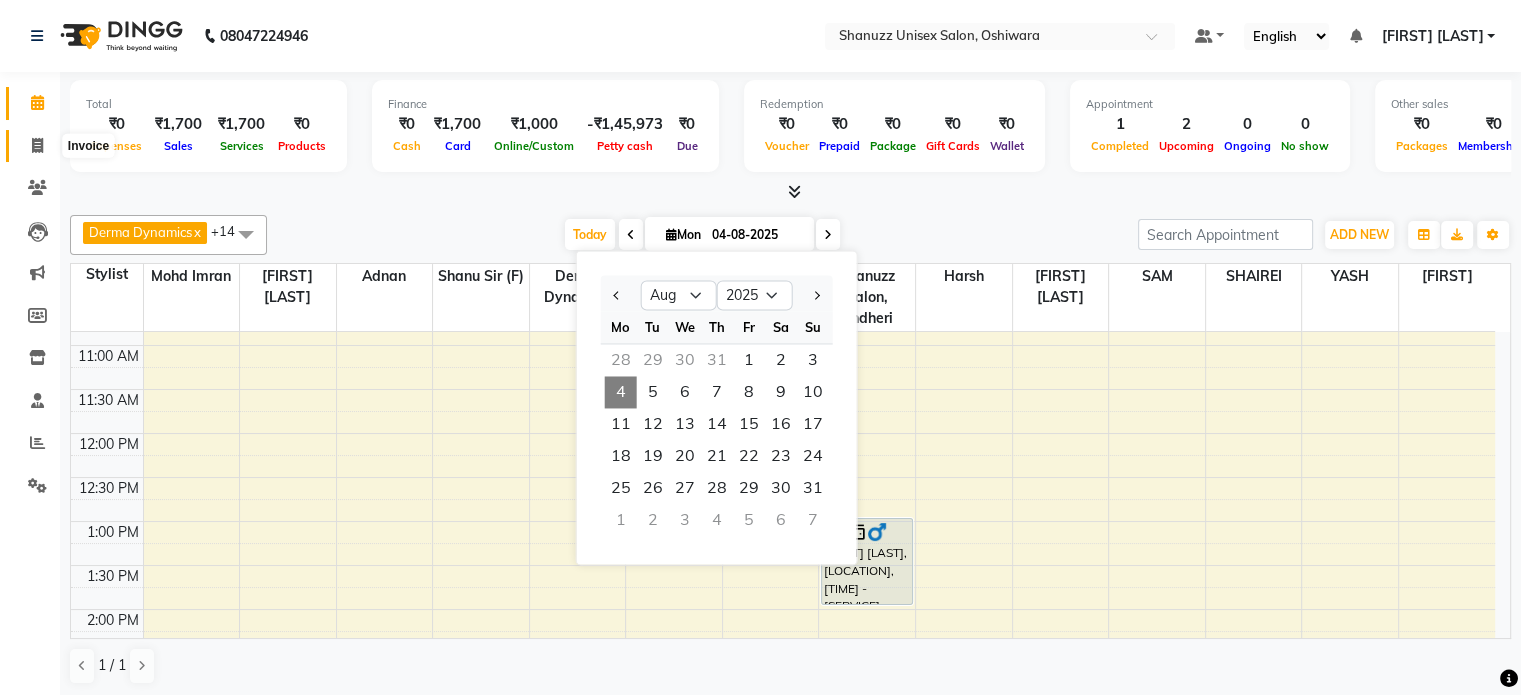 click 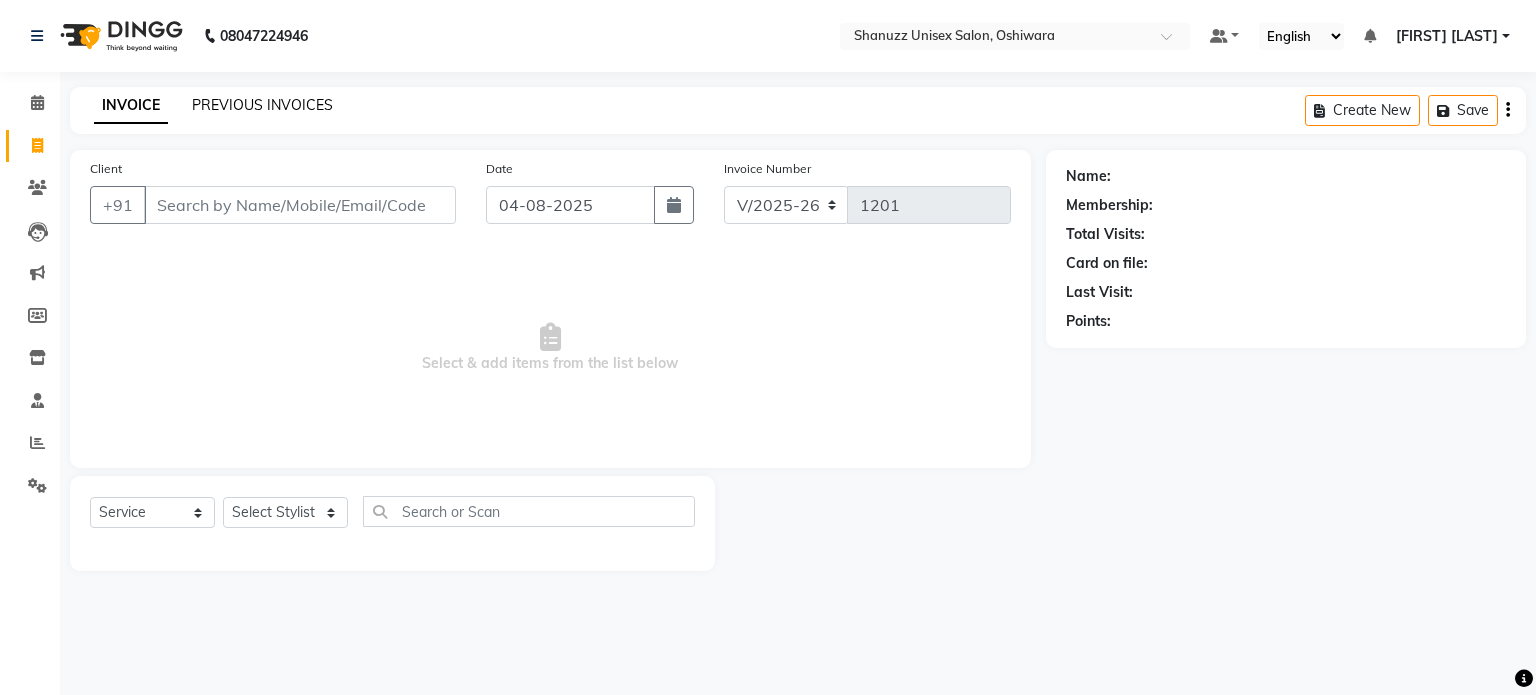 click on "PREVIOUS INVOICES" 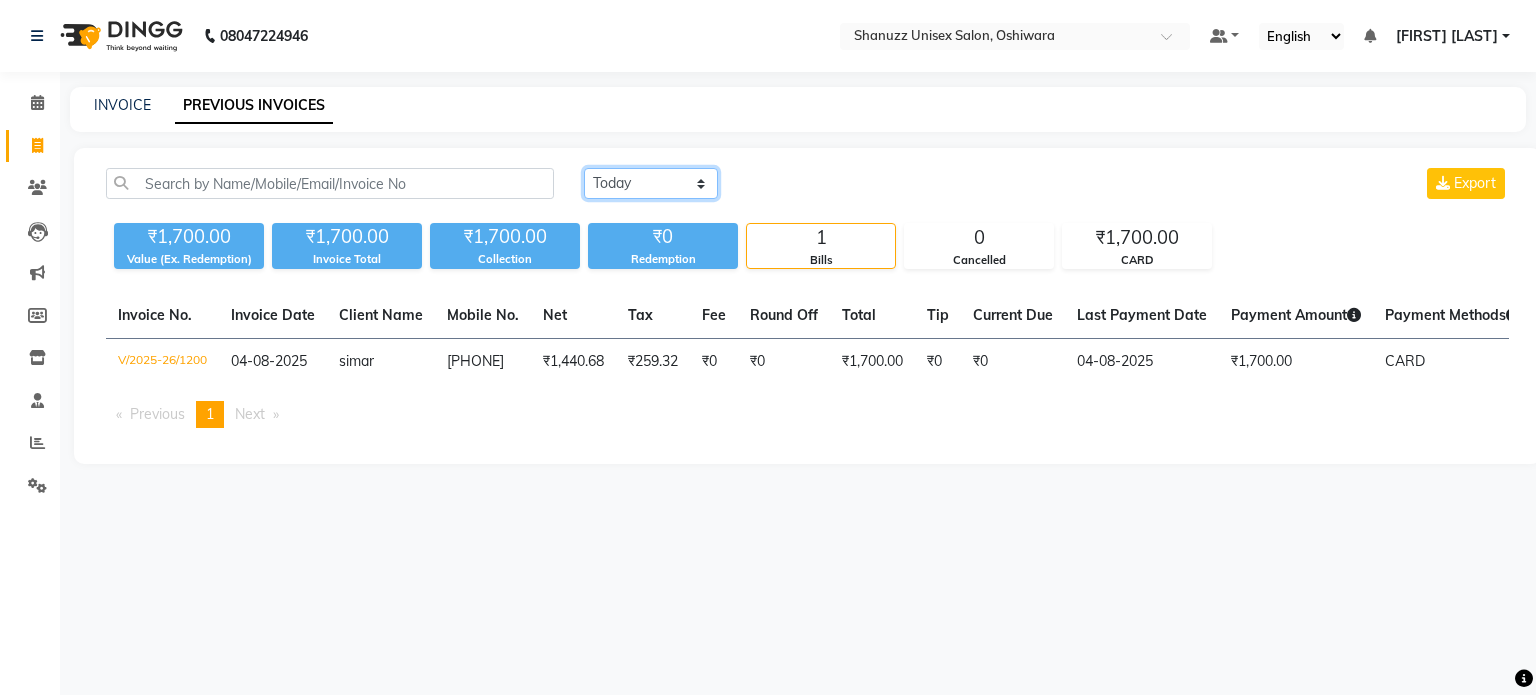 click on "Today Yesterday Custom Range" 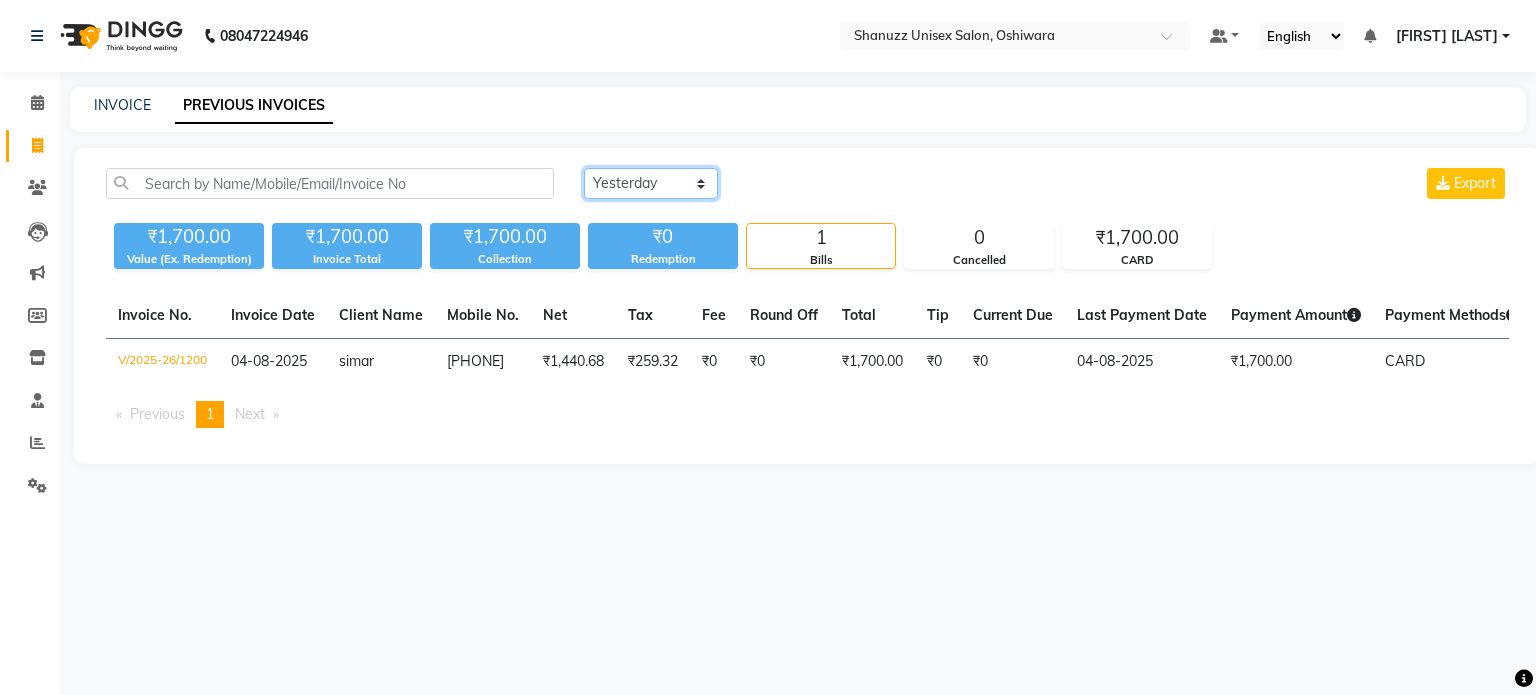 click on "Today Yesterday Custom Range" 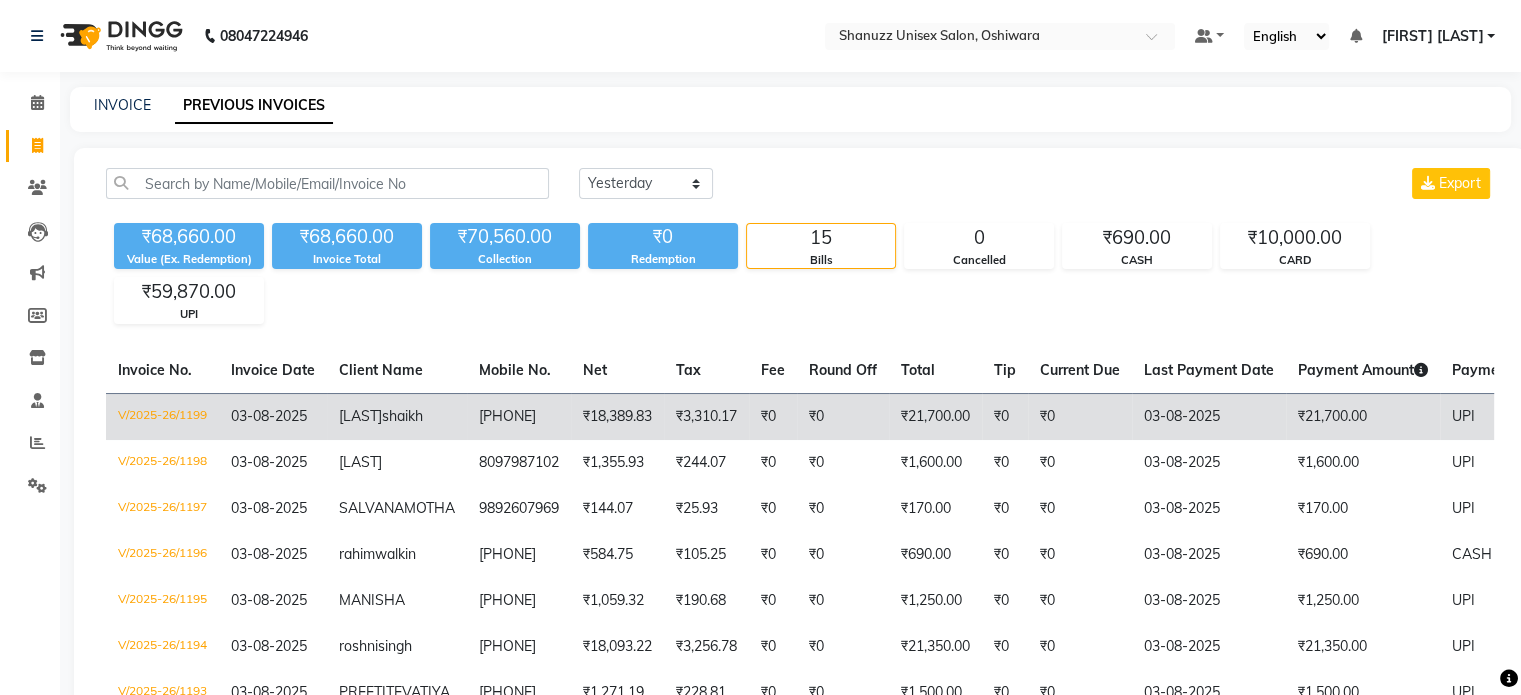 click on "[PHONE]" 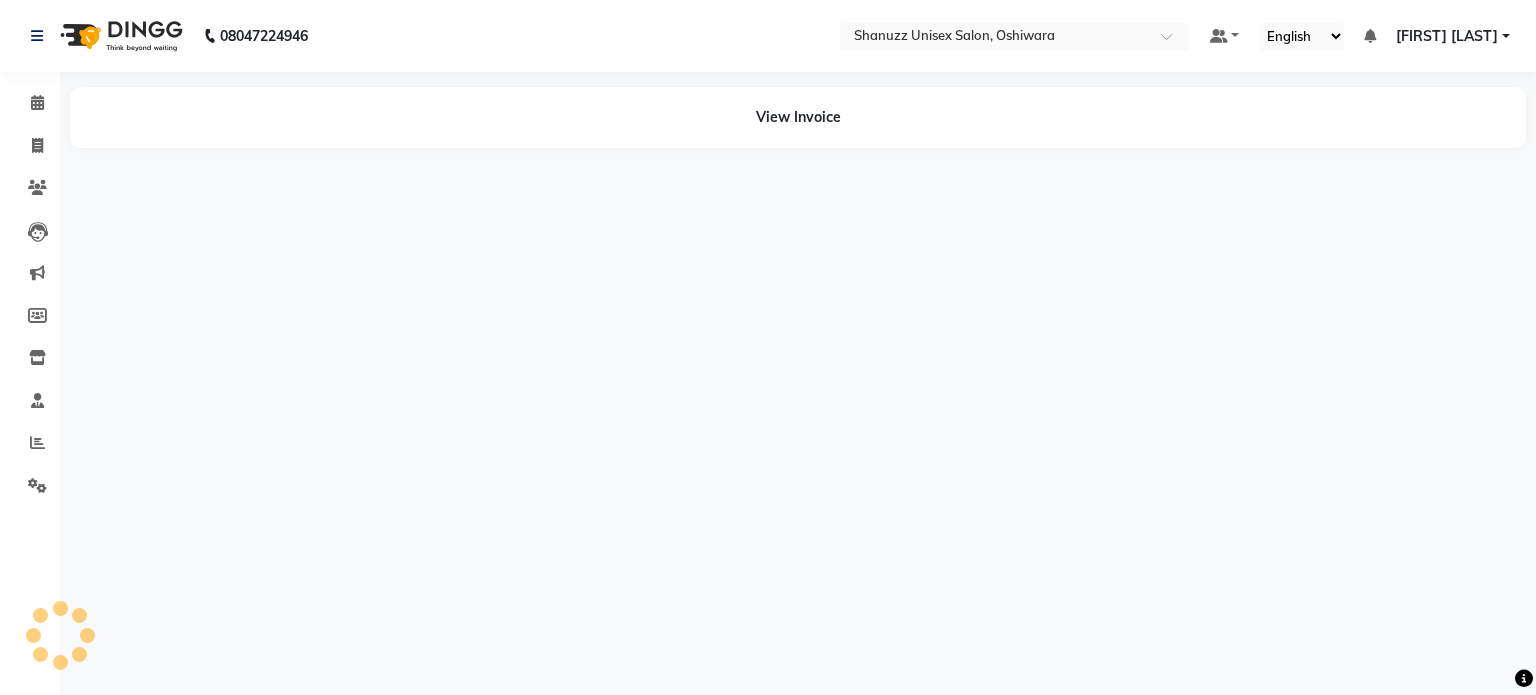 scroll, scrollTop: 0, scrollLeft: 0, axis: both 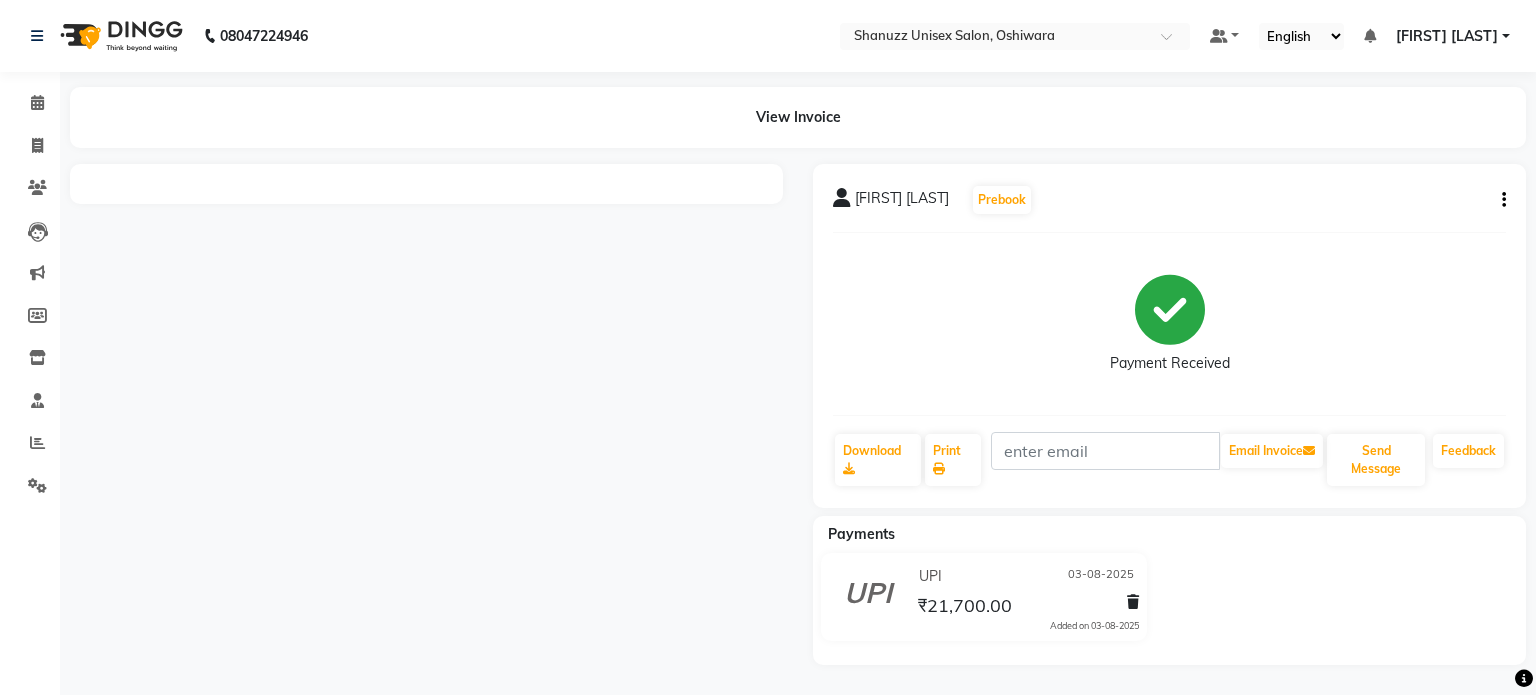 click 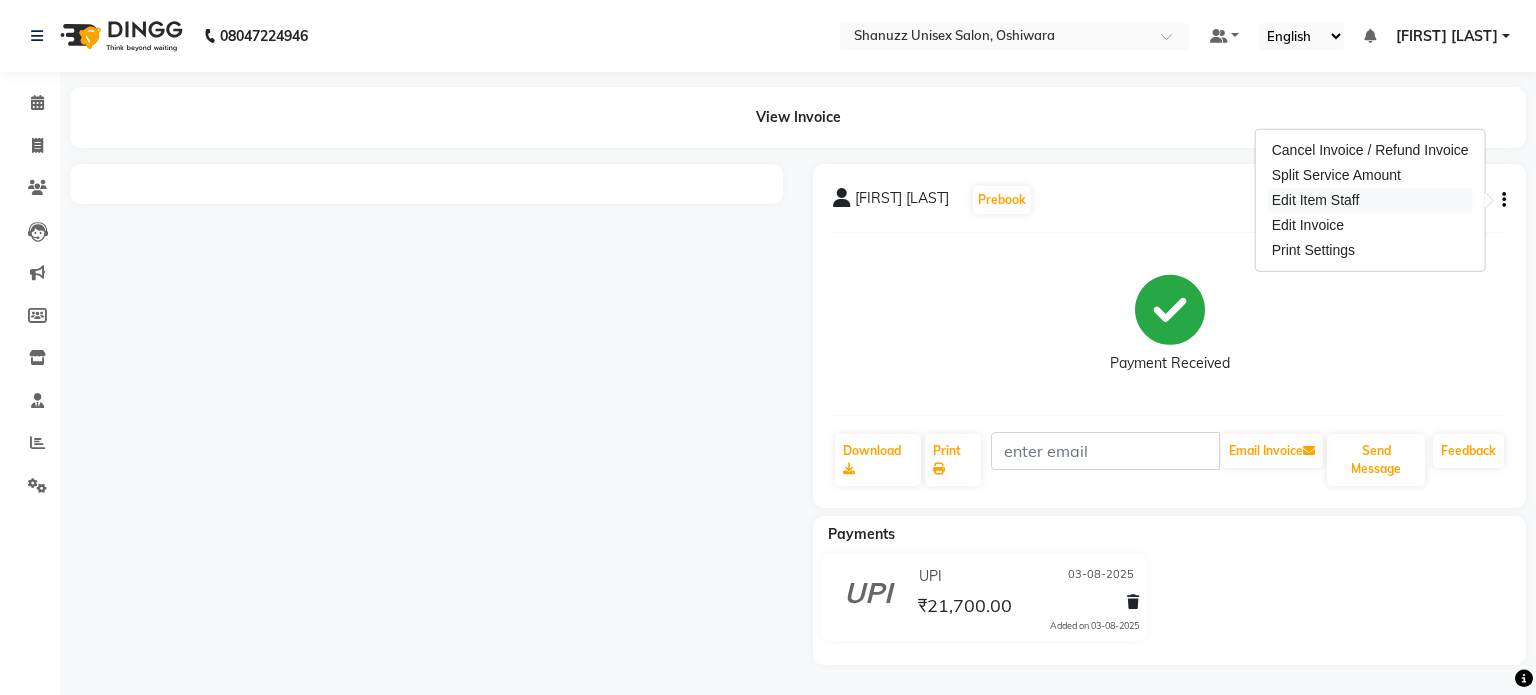 click on "Edit Item Staff" at bounding box center [1370, 200] 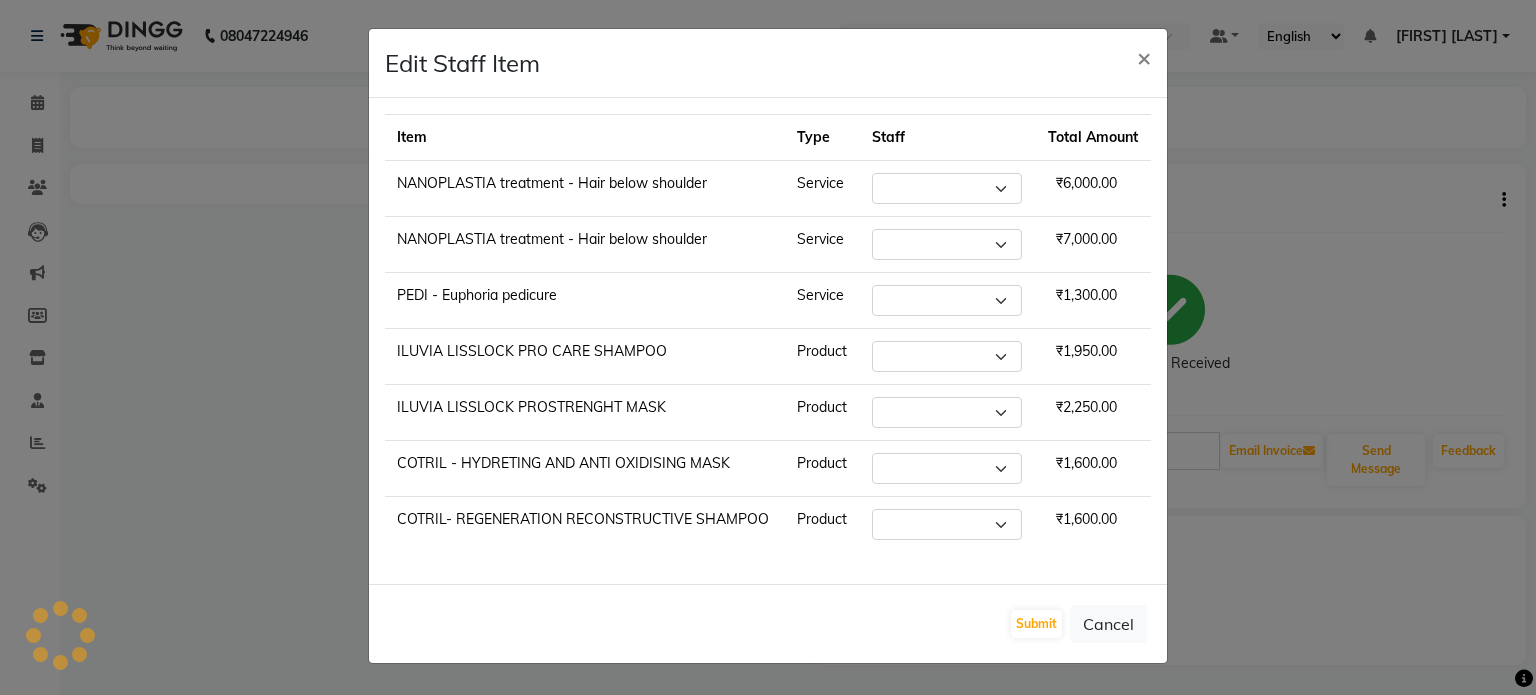 select on "61243" 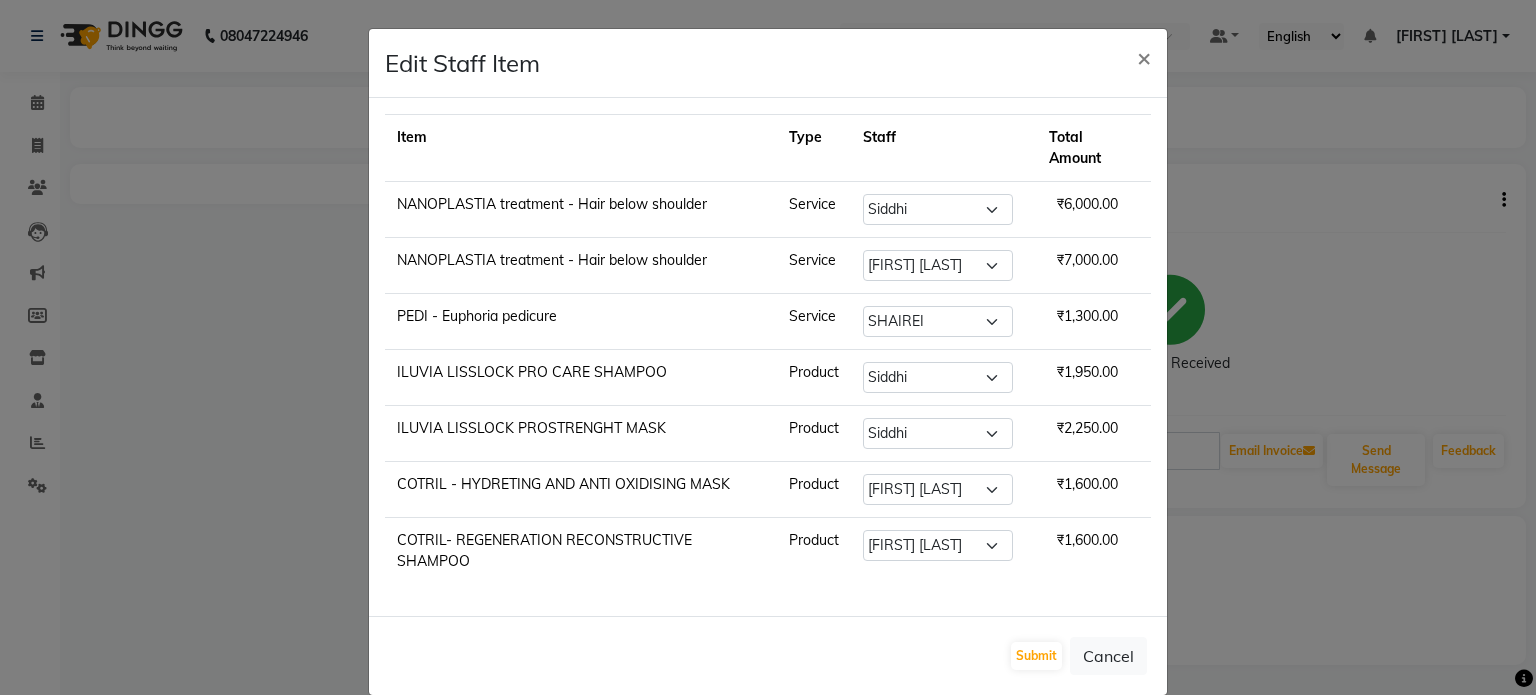 scroll, scrollTop: 24, scrollLeft: 0, axis: vertical 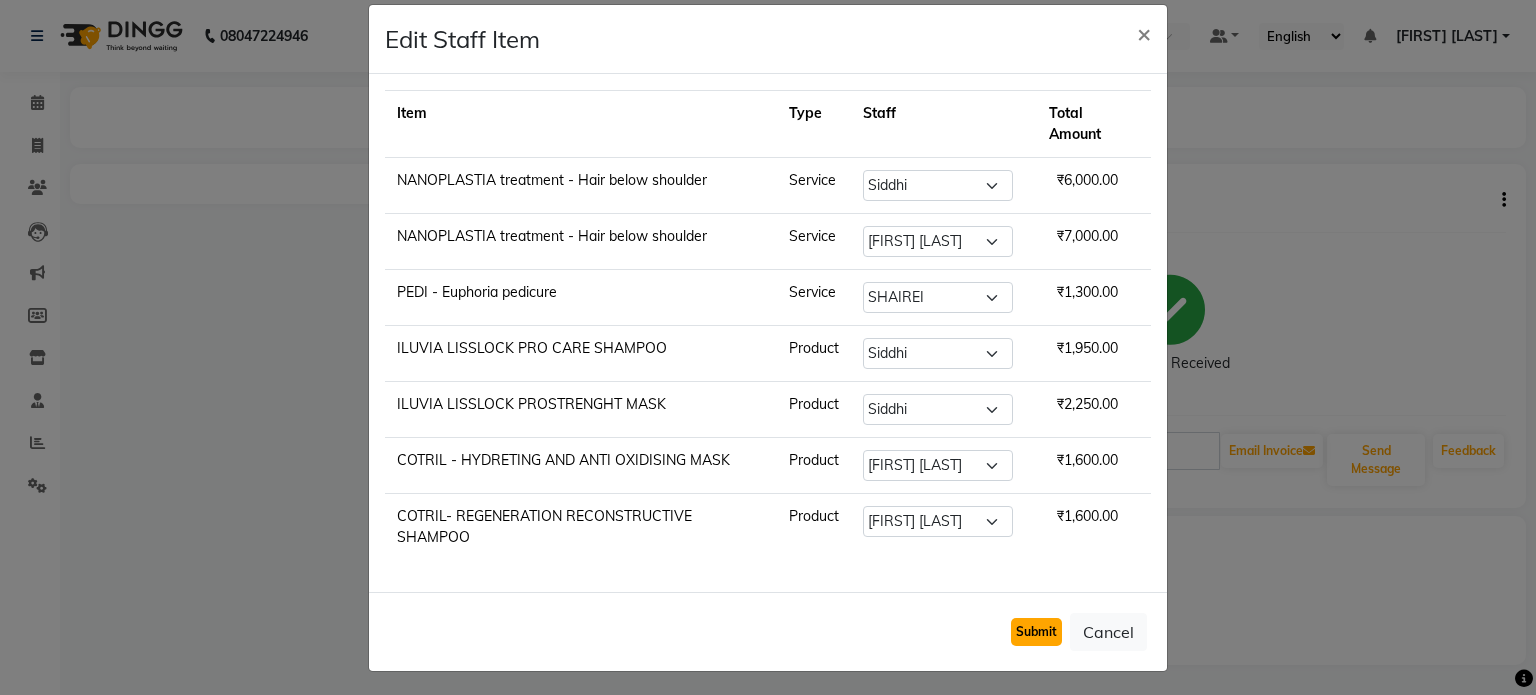 click on "Submit" 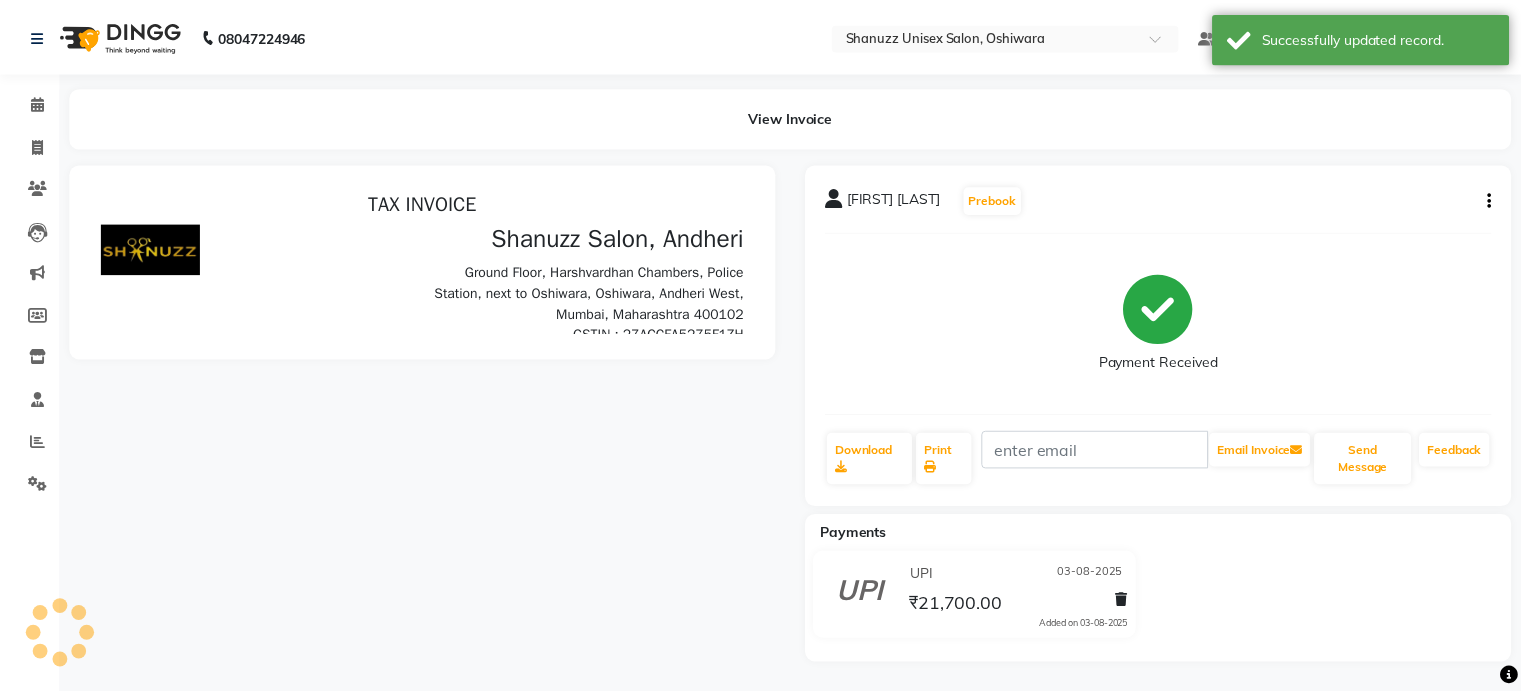 scroll, scrollTop: 0, scrollLeft: 0, axis: both 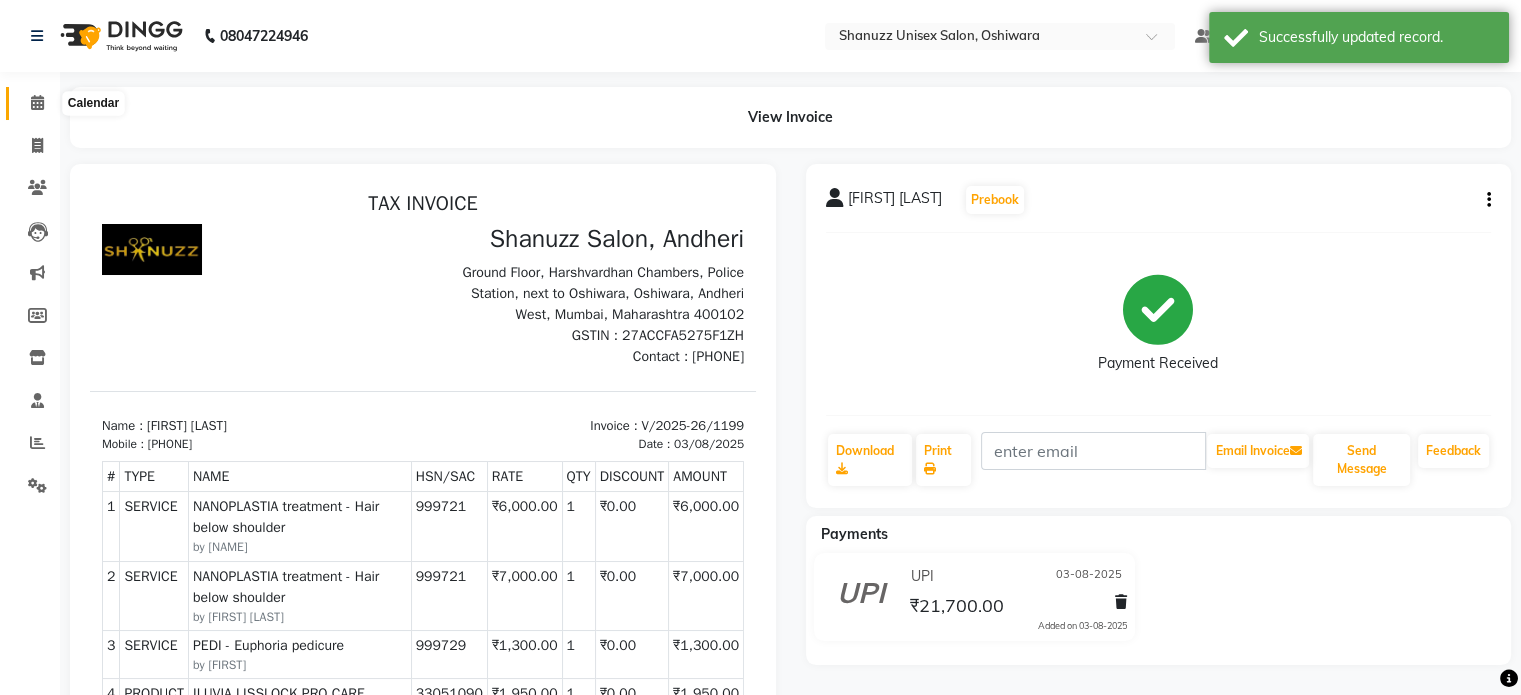 click 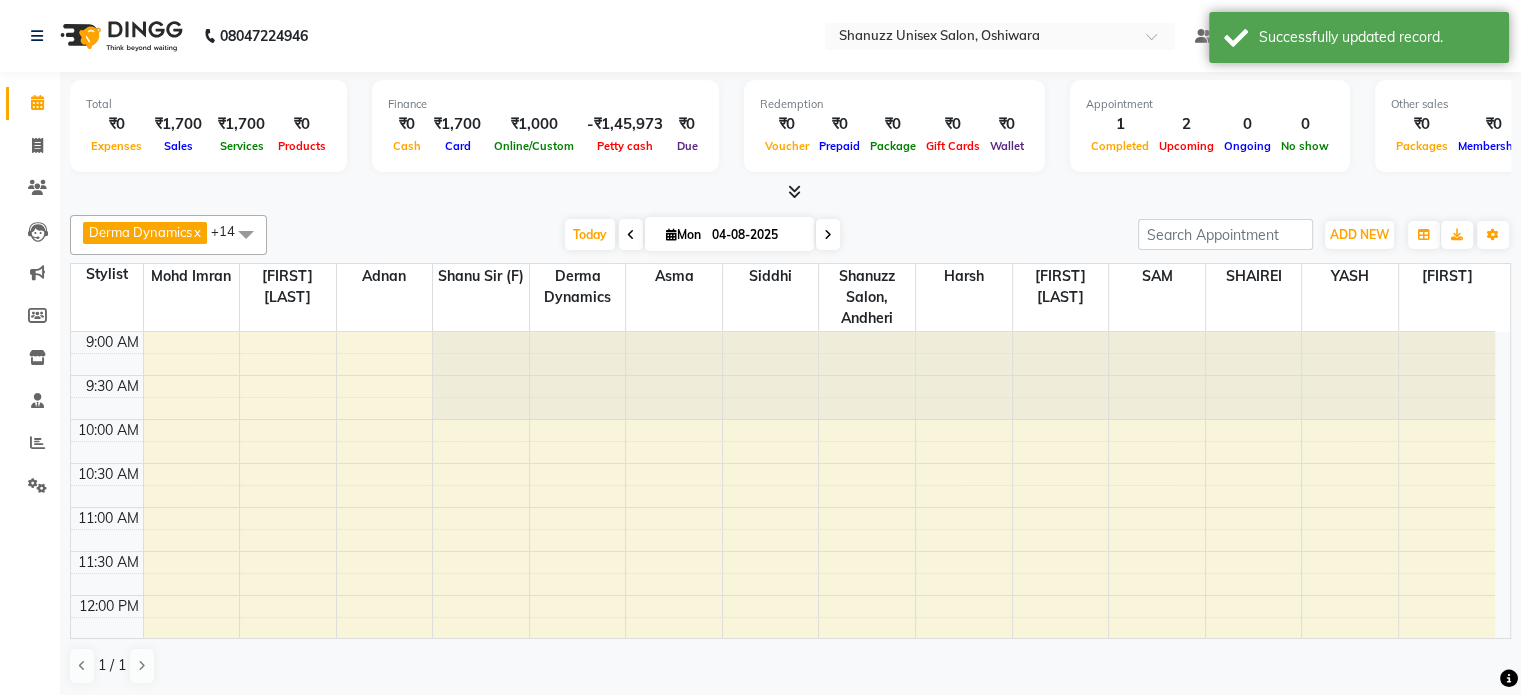 click at bounding box center (631, 234) 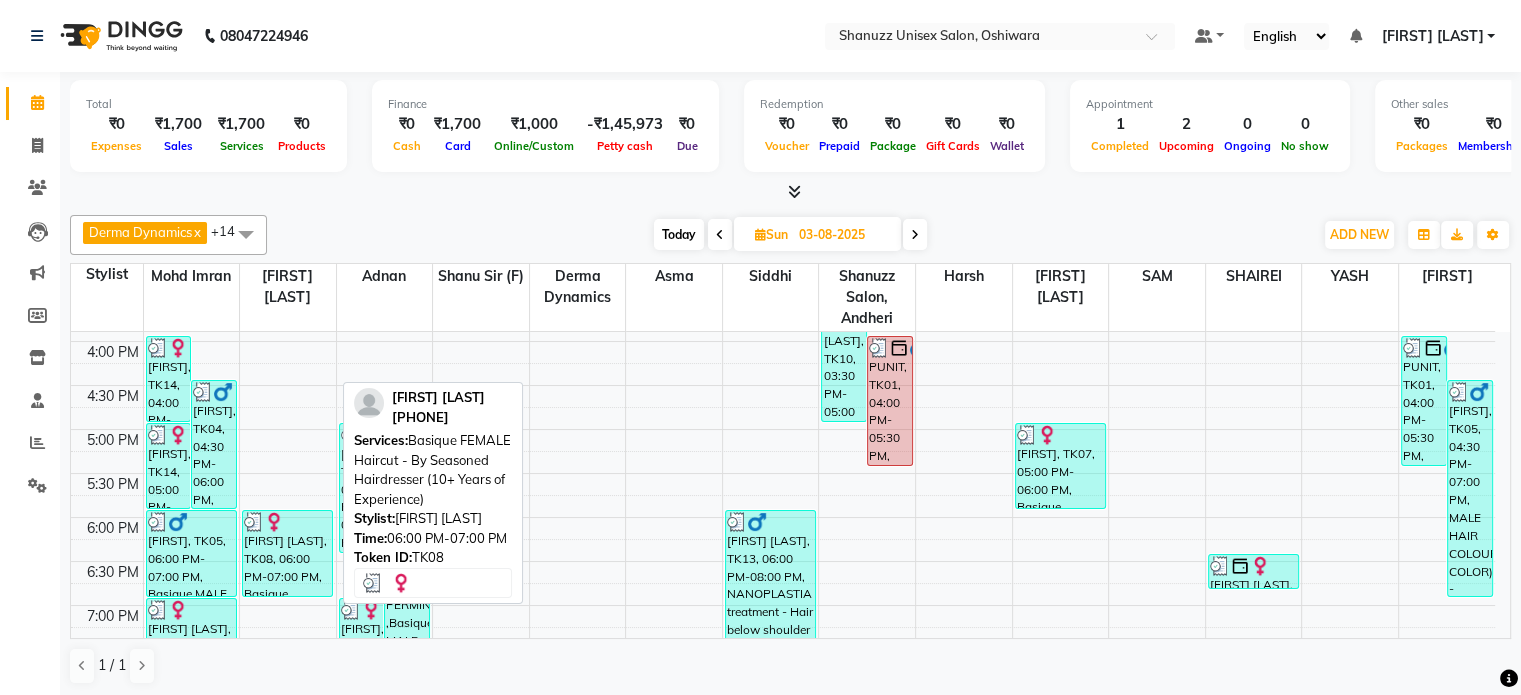 scroll, scrollTop: 596, scrollLeft: 0, axis: vertical 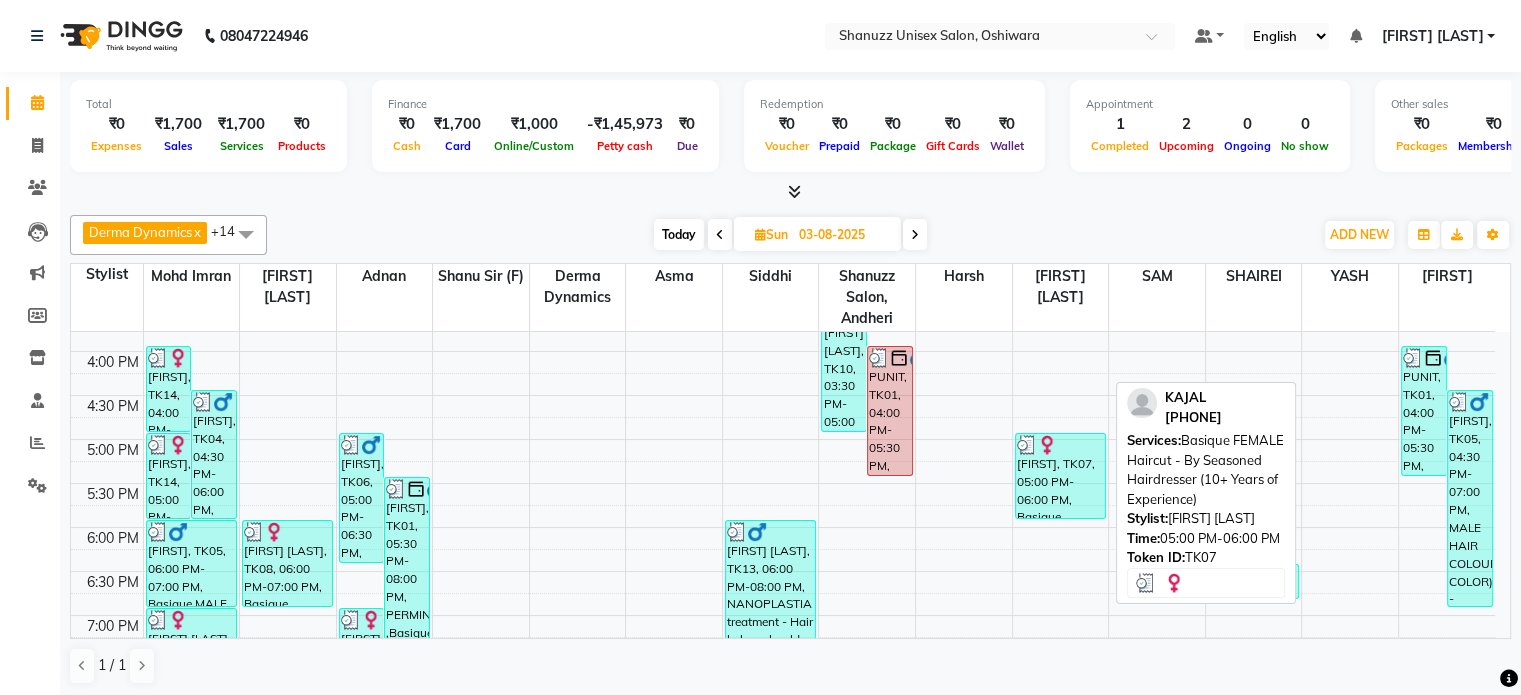 click on "[FIRST], TK07, 05:00 PM-06:00 PM, Basique FEMALE Haircut - By Seasoned Hairdresser (10+ Years of Experience)" at bounding box center [1060, 476] 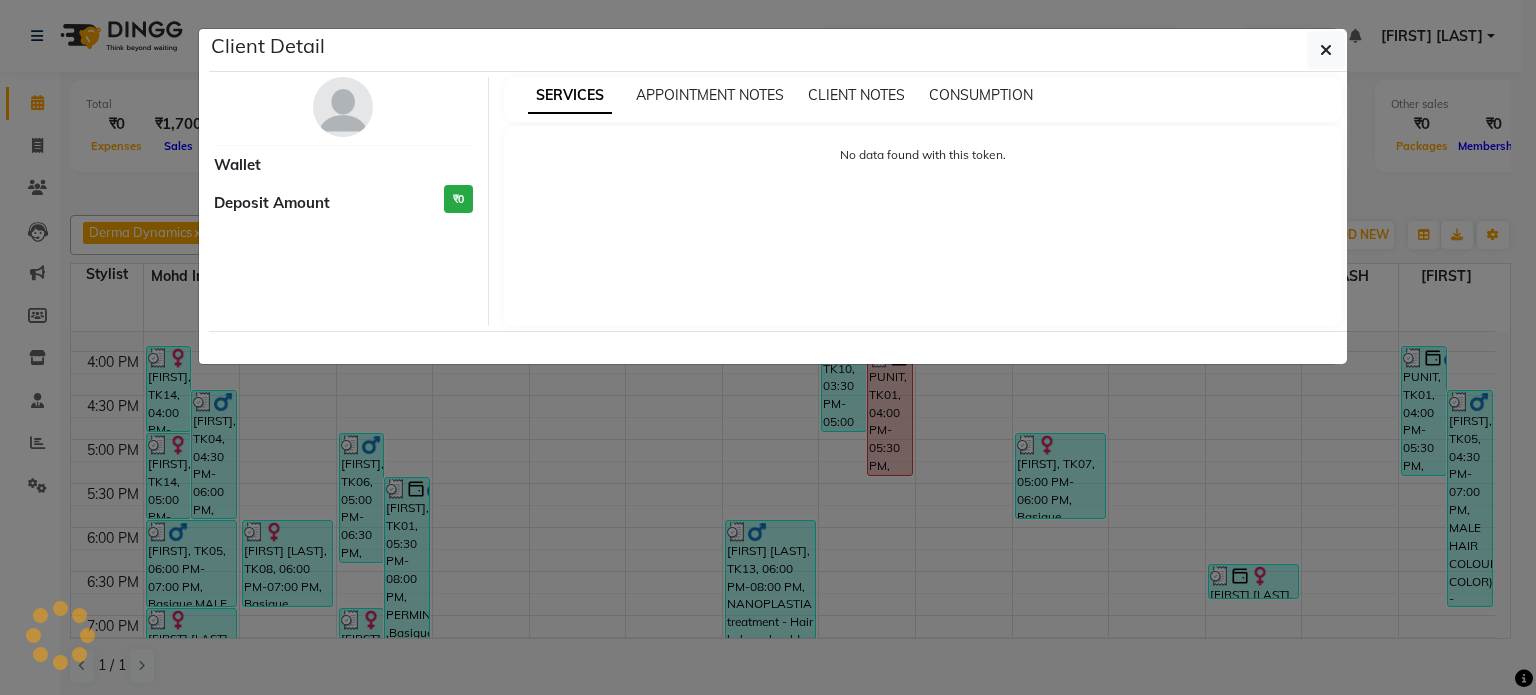 select on "3" 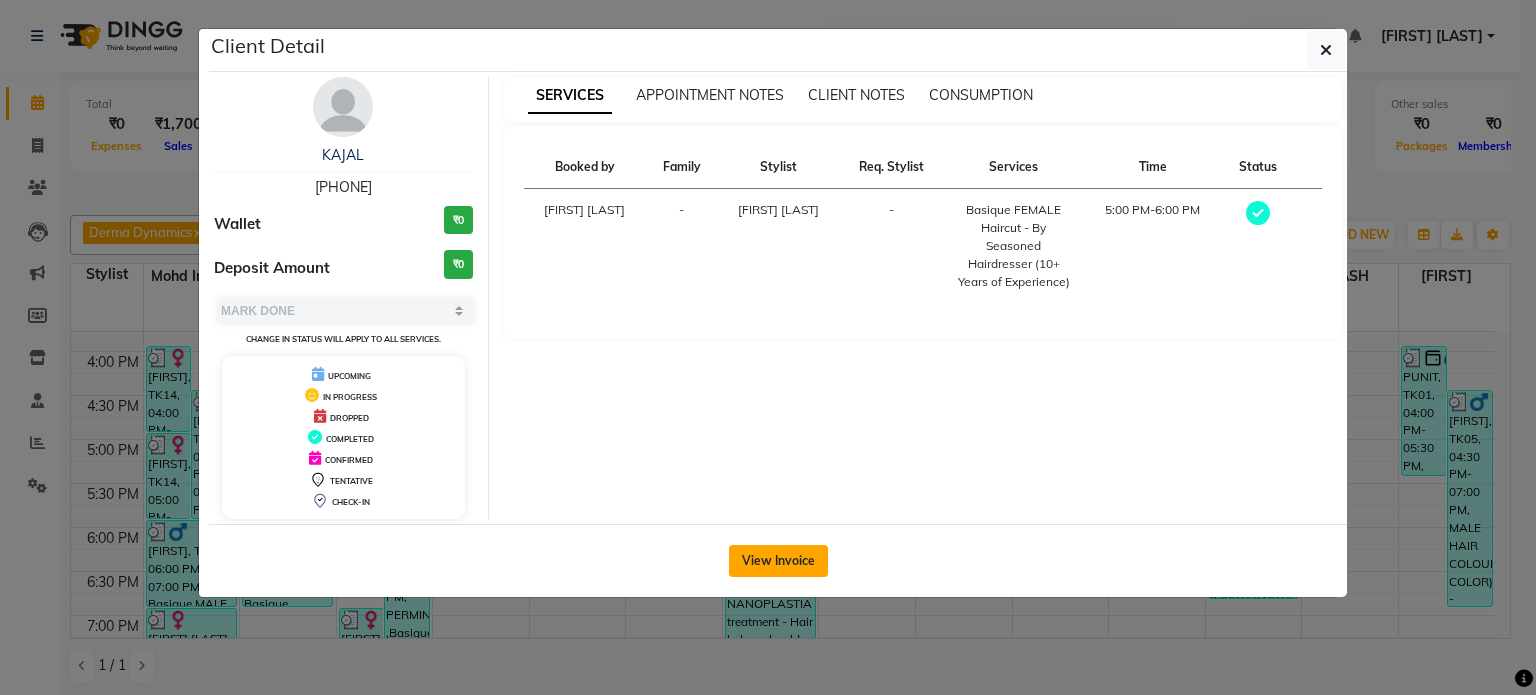 click on "View Invoice" 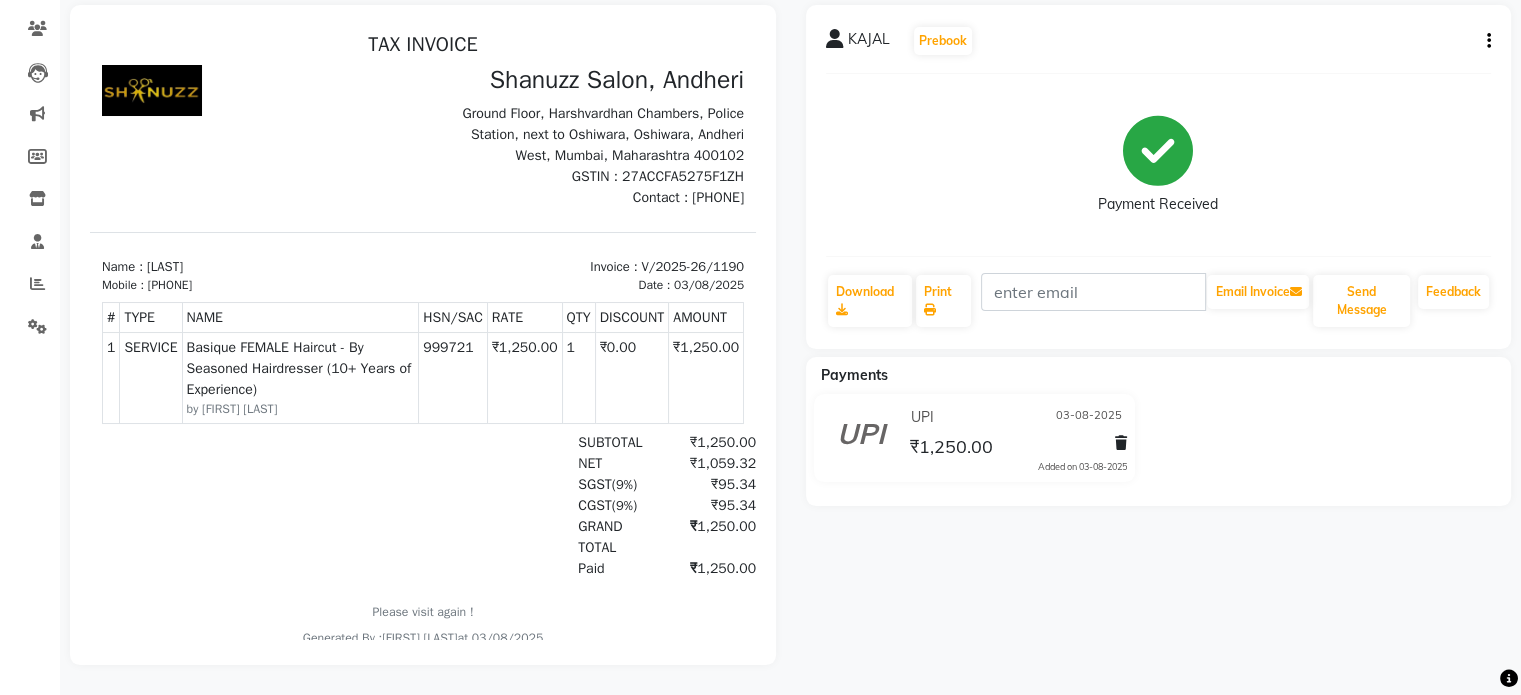 scroll, scrollTop: 0, scrollLeft: 0, axis: both 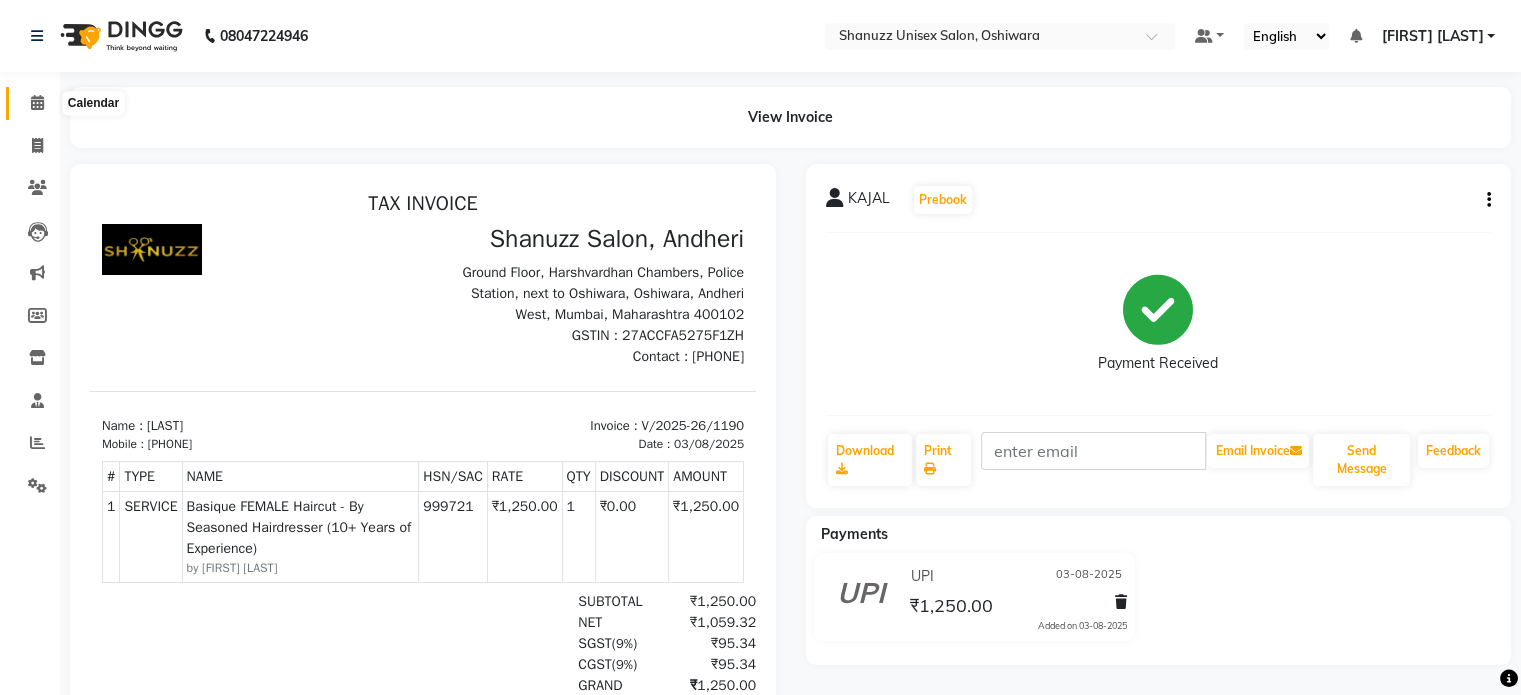 click 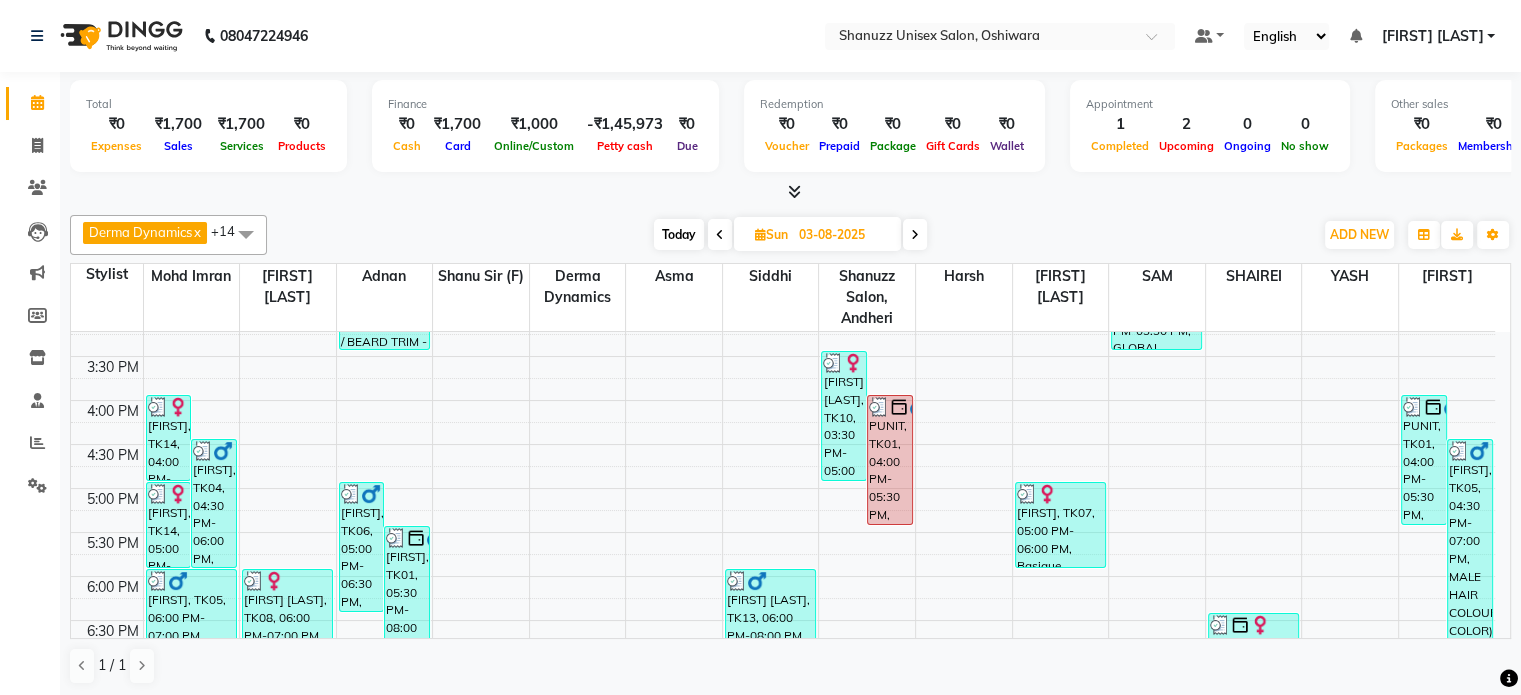 scroll, scrollTop: 548, scrollLeft: 0, axis: vertical 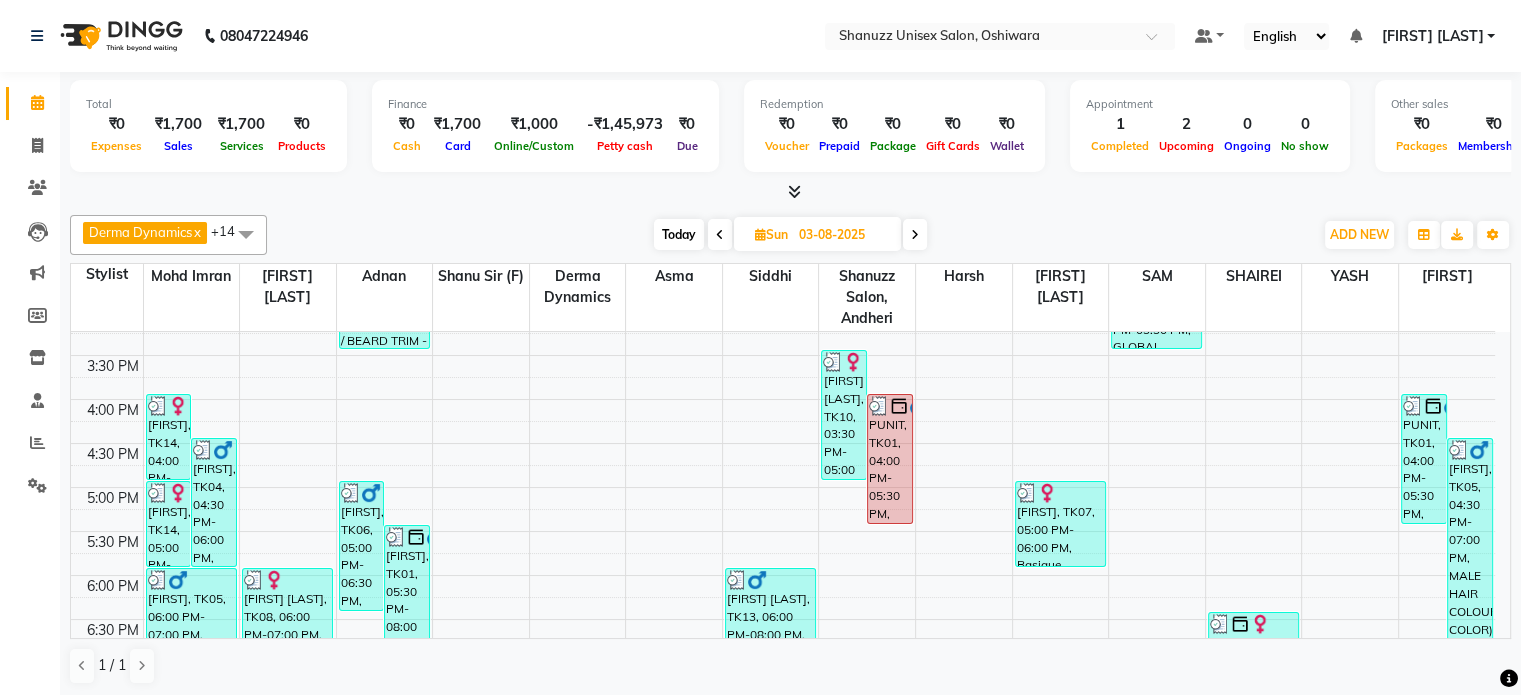 click at bounding box center [720, 235] 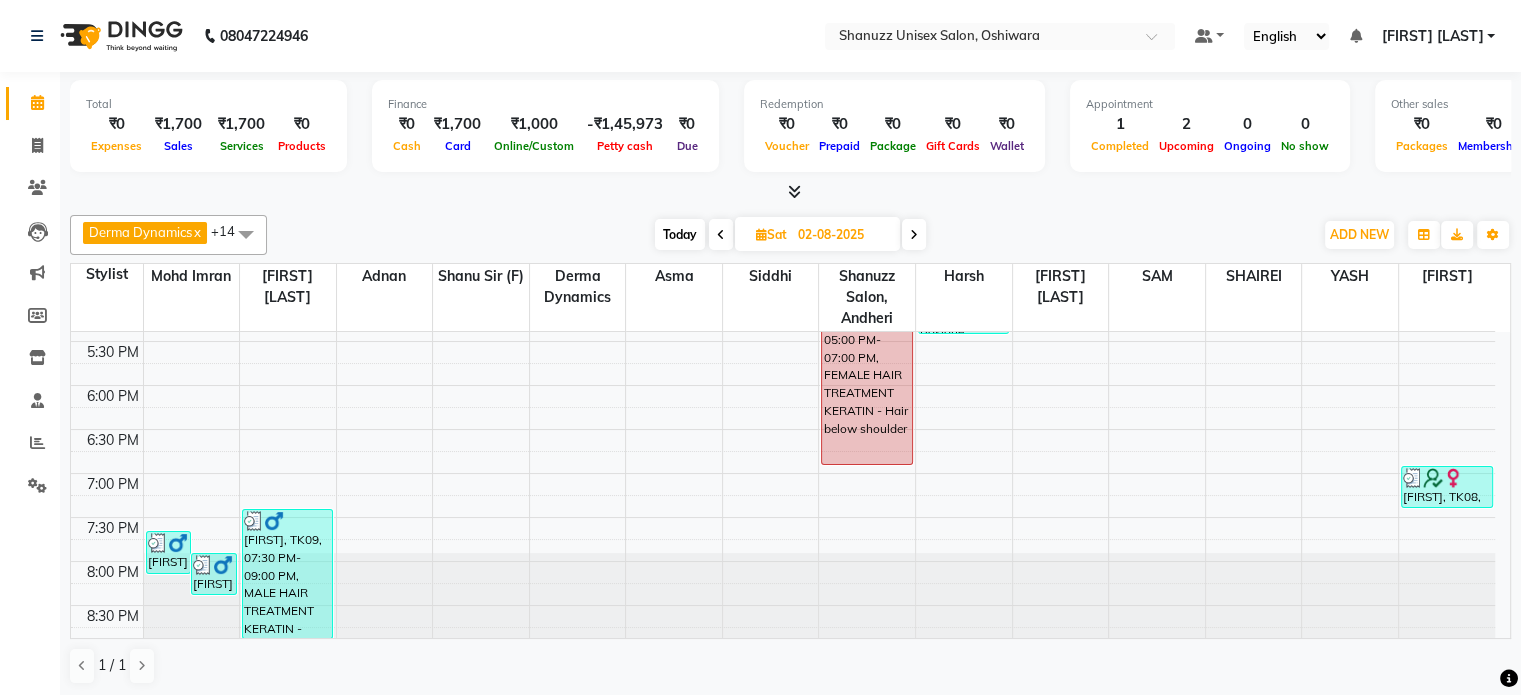 scroll, scrollTop: 736, scrollLeft: 0, axis: vertical 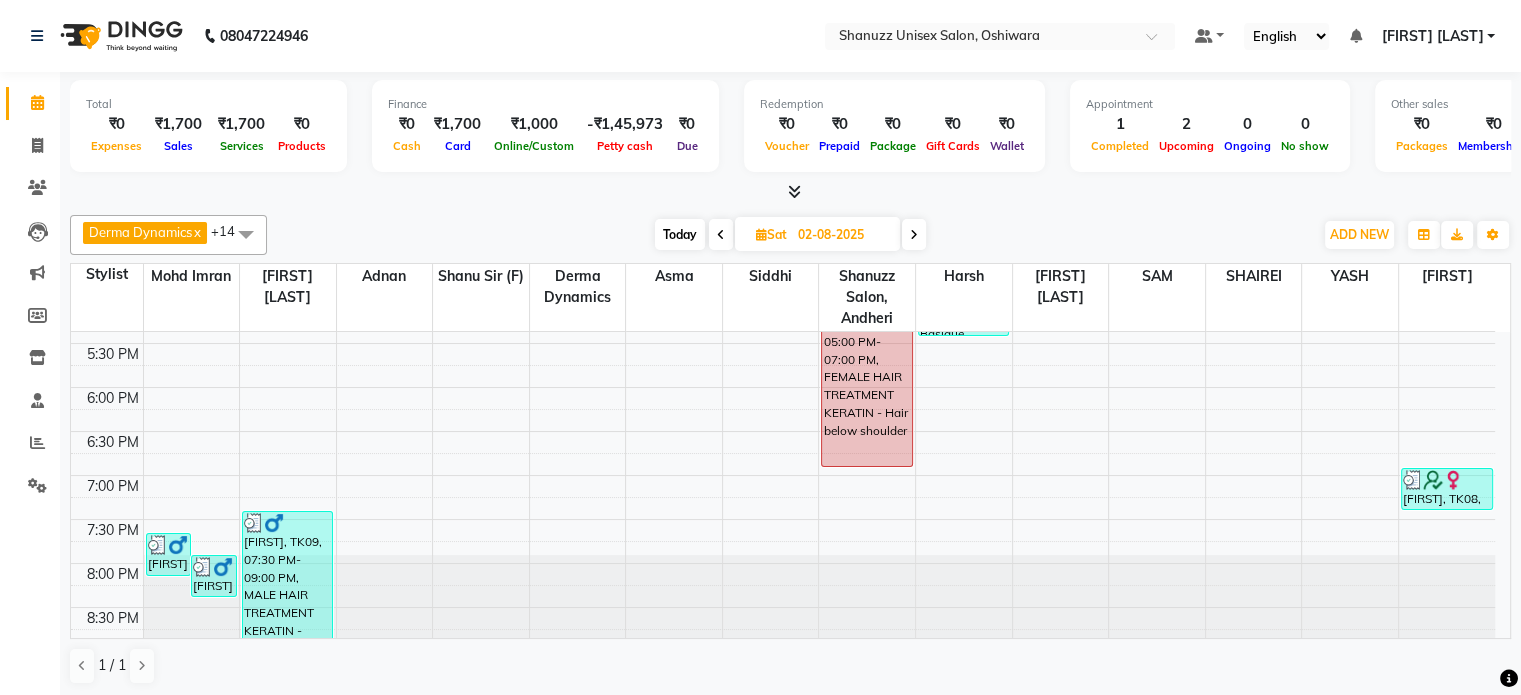 click at bounding box center [721, 234] 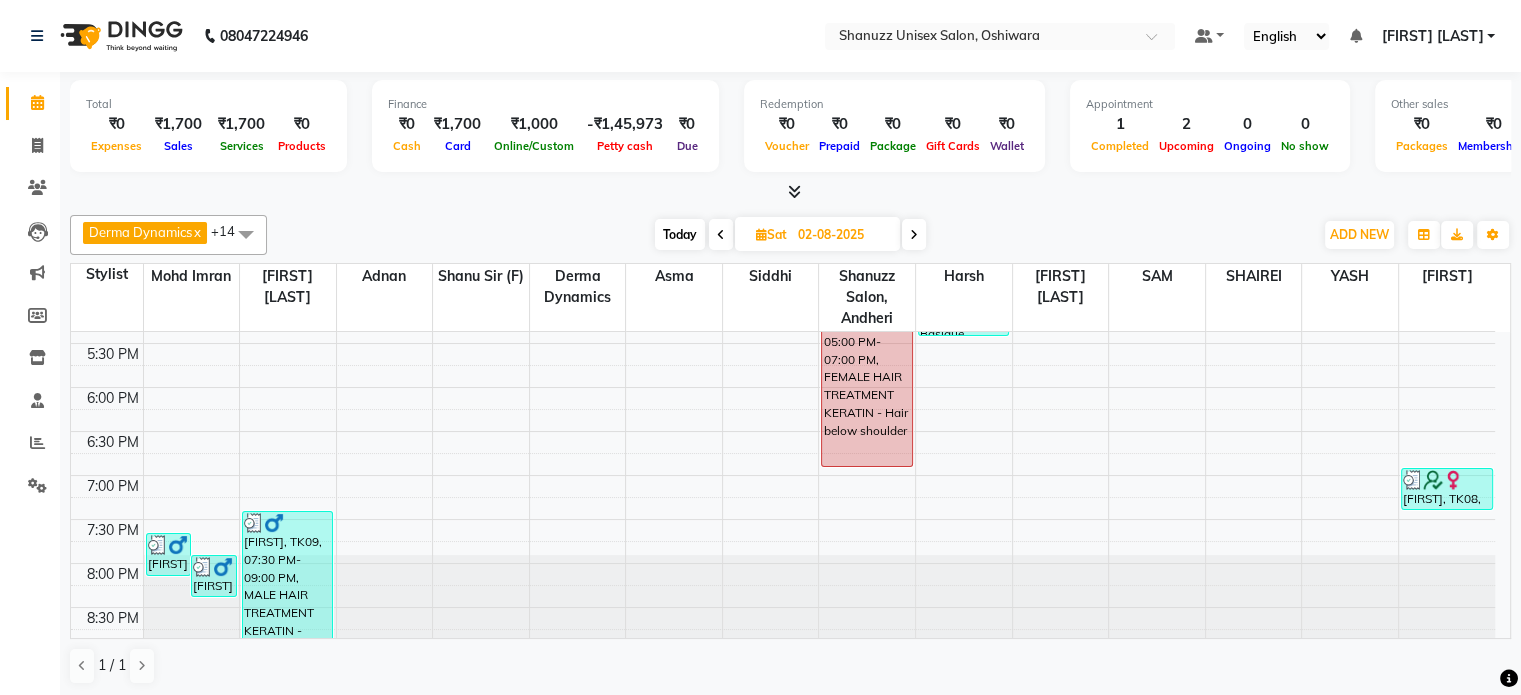 type on "01-08-2025" 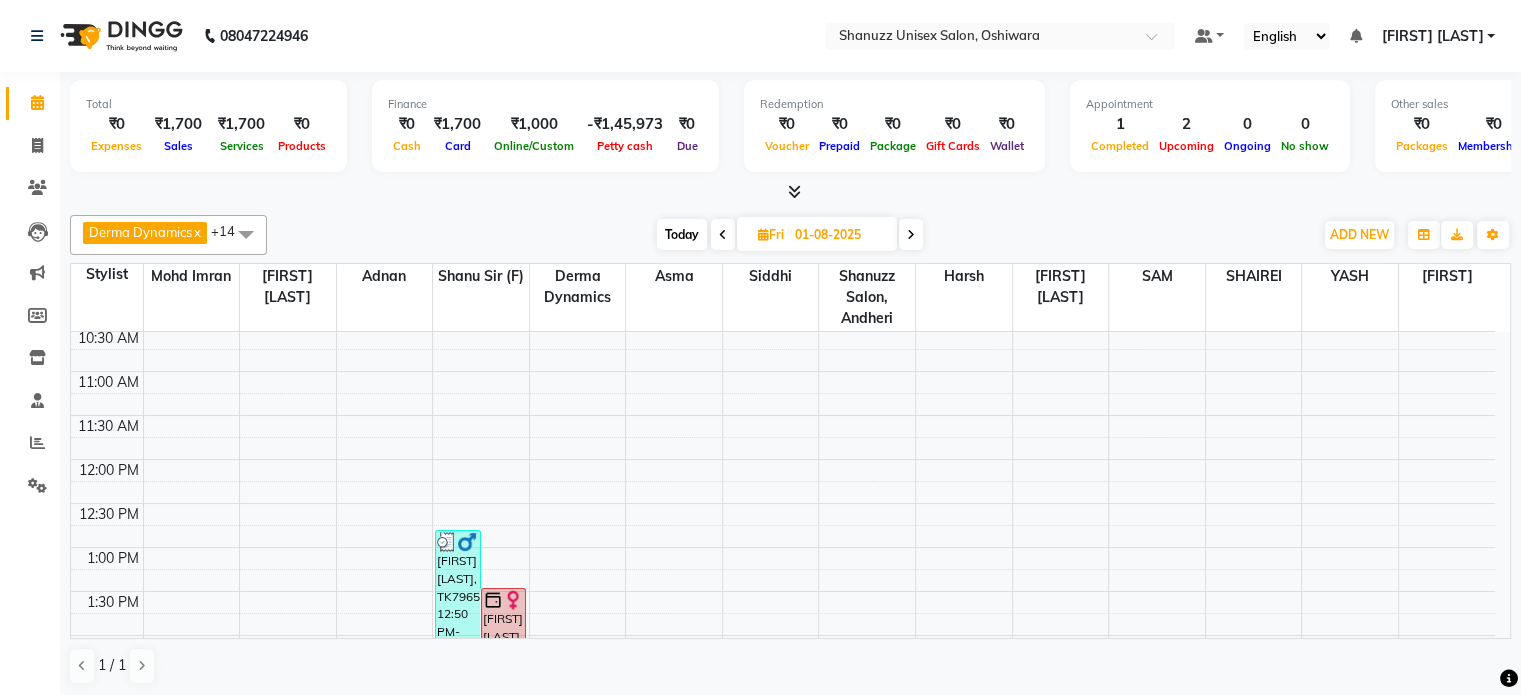 scroll, scrollTop: 0, scrollLeft: 0, axis: both 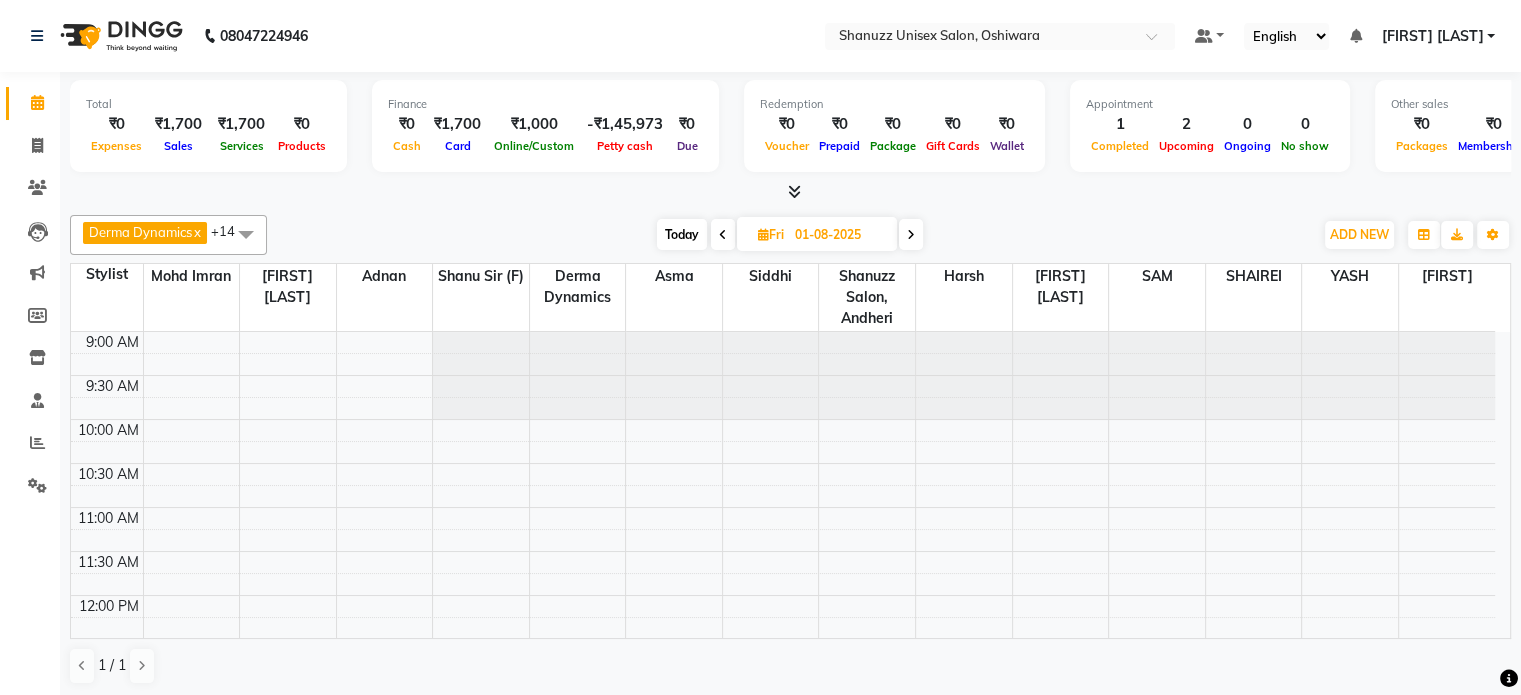 click on "Fri" at bounding box center (771, 234) 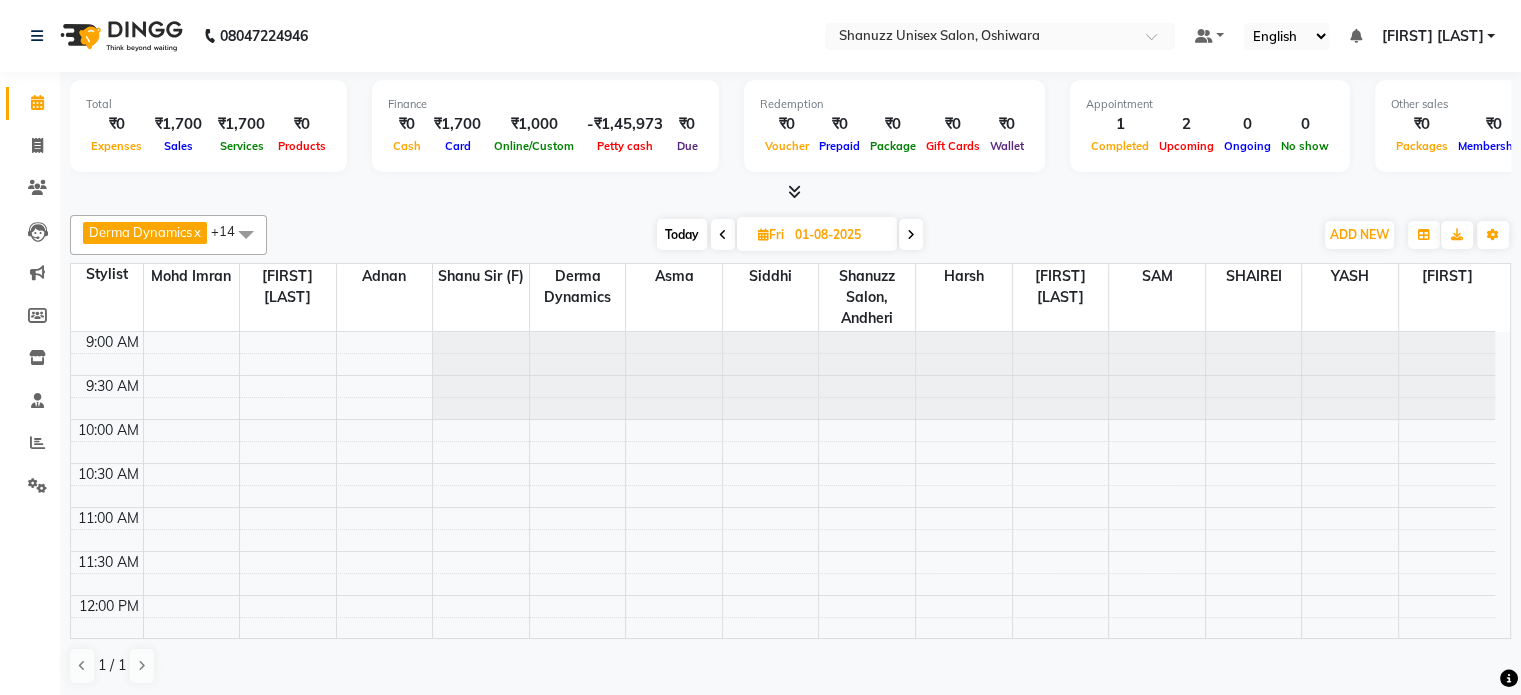 select on "8" 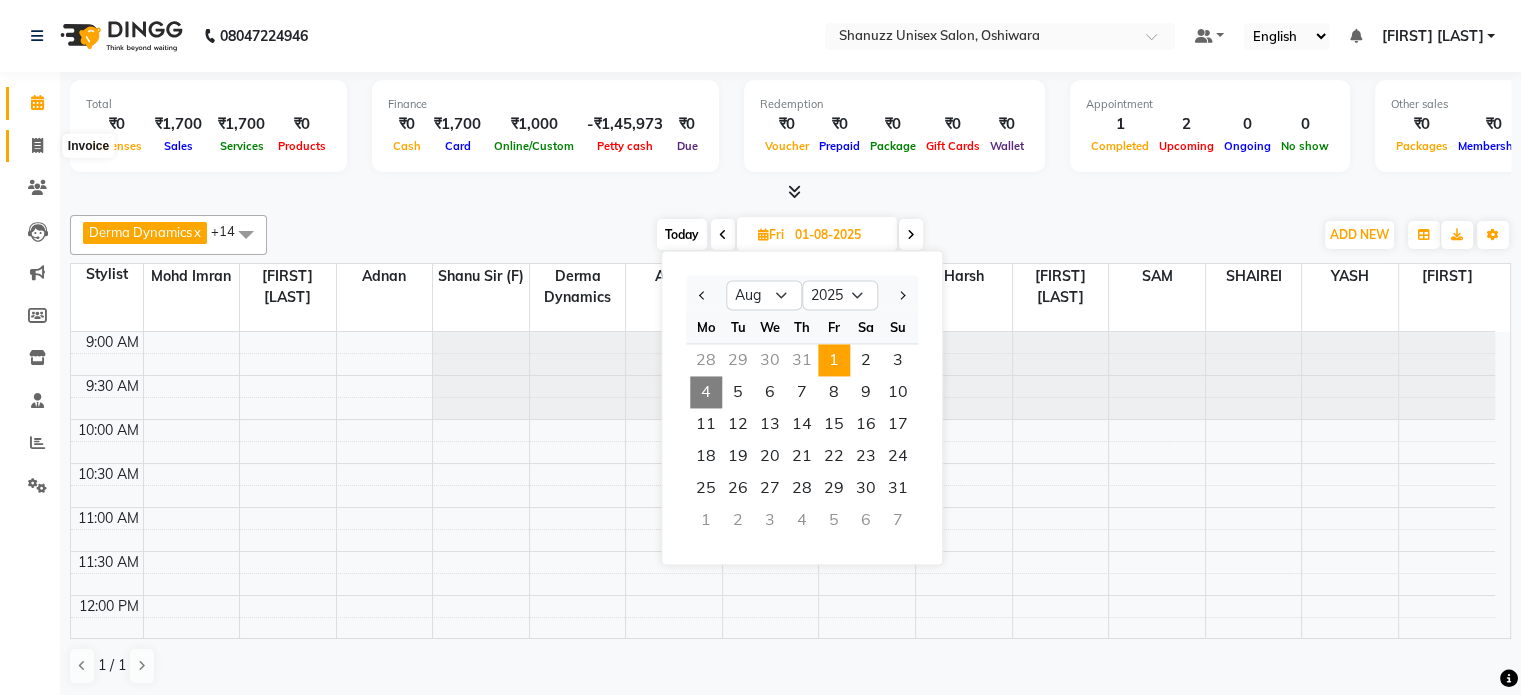 click 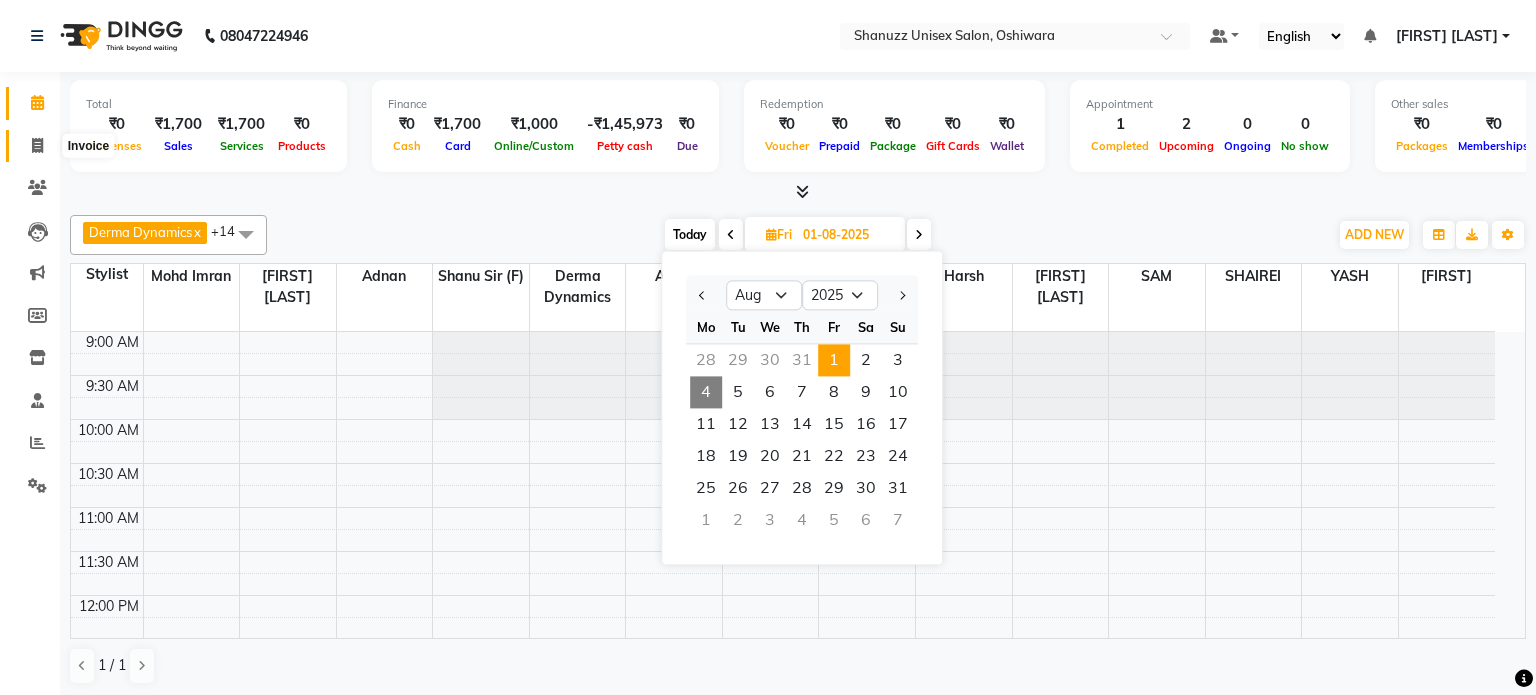 select on "7102" 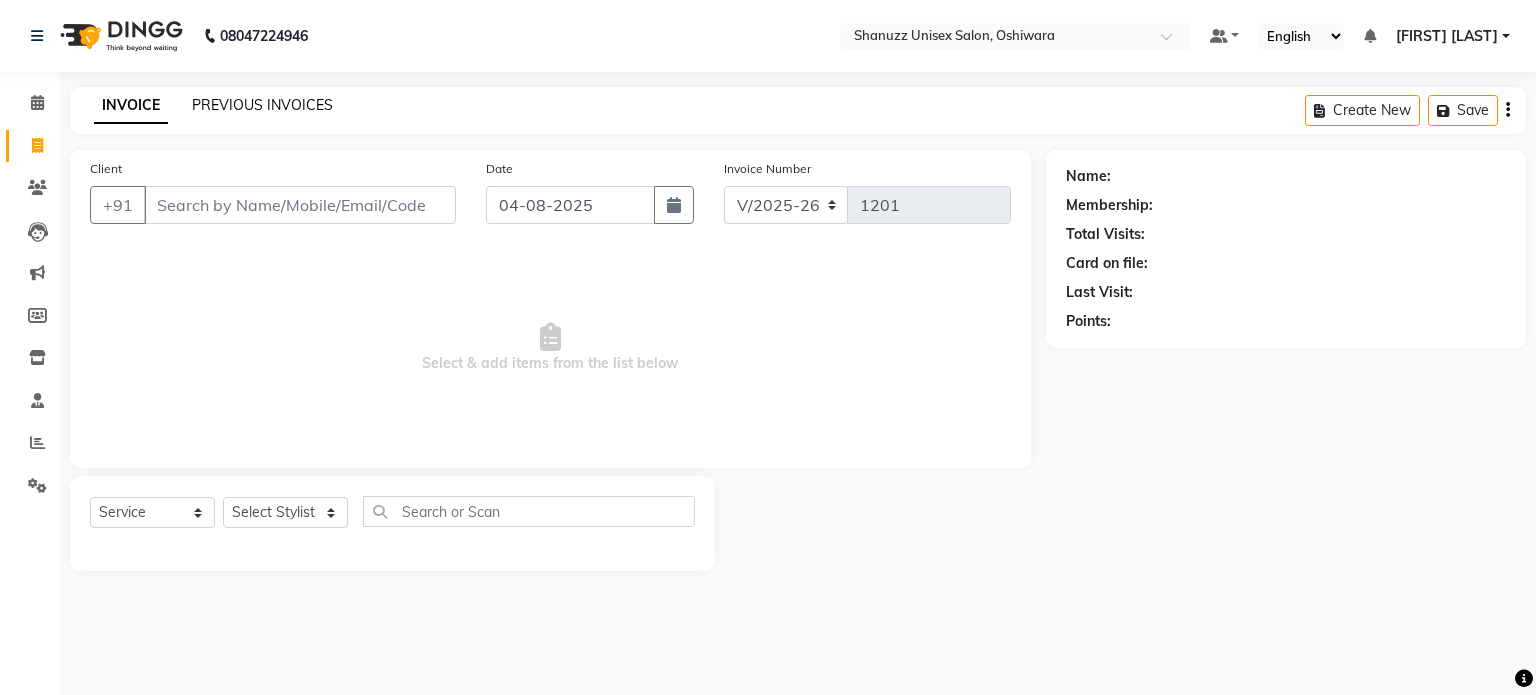 click on "PREVIOUS INVOICES" 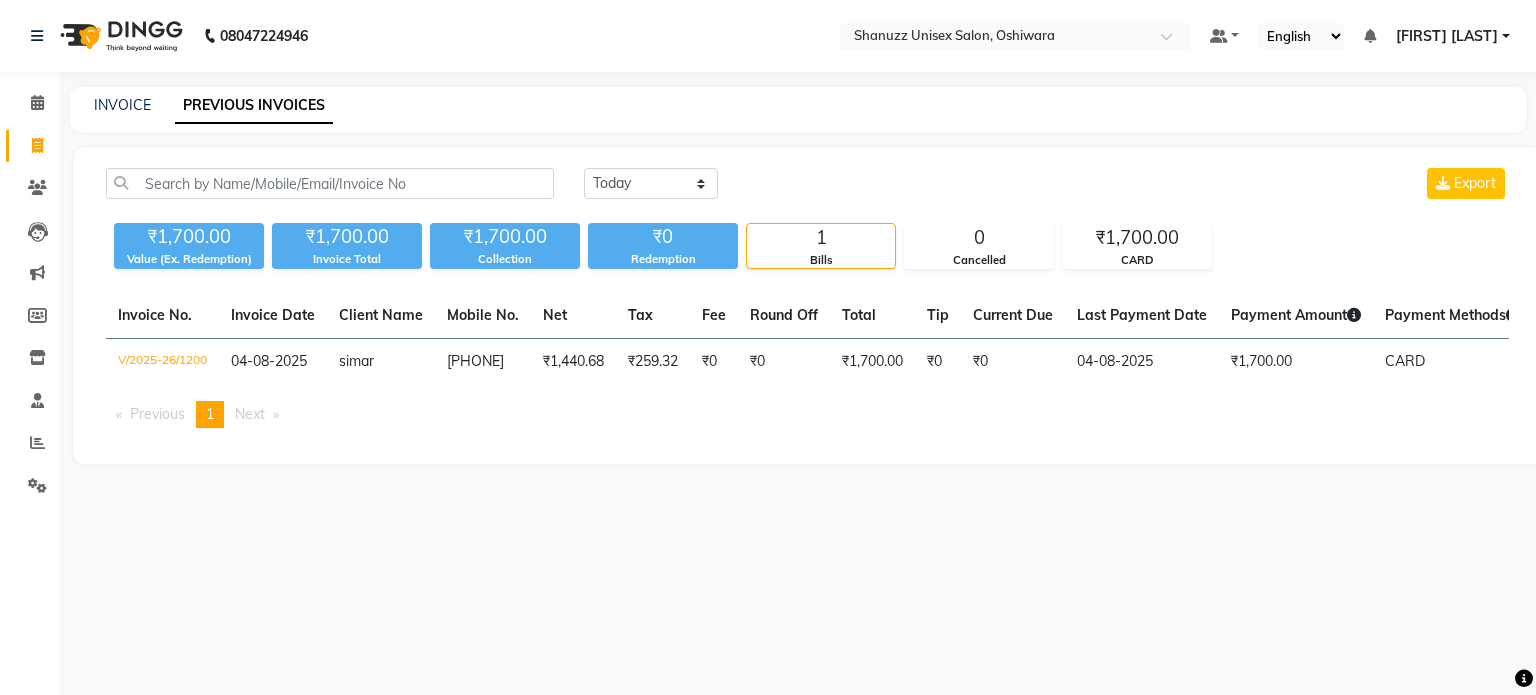 click on "Today Yesterday Custom Range Export" 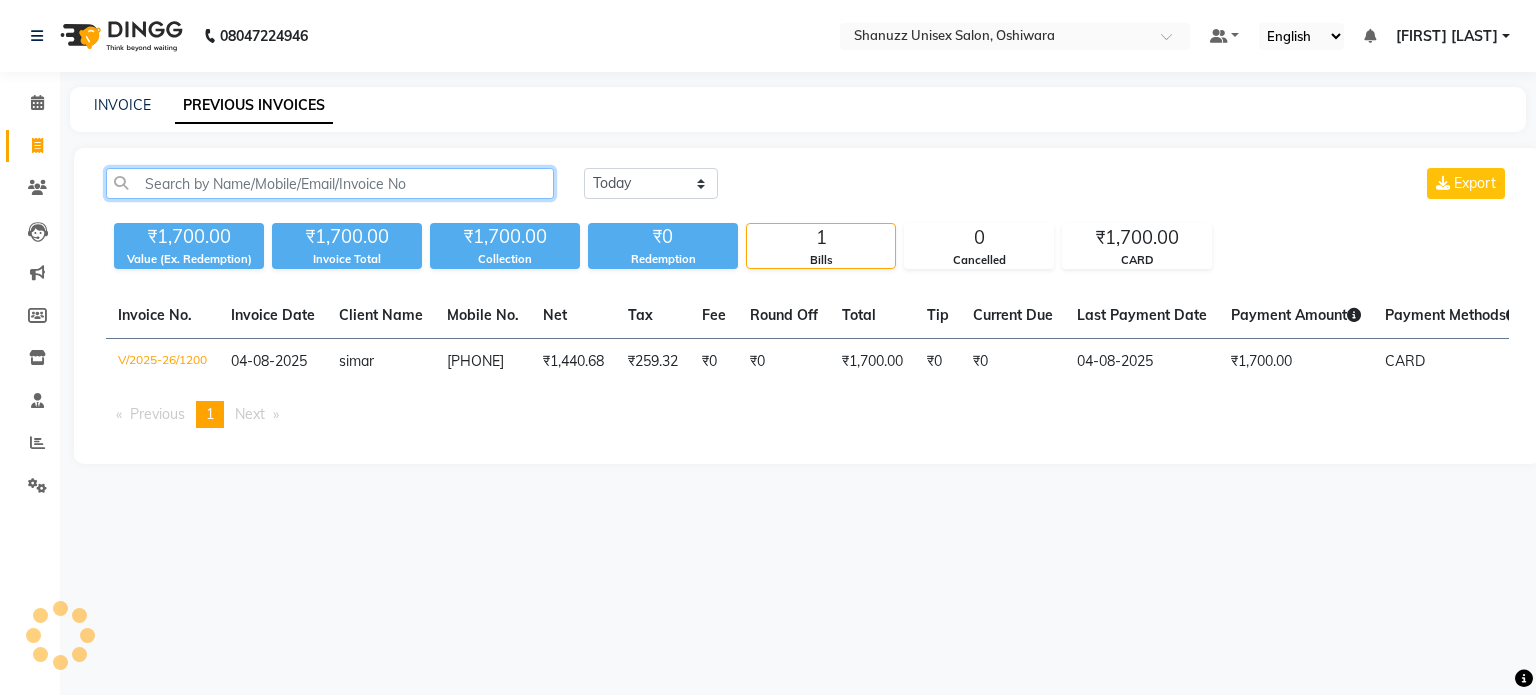 click 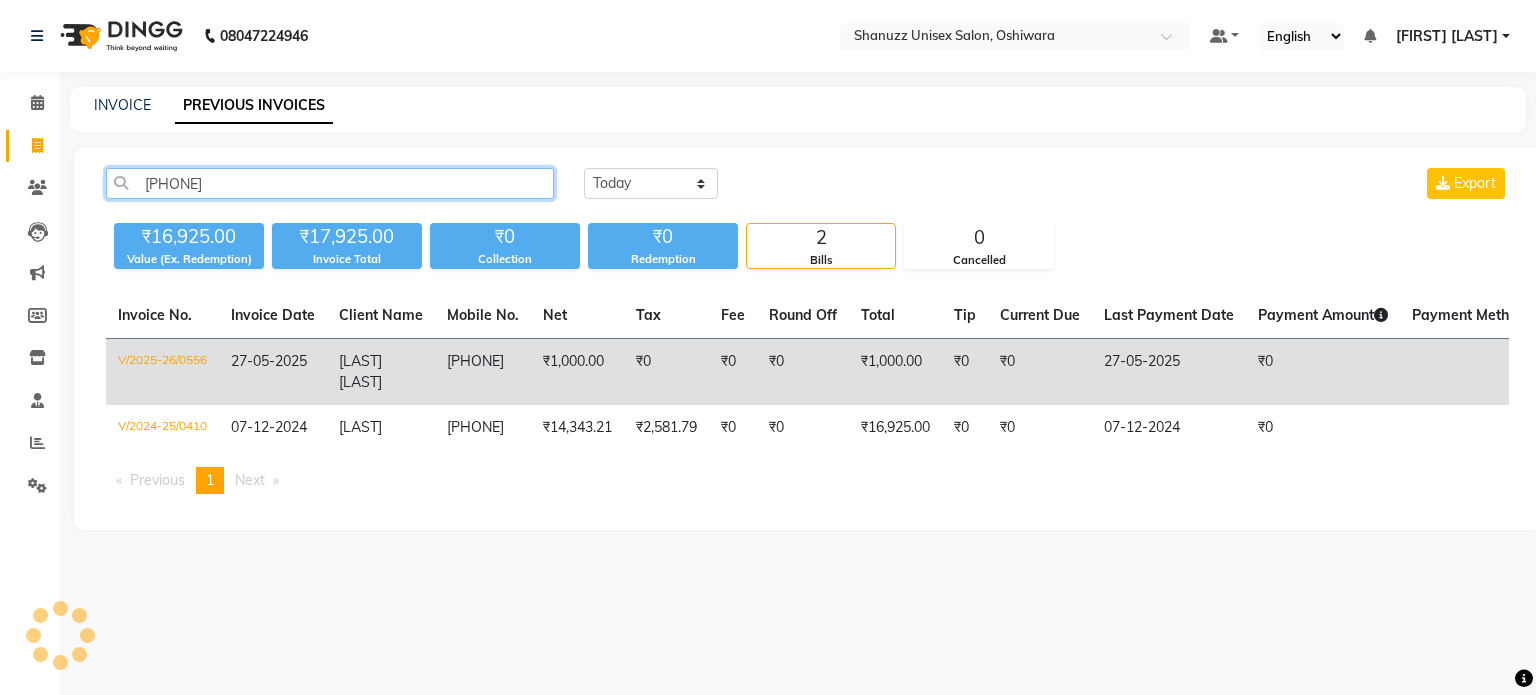 type on "[PHONE]" 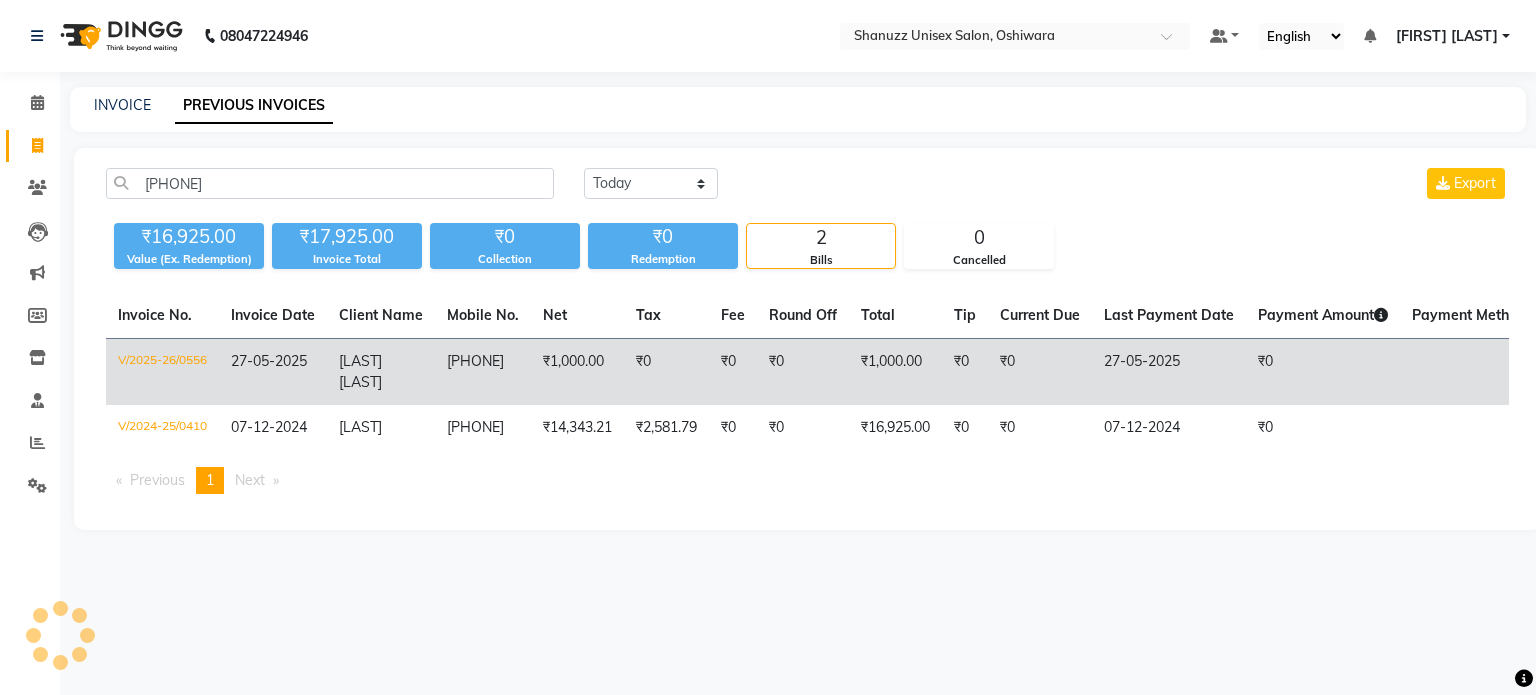click on "[PHONE]" 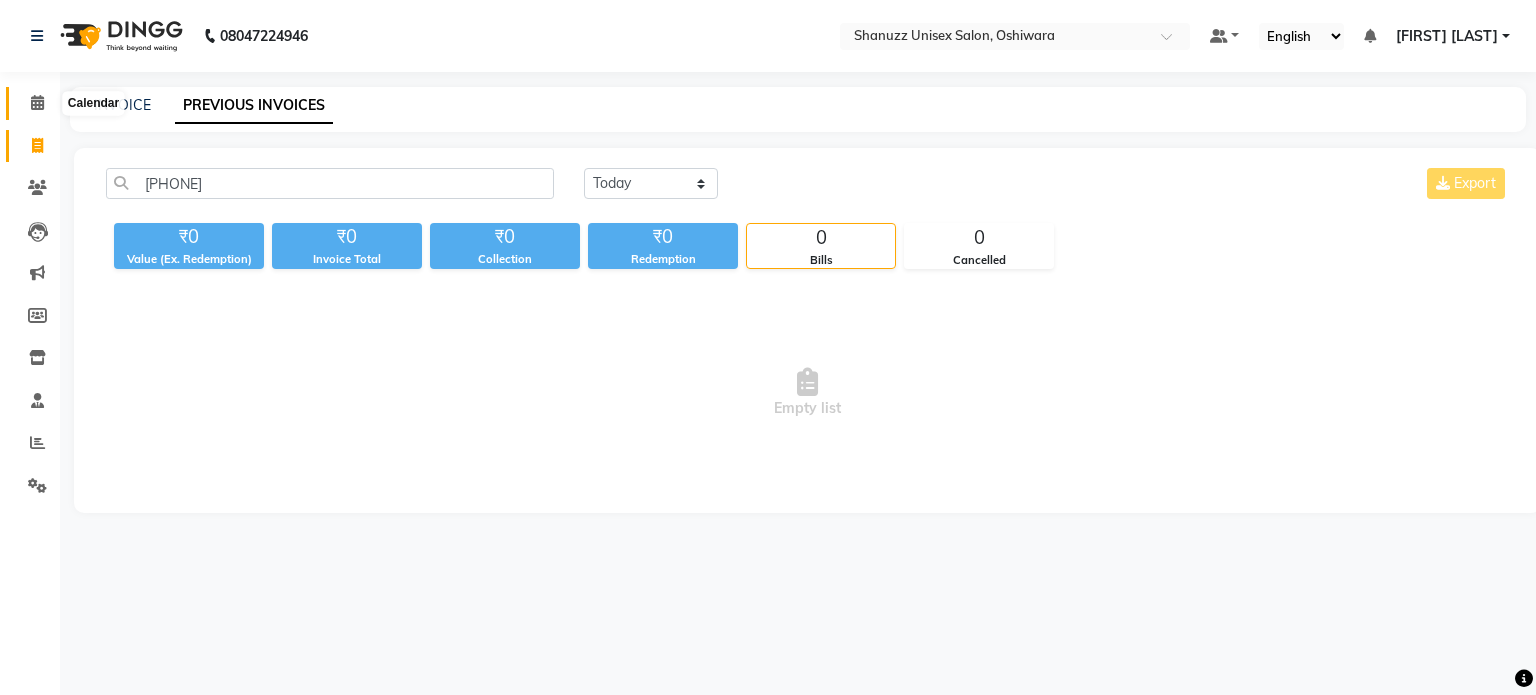 click 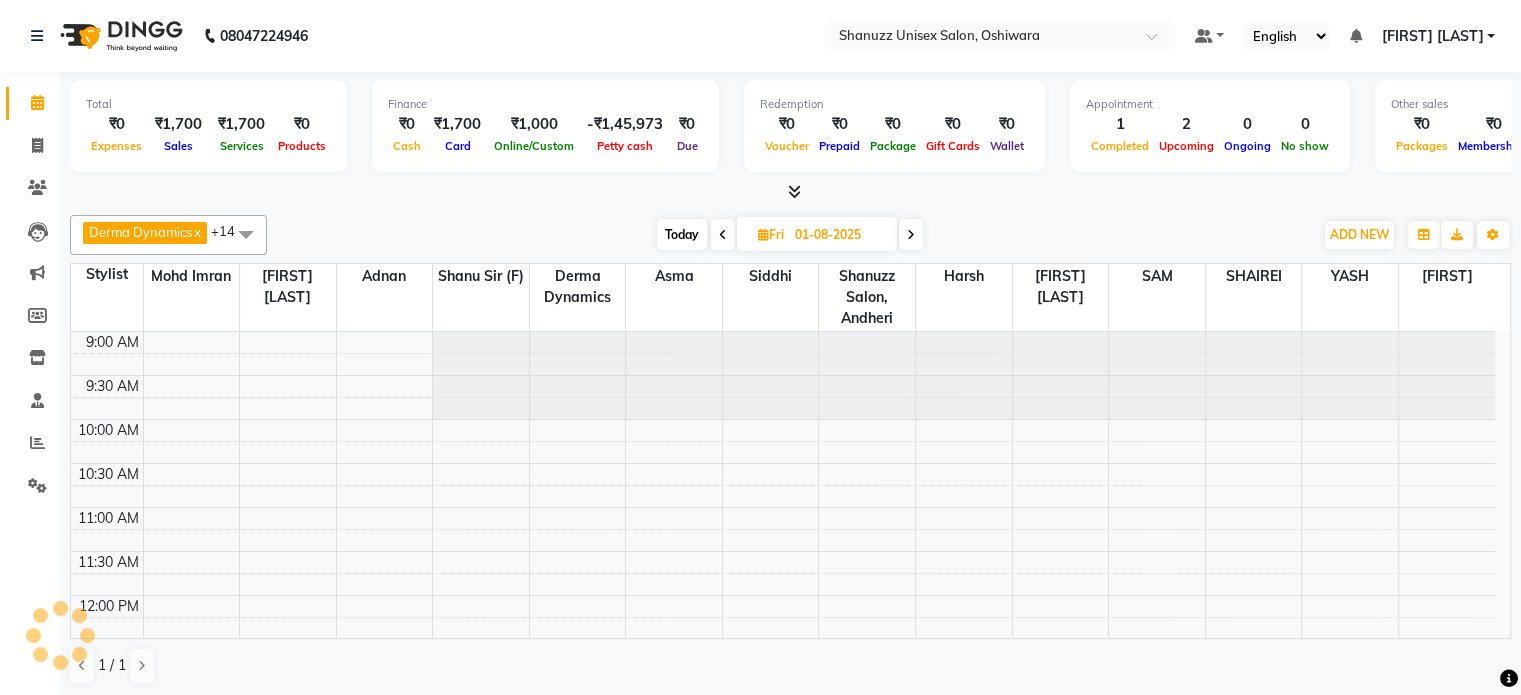 scroll, scrollTop: 0, scrollLeft: 0, axis: both 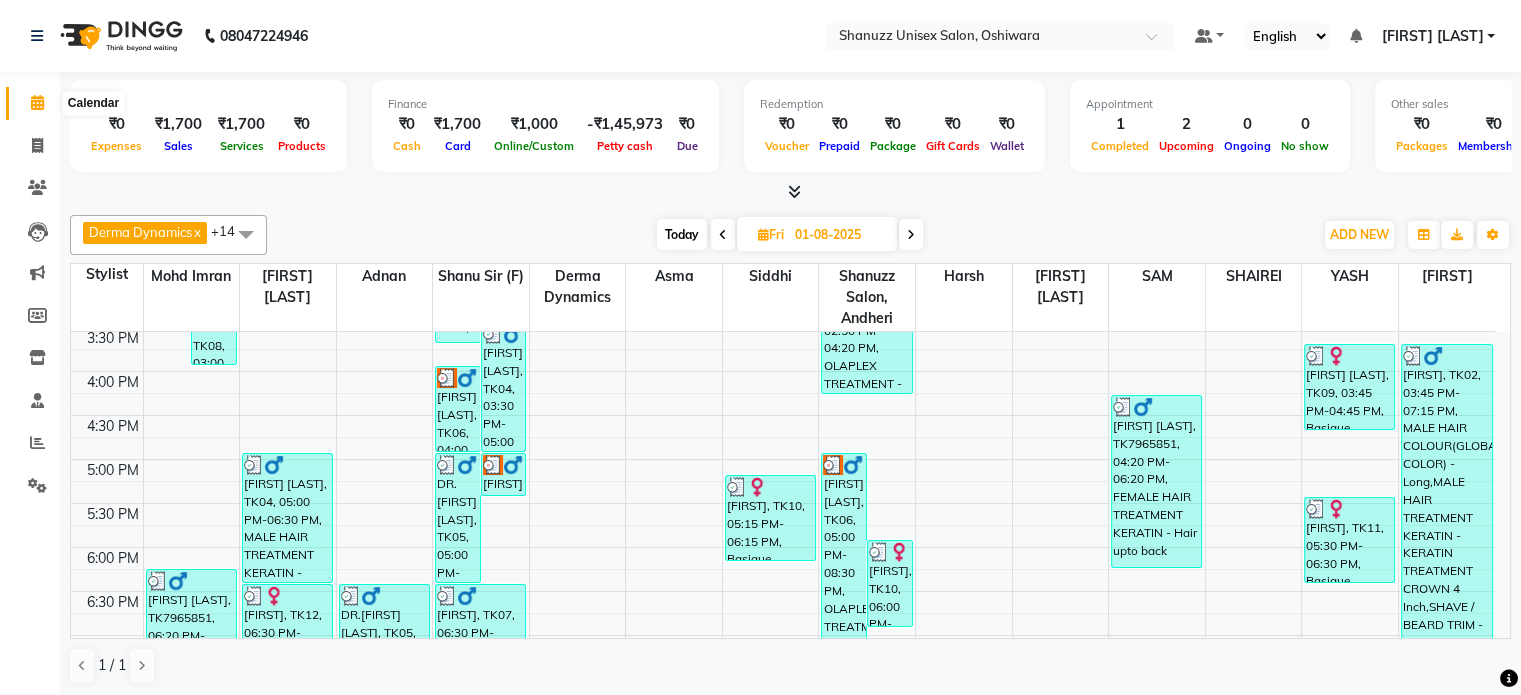 click 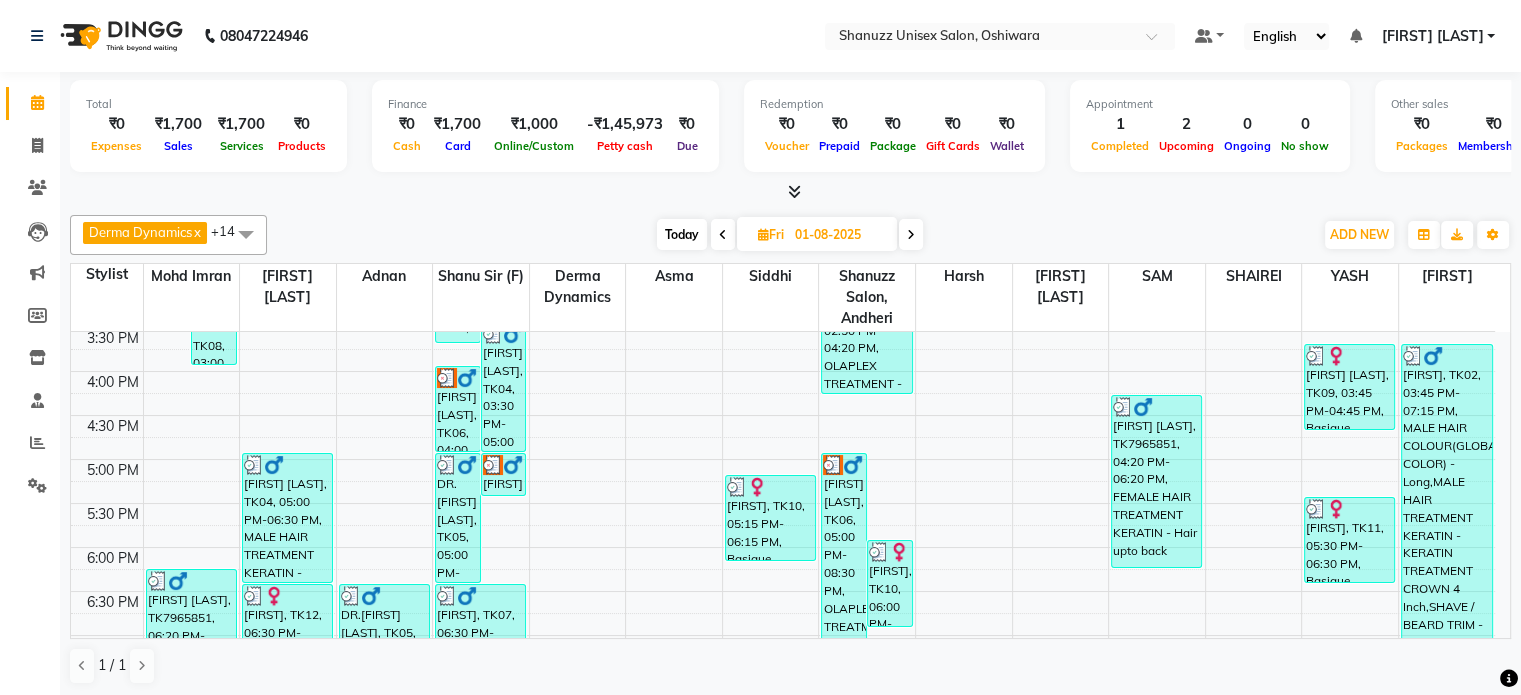 click 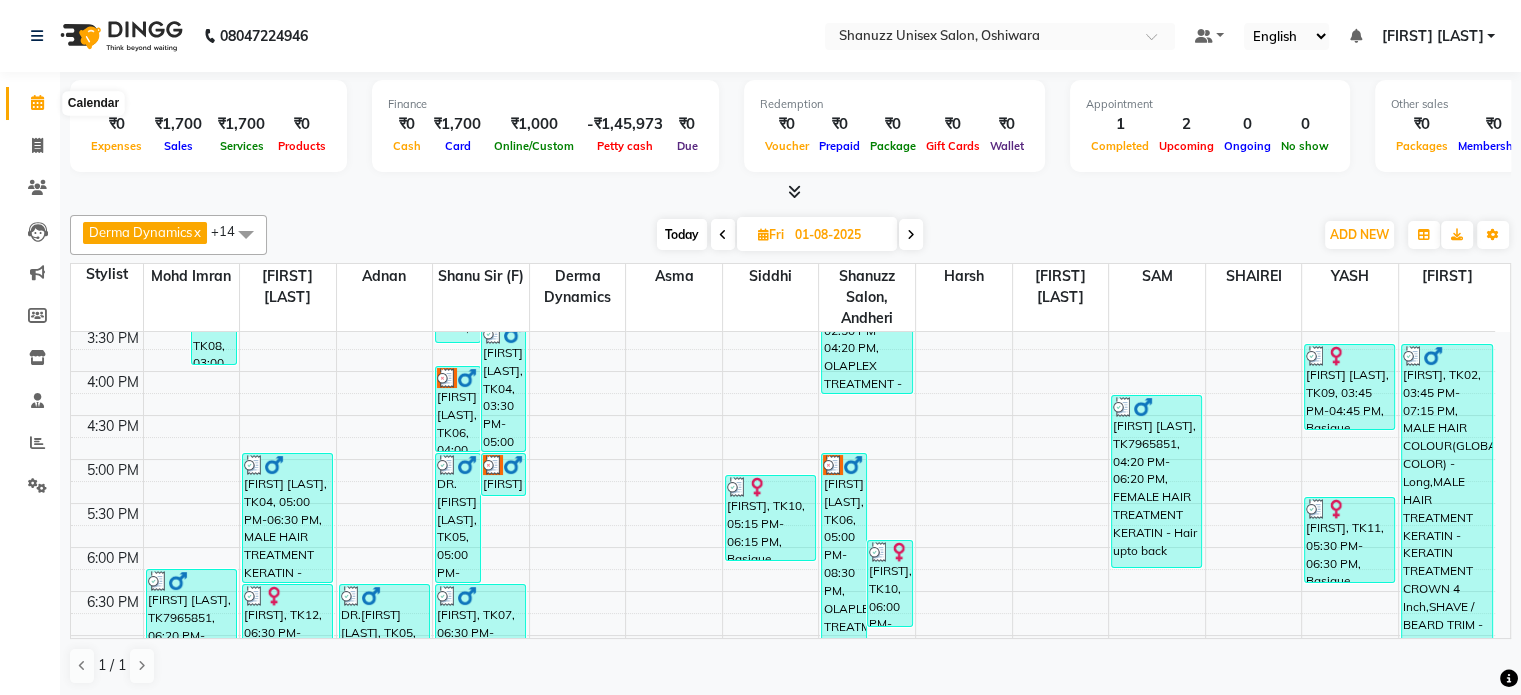 click 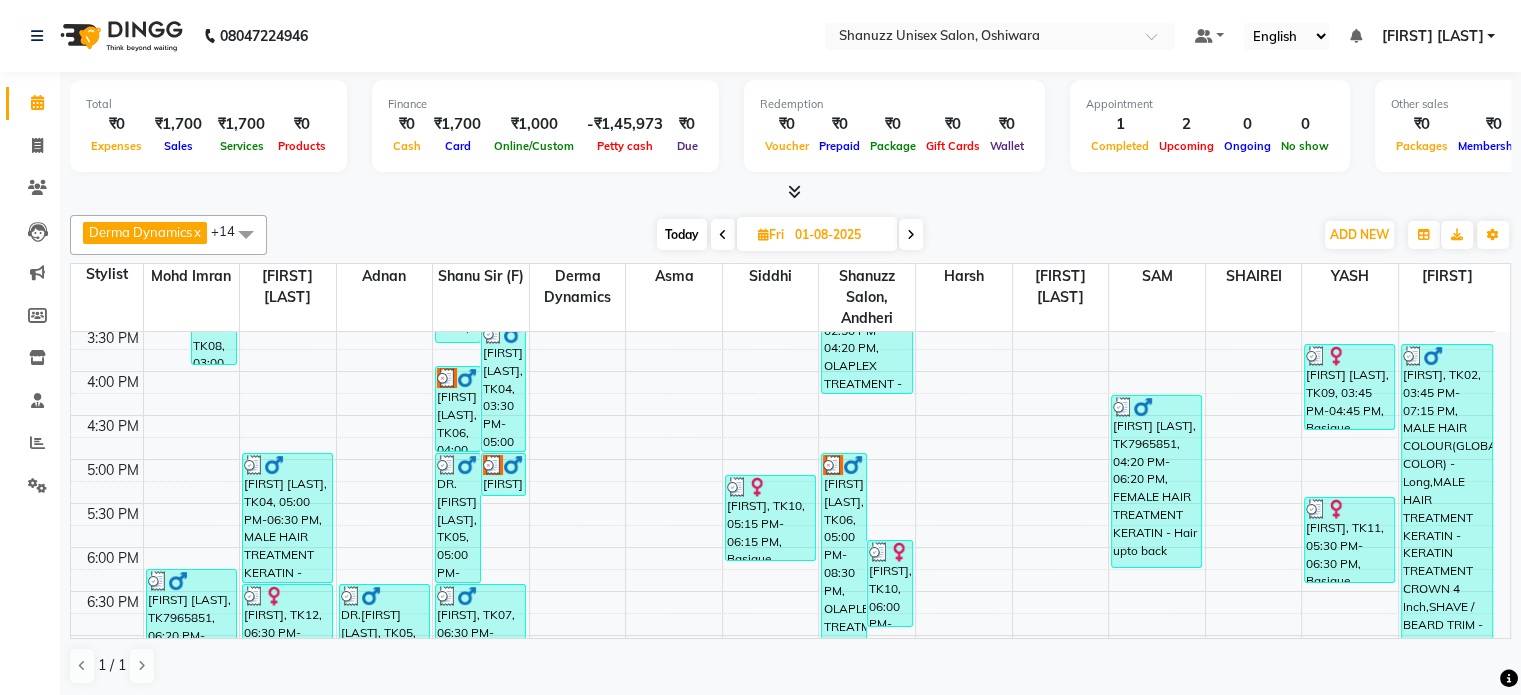 click 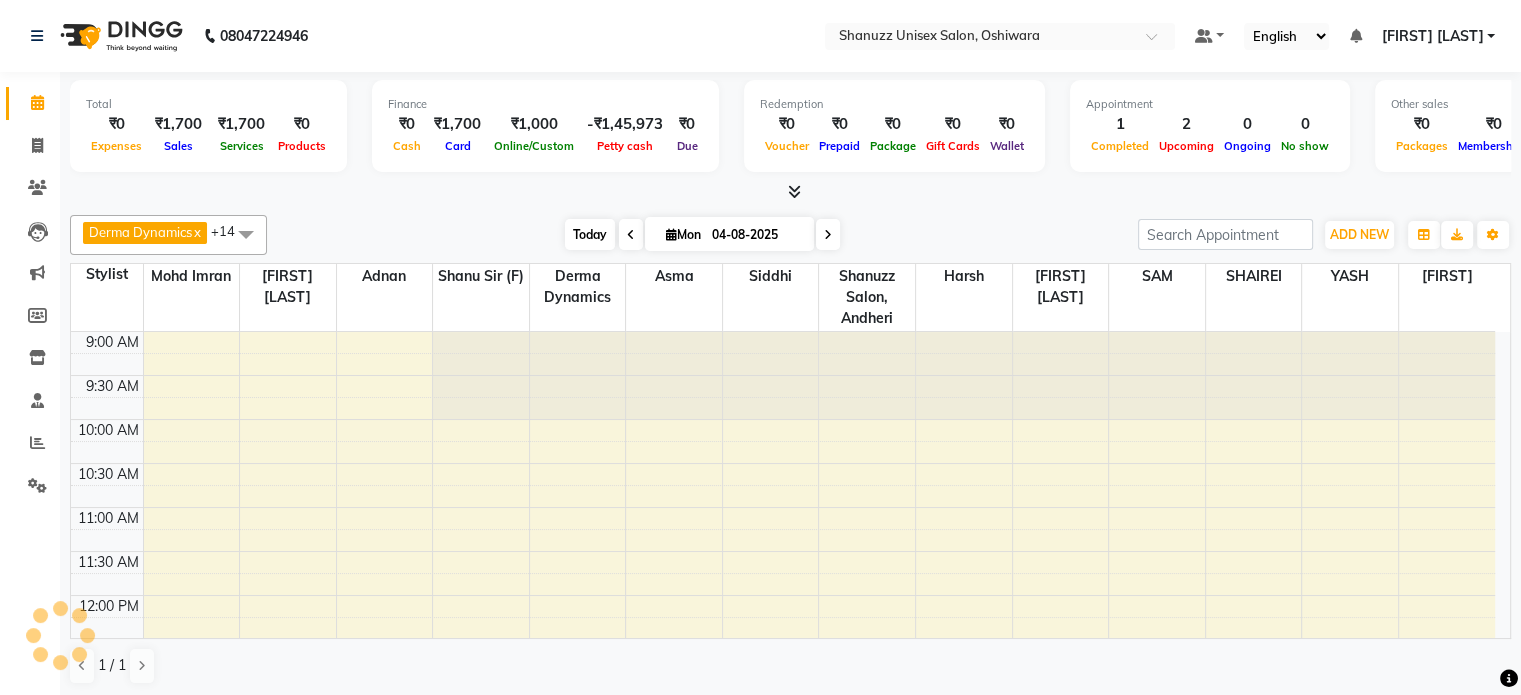 scroll, scrollTop: 612, scrollLeft: 0, axis: vertical 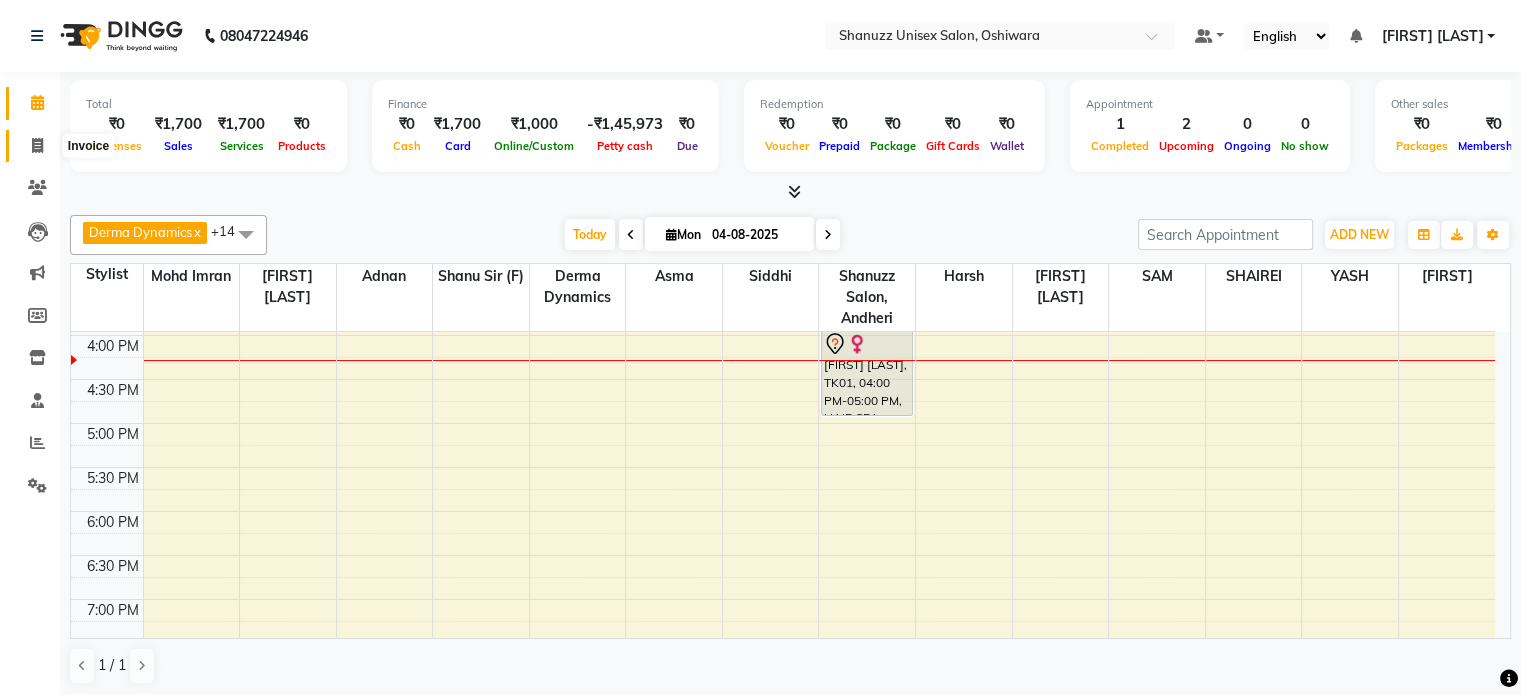click 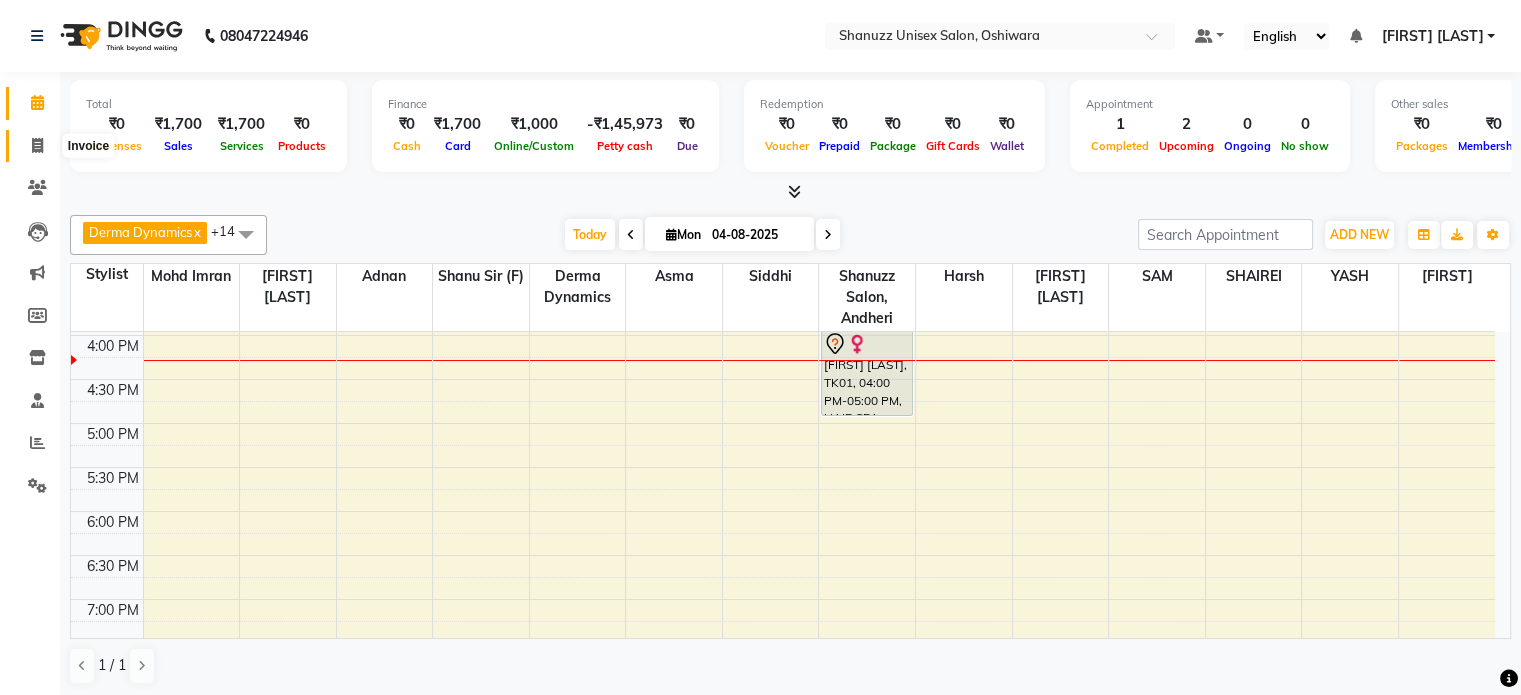select on "service" 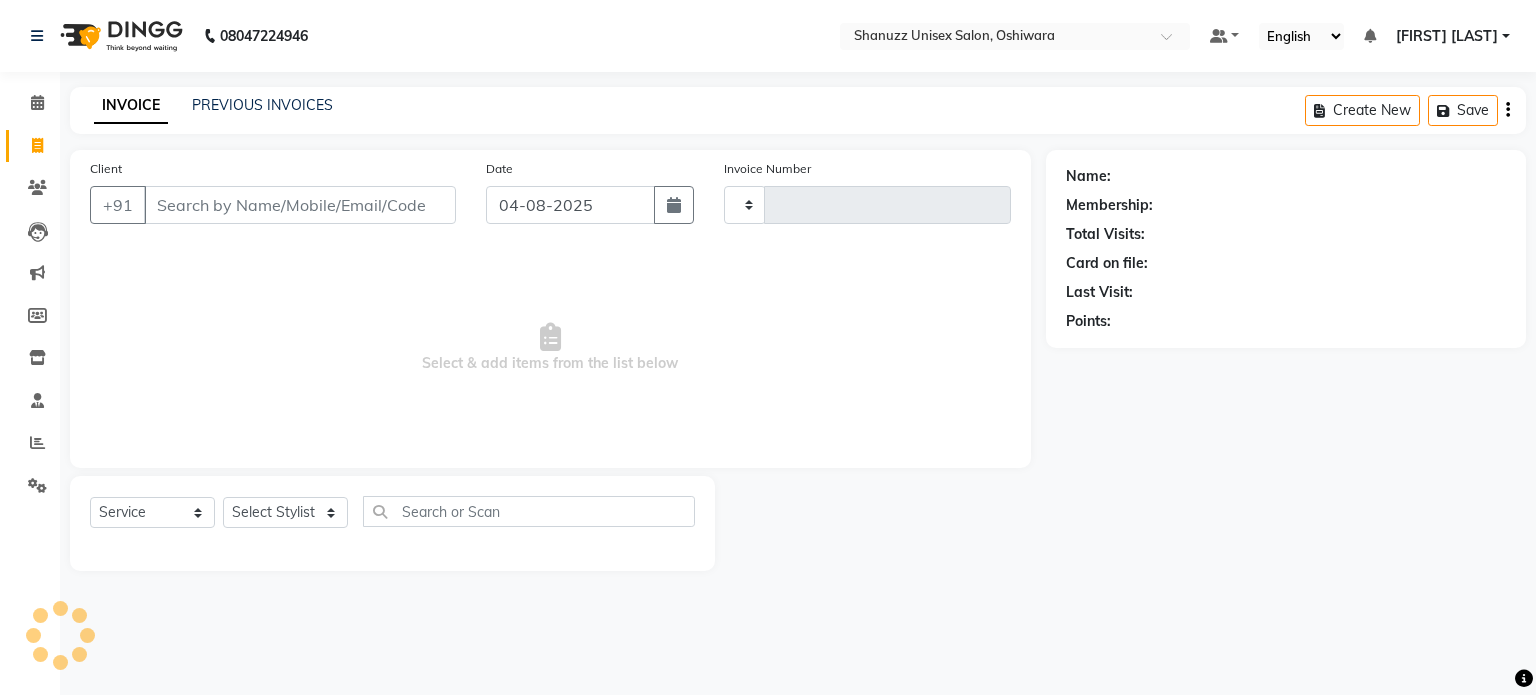 type on "1201" 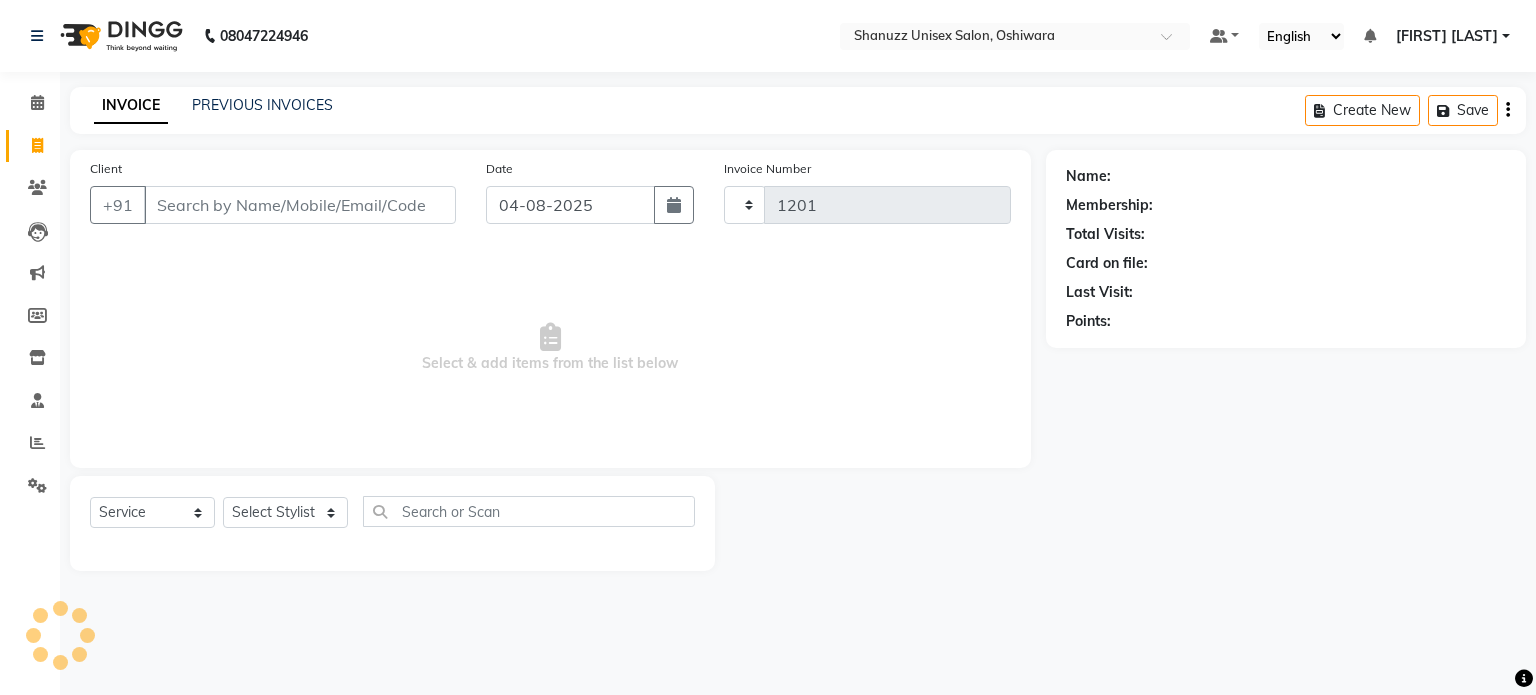 select on "7102" 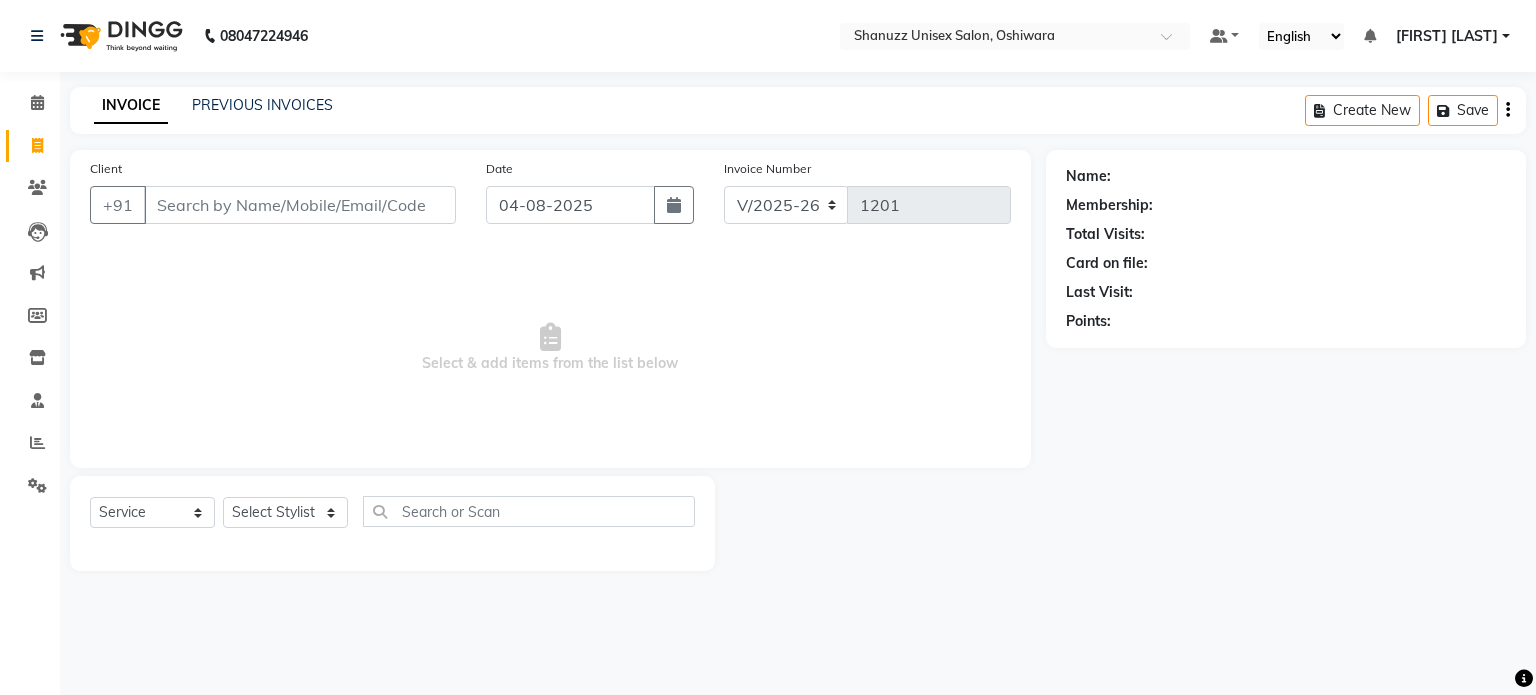 click on "Client" at bounding box center [300, 205] 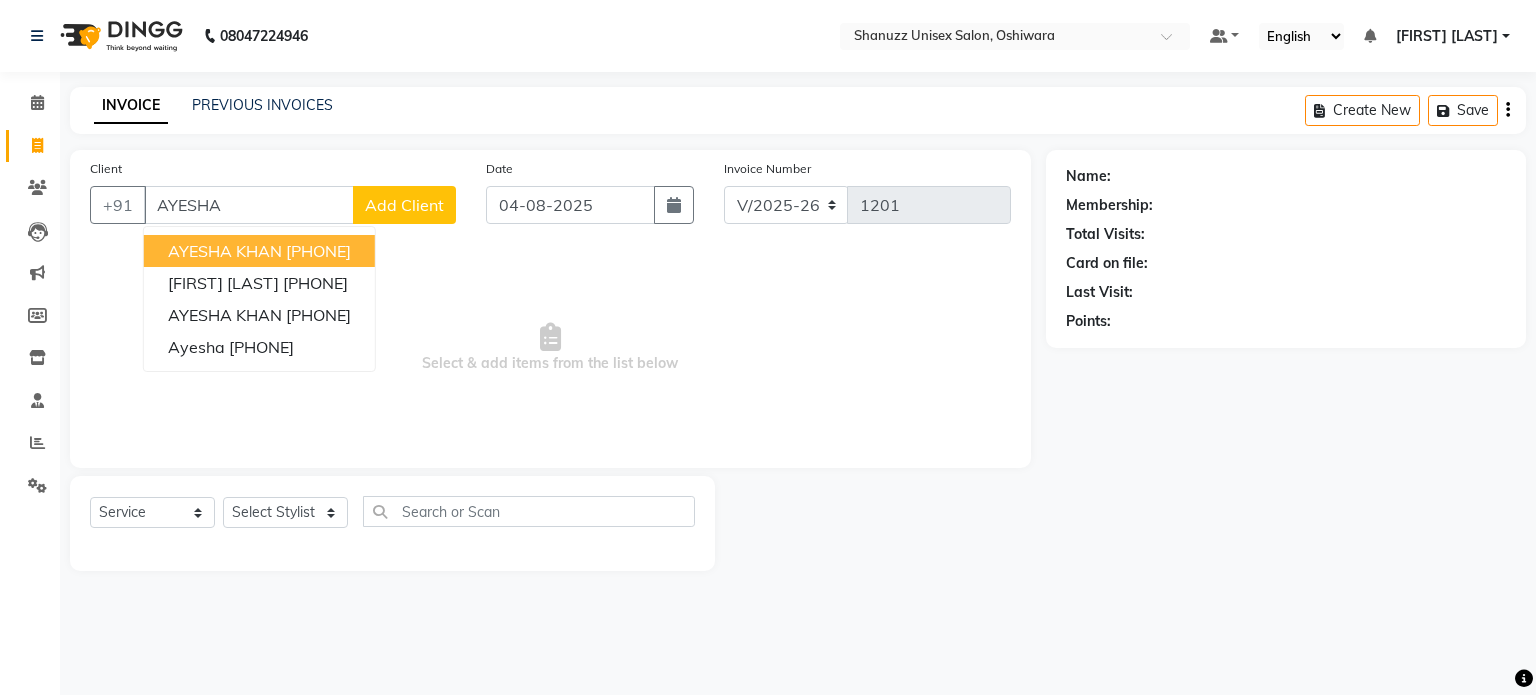 click on "AYESHA KHAN" at bounding box center (225, 251) 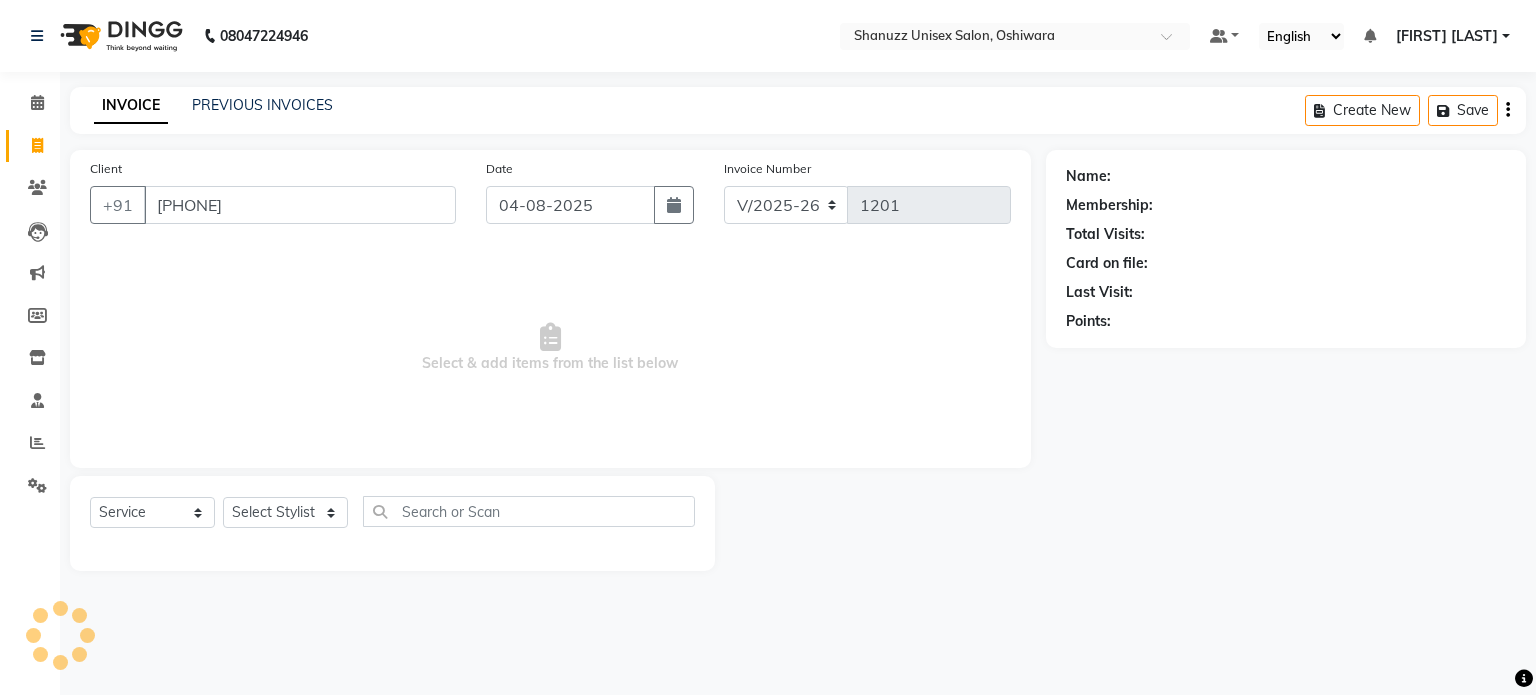 type on "[PHONE]" 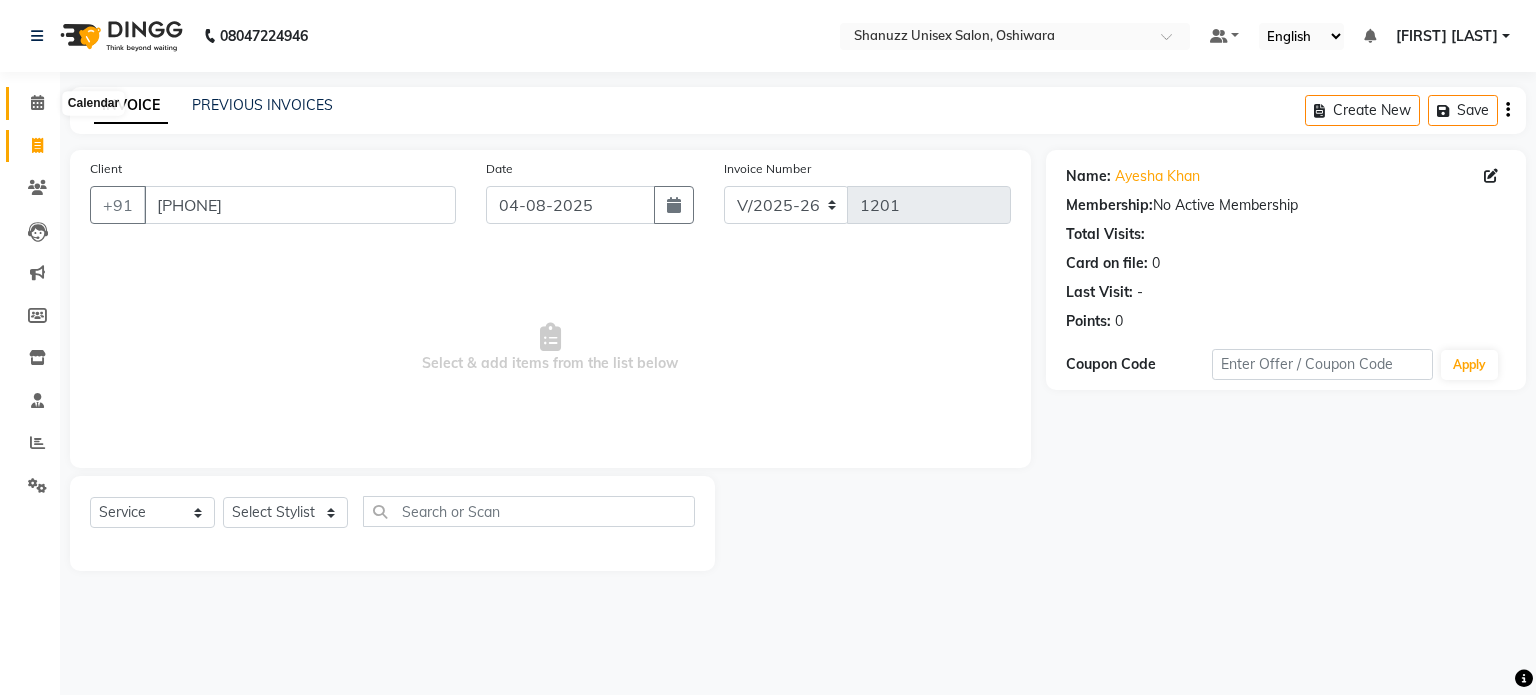 click 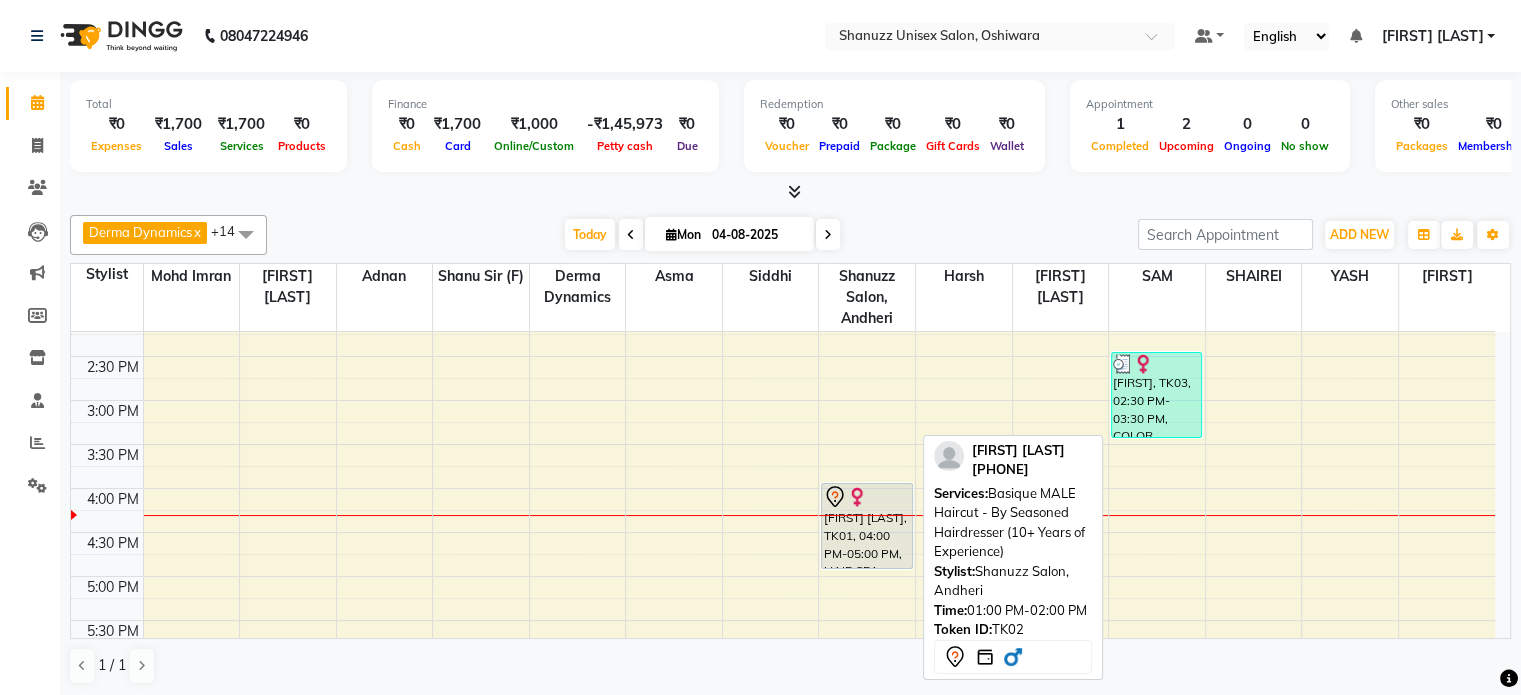 scroll, scrollTop: 466, scrollLeft: 0, axis: vertical 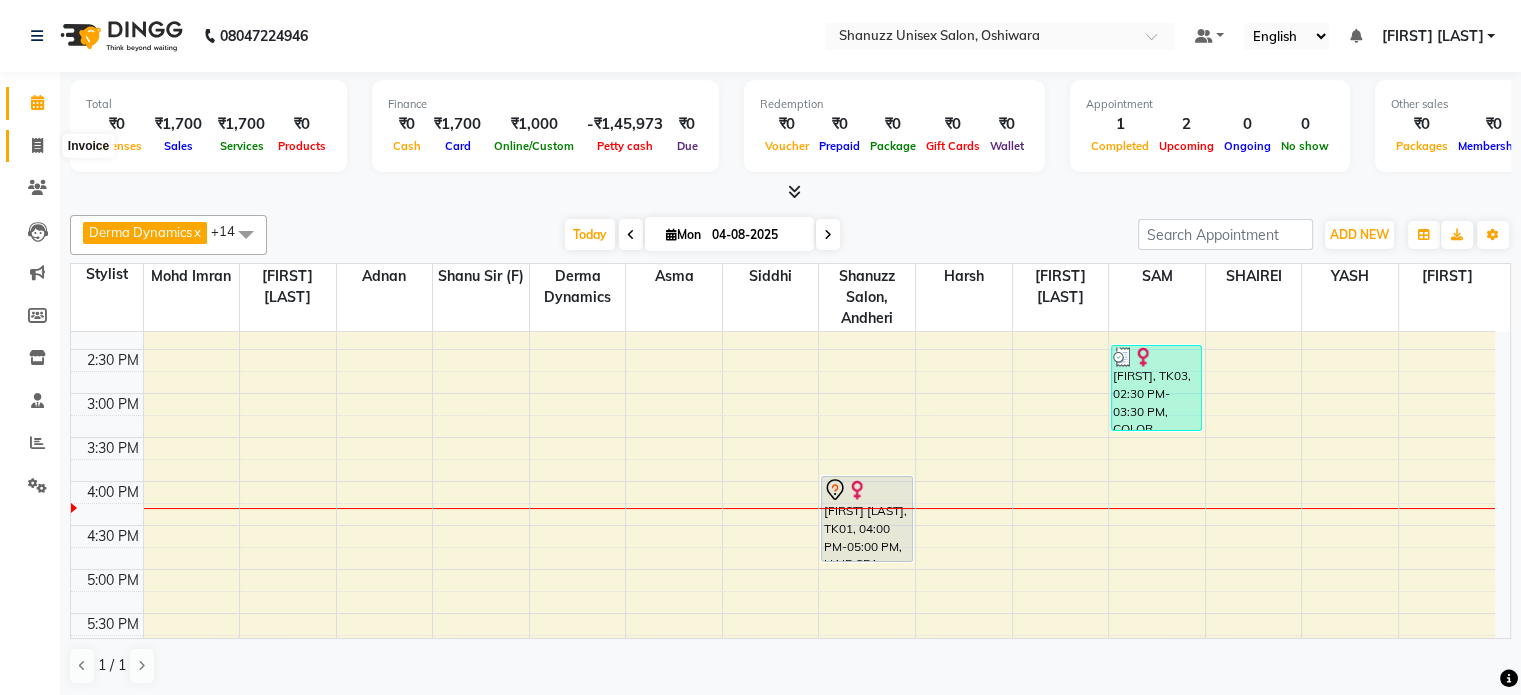click 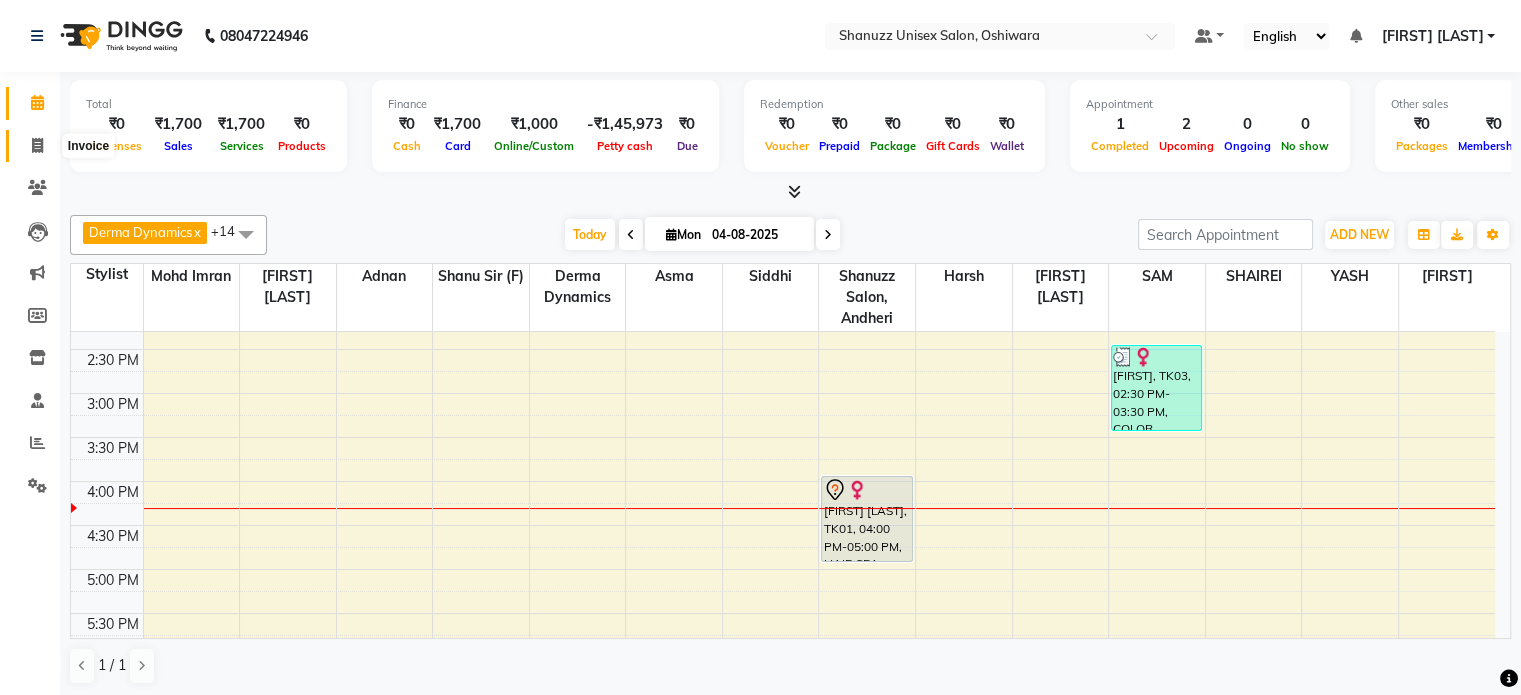 select on "service" 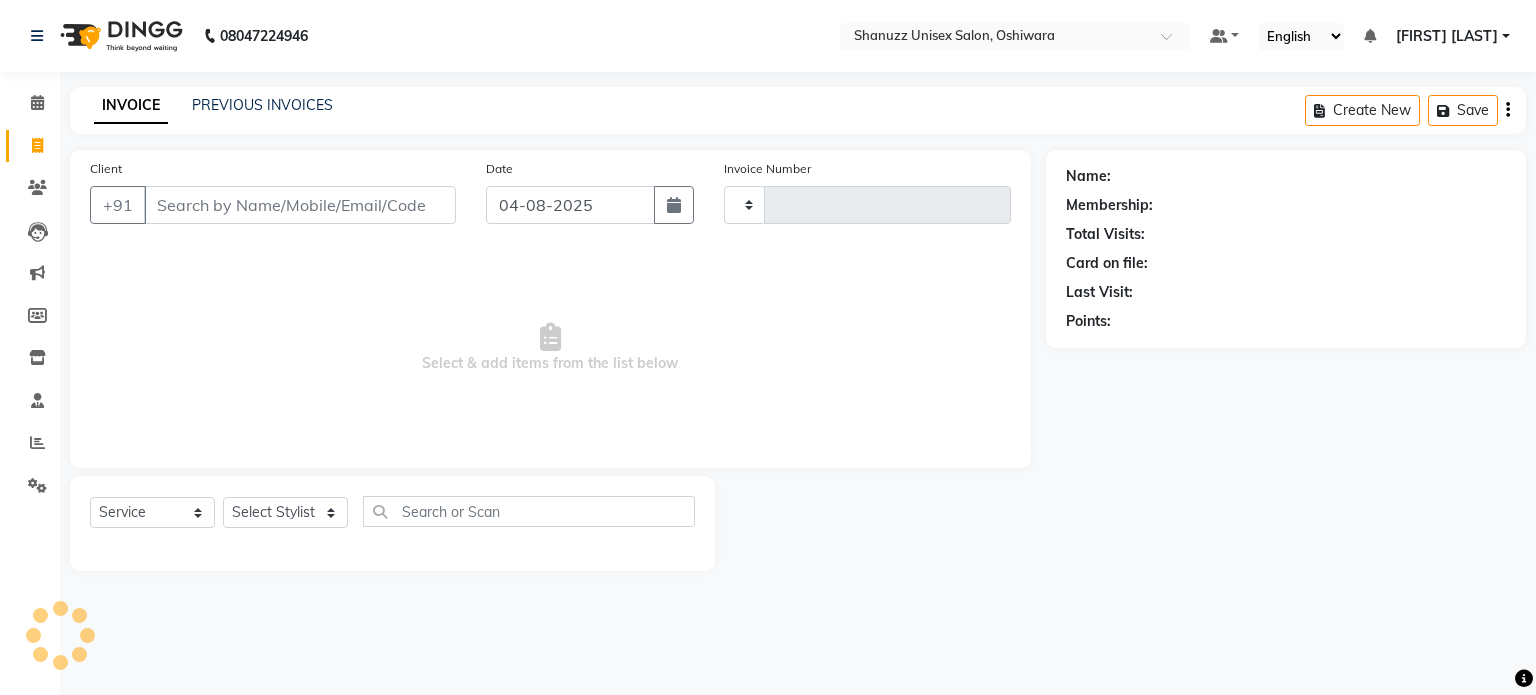 type on "1201" 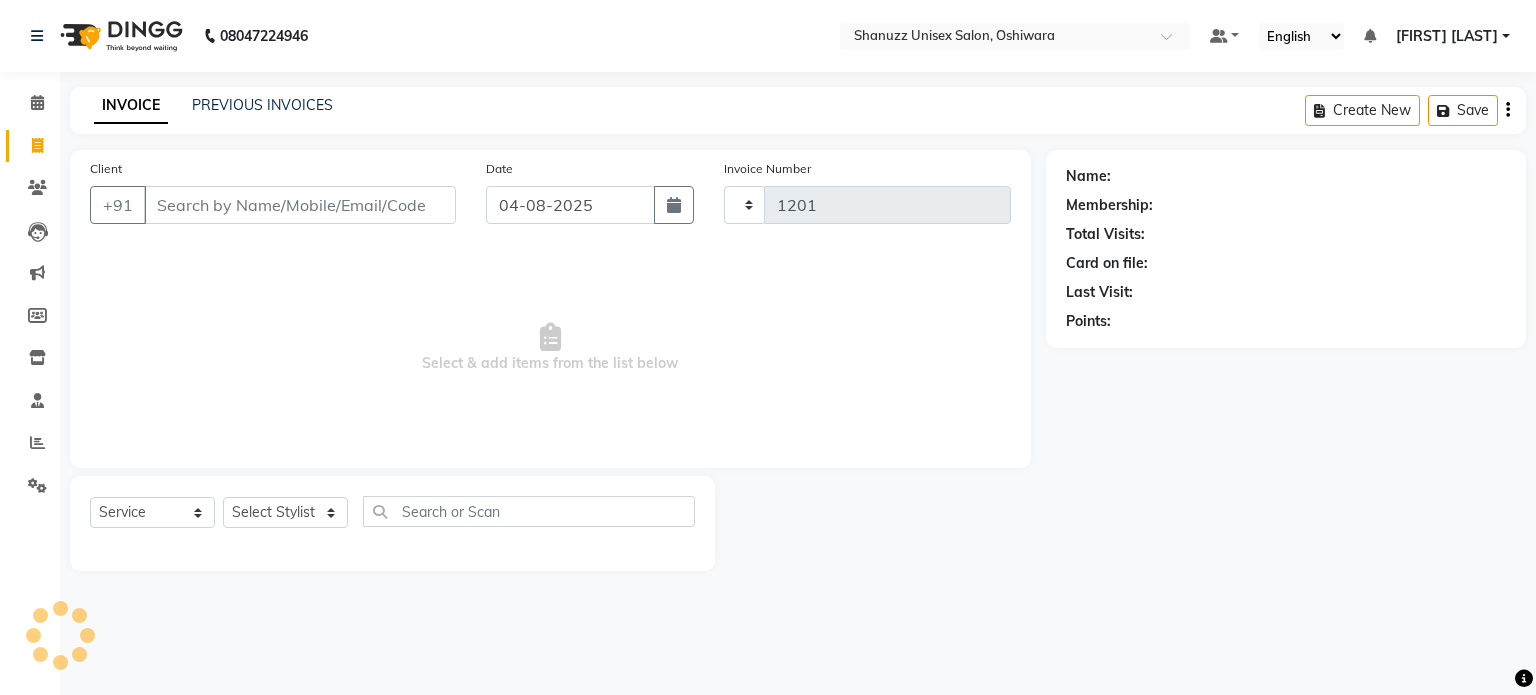 select on "7102" 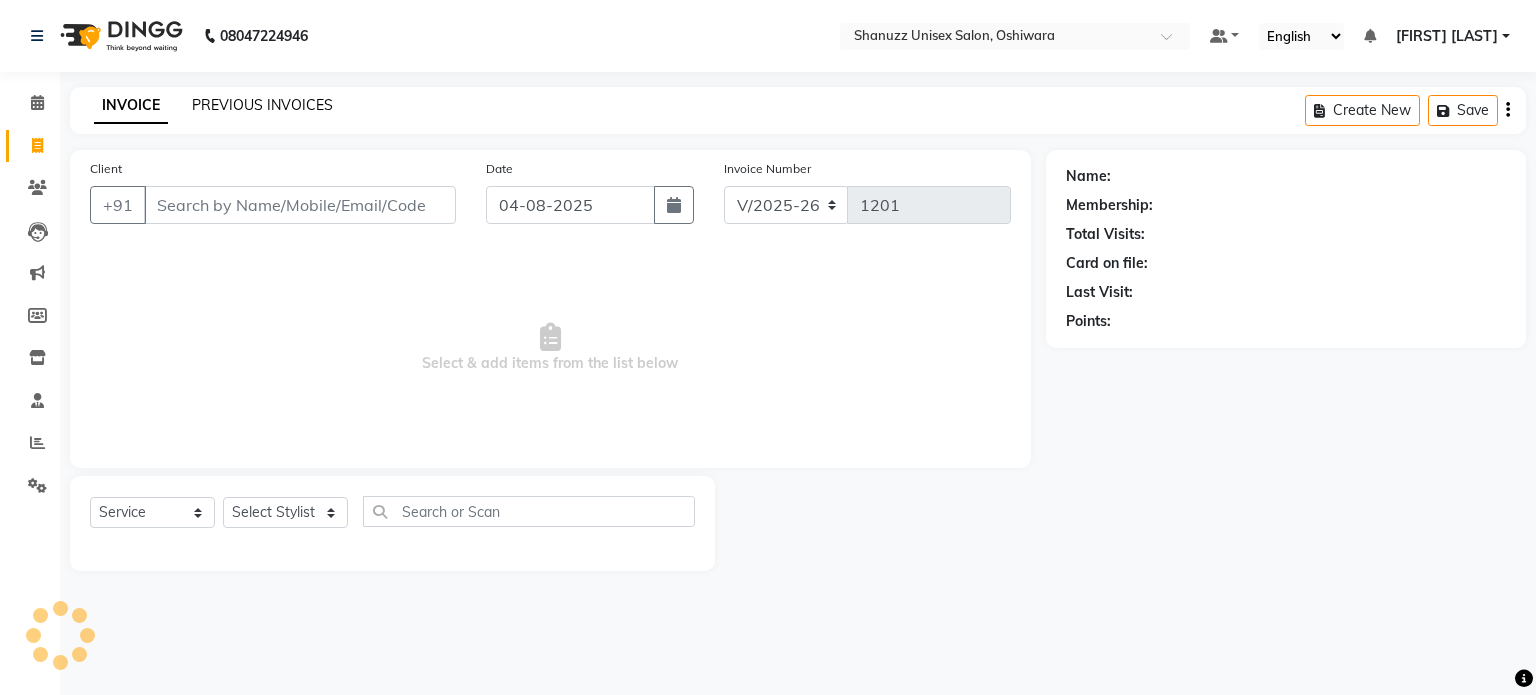 click on "PREVIOUS INVOICES" 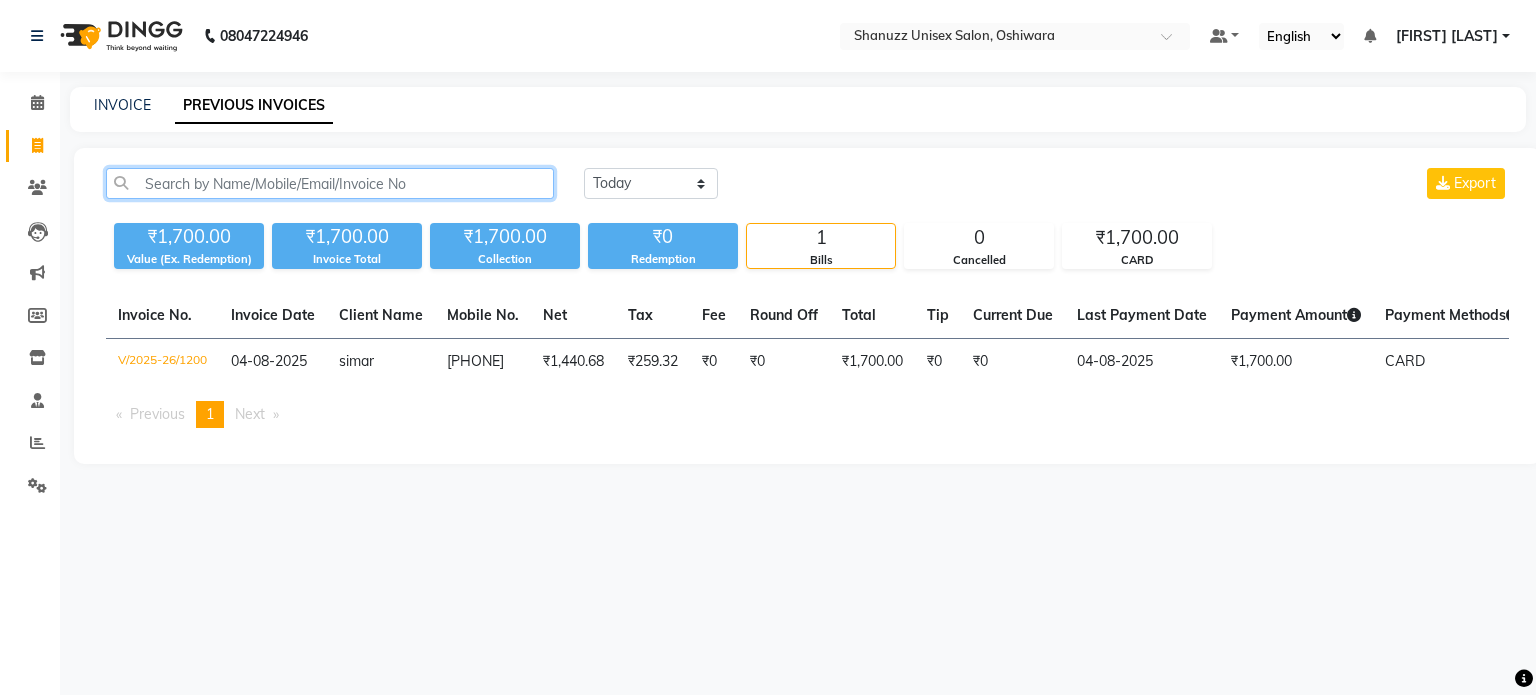 click 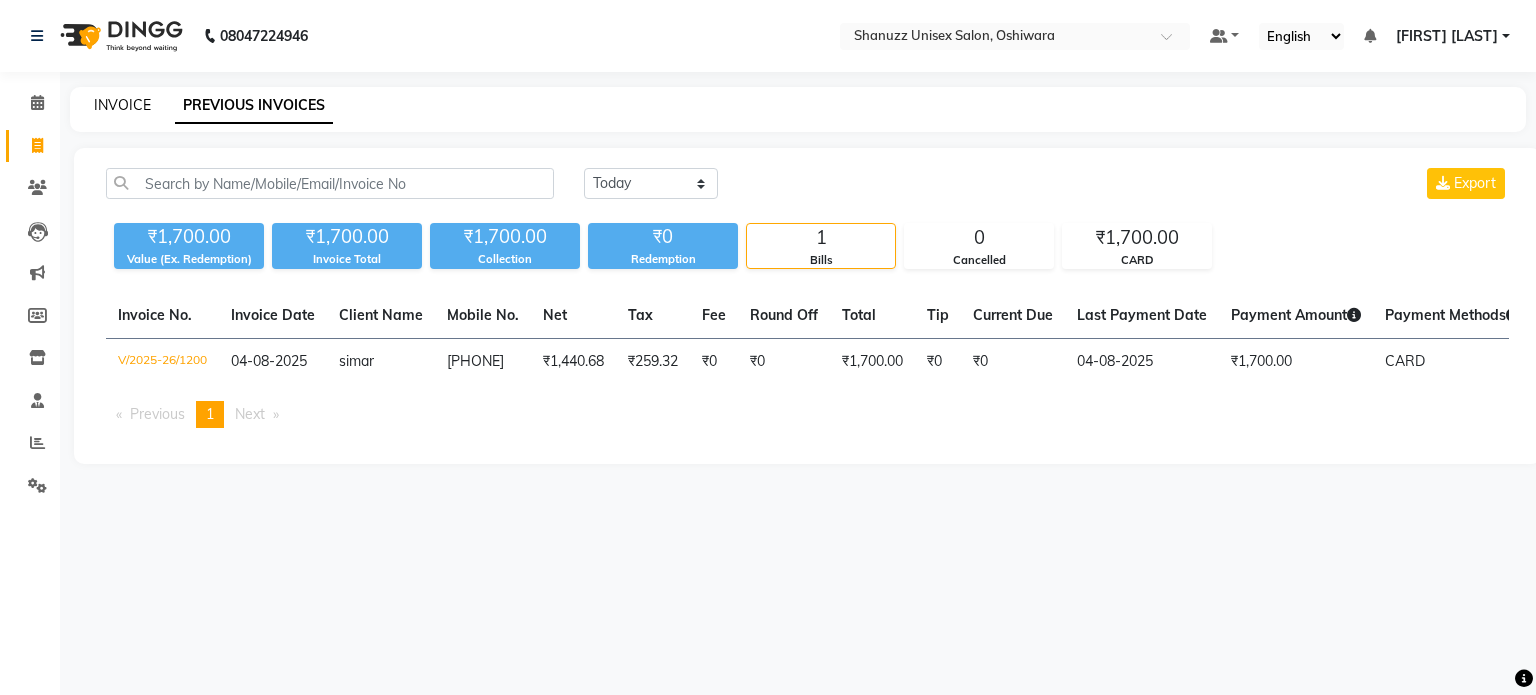 click on "INVOICE" 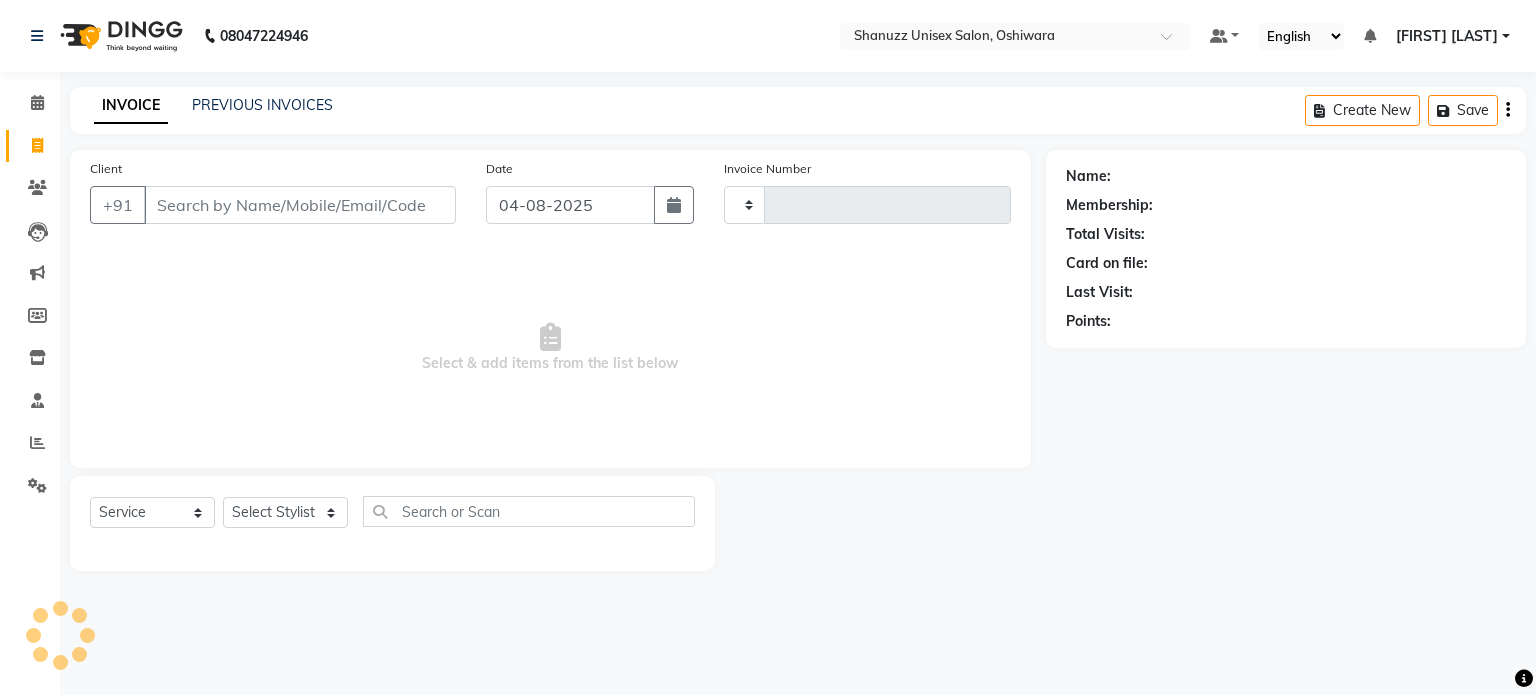 type on "1201" 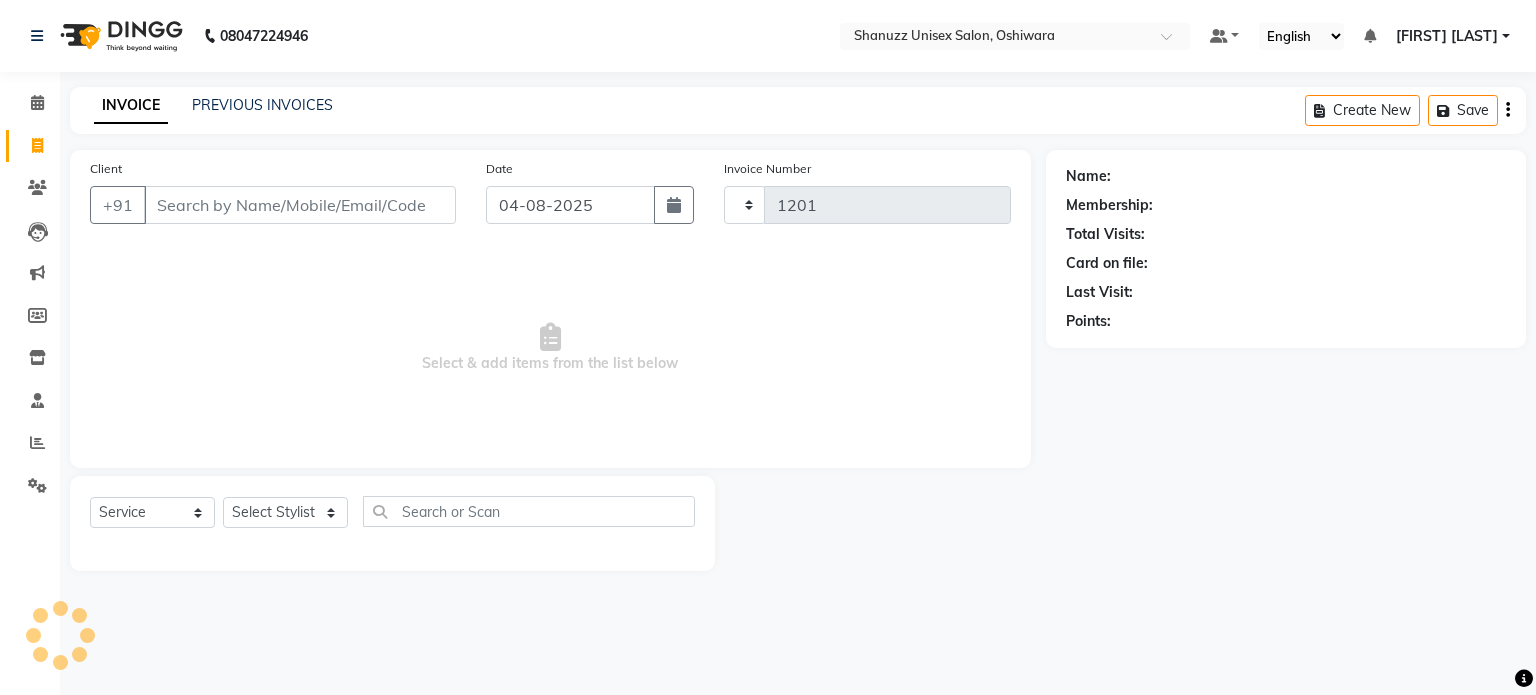select on "7102" 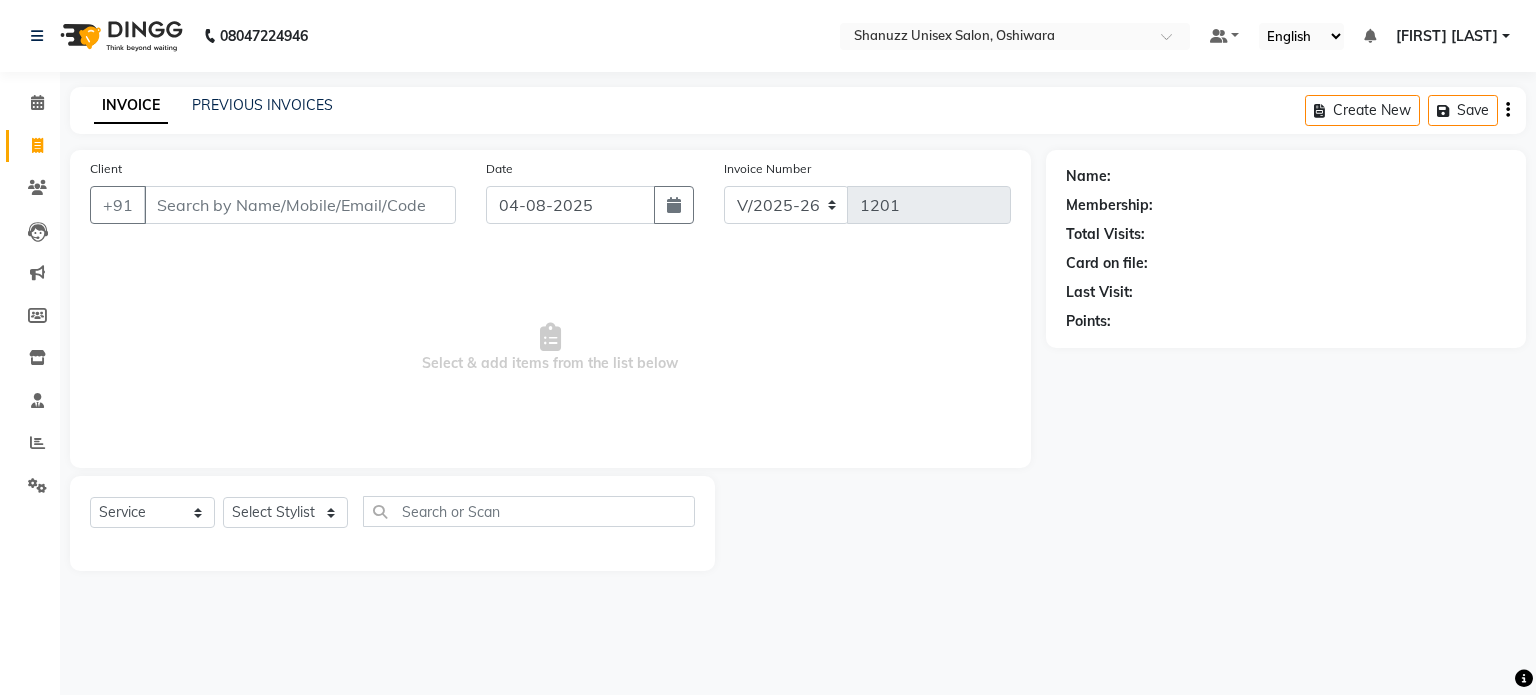 click on "Client" at bounding box center [300, 205] 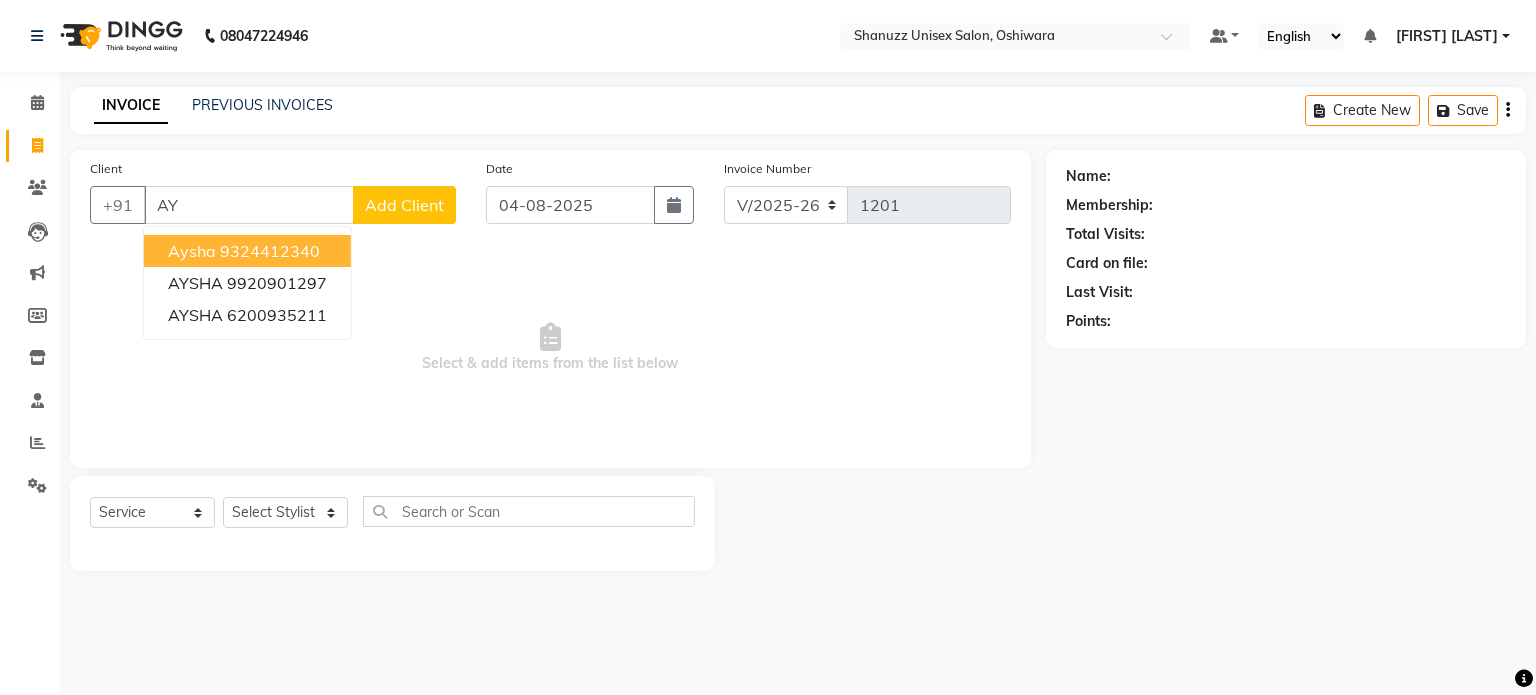 type on "A" 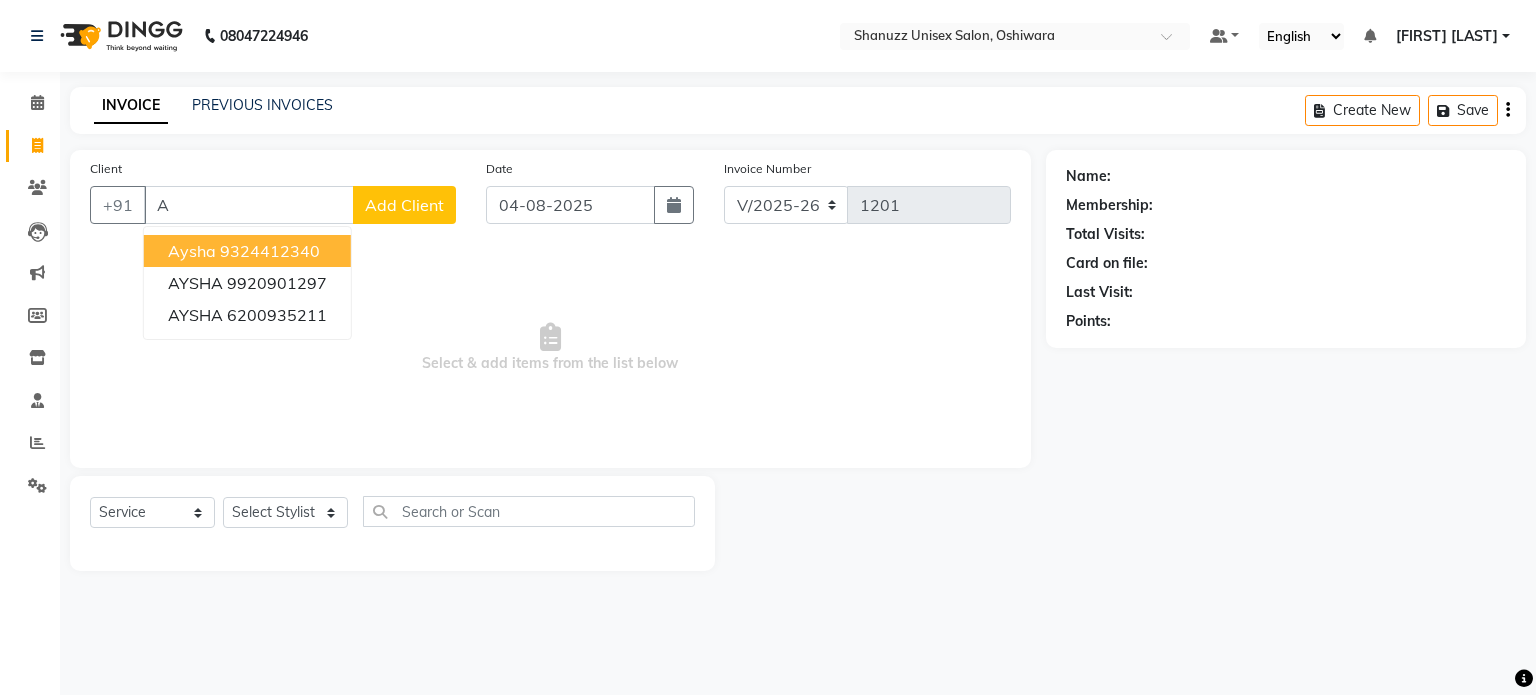 type 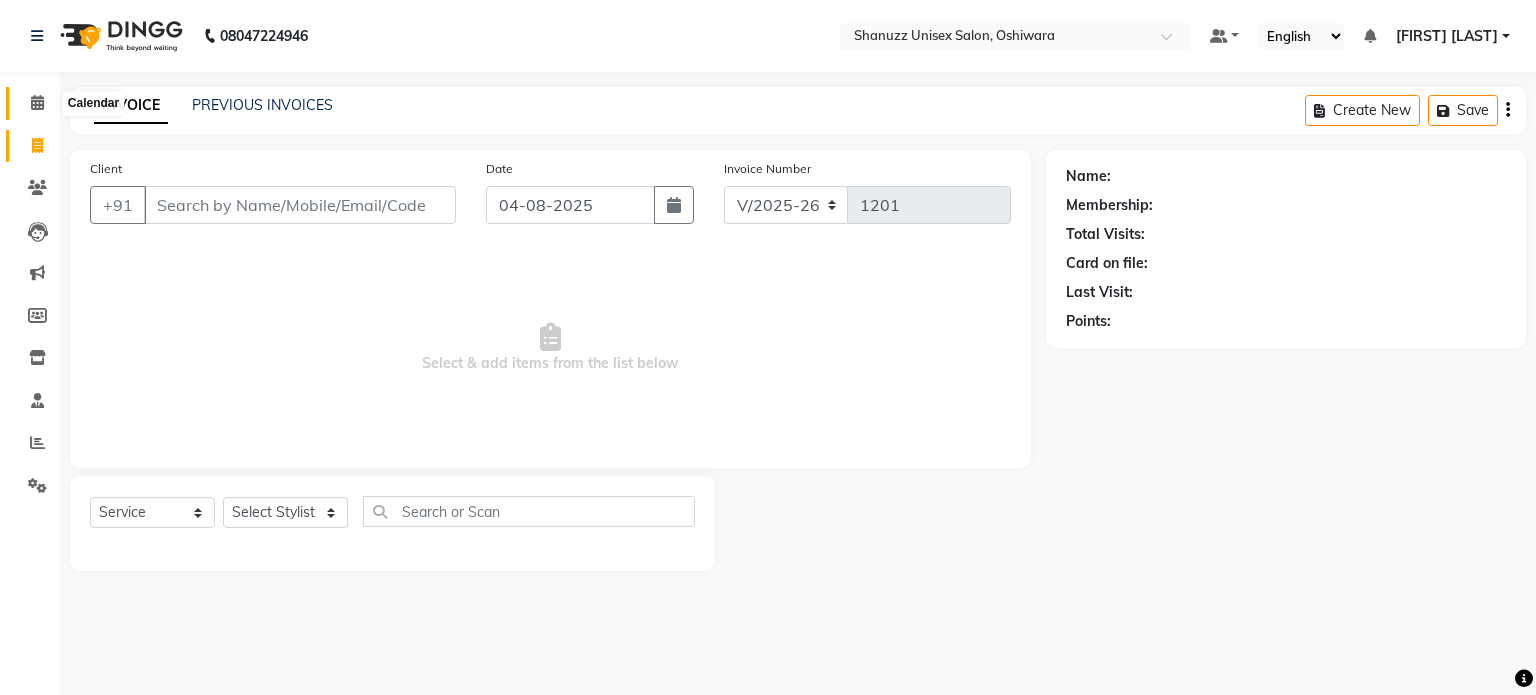 click 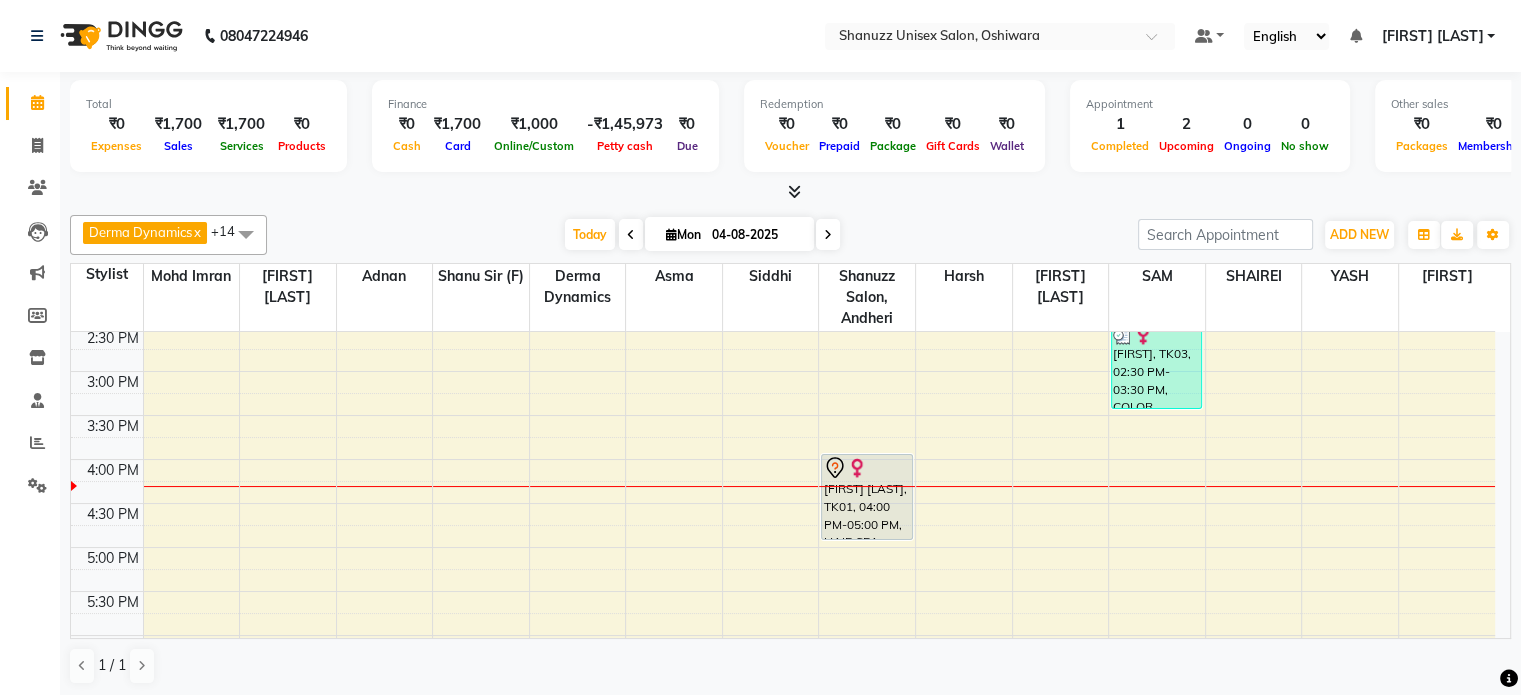 scroll, scrollTop: 490, scrollLeft: 0, axis: vertical 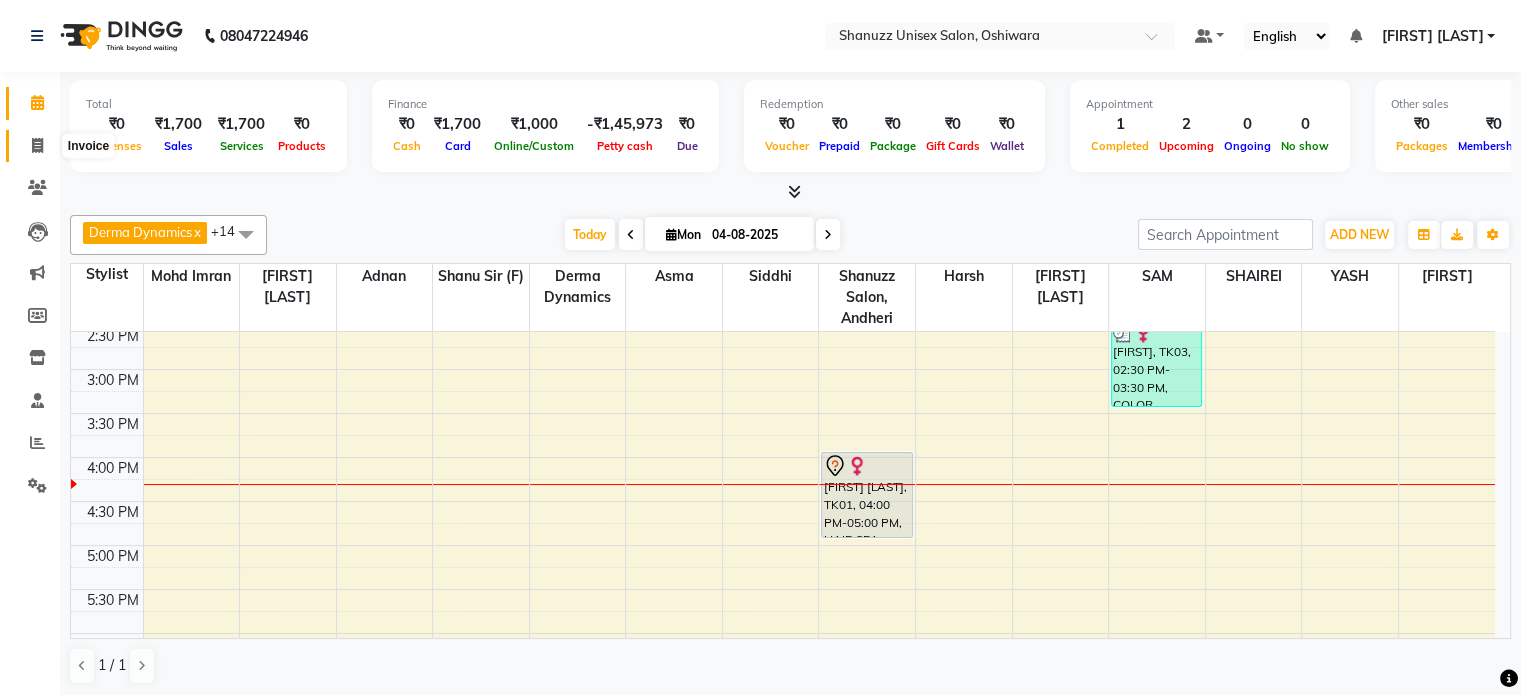 click 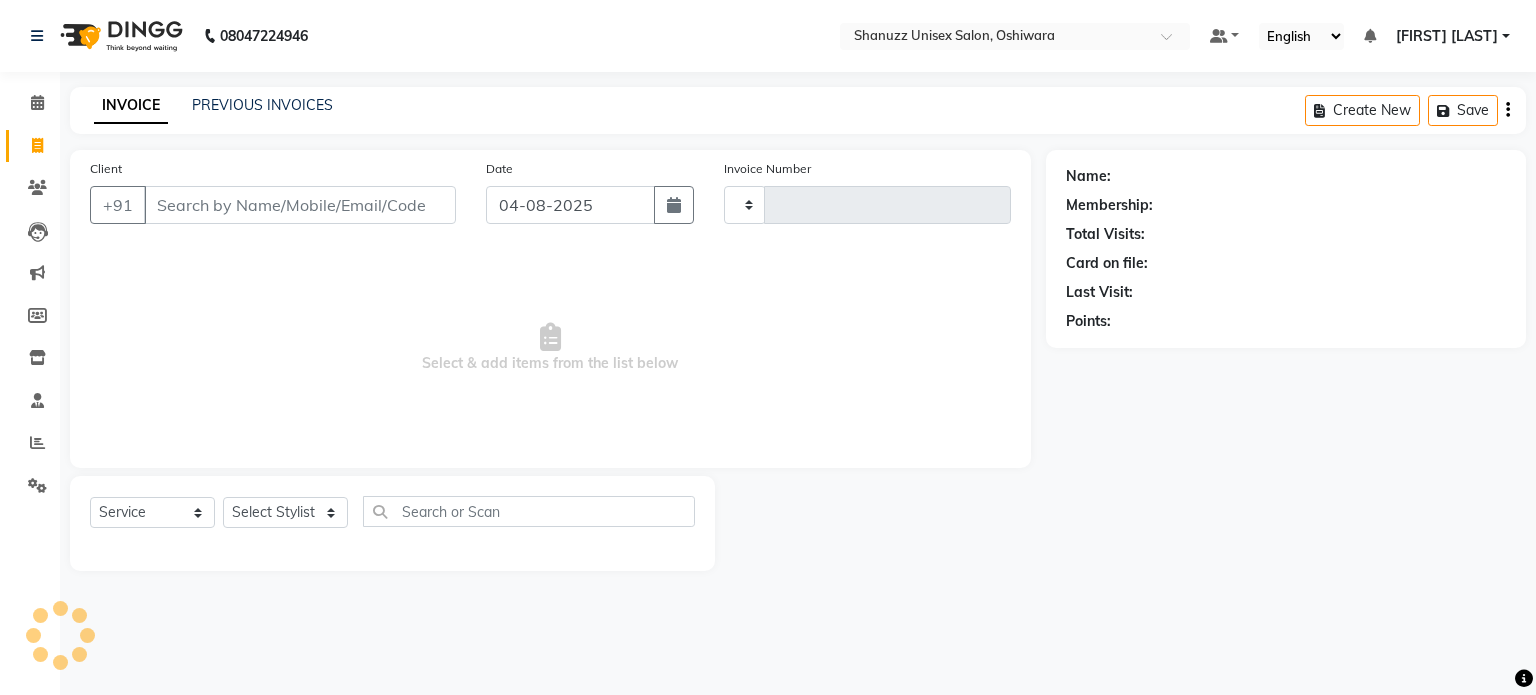 type on "1201" 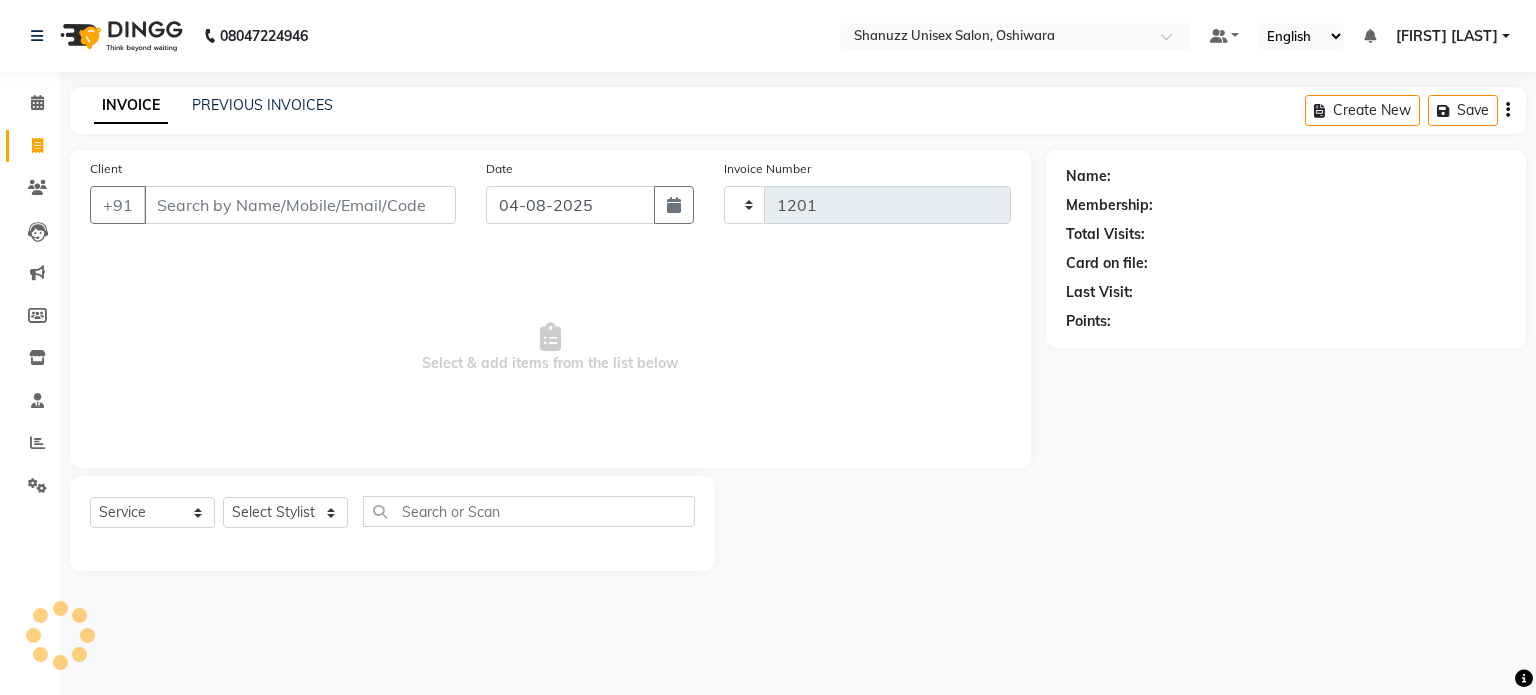 select on "7102" 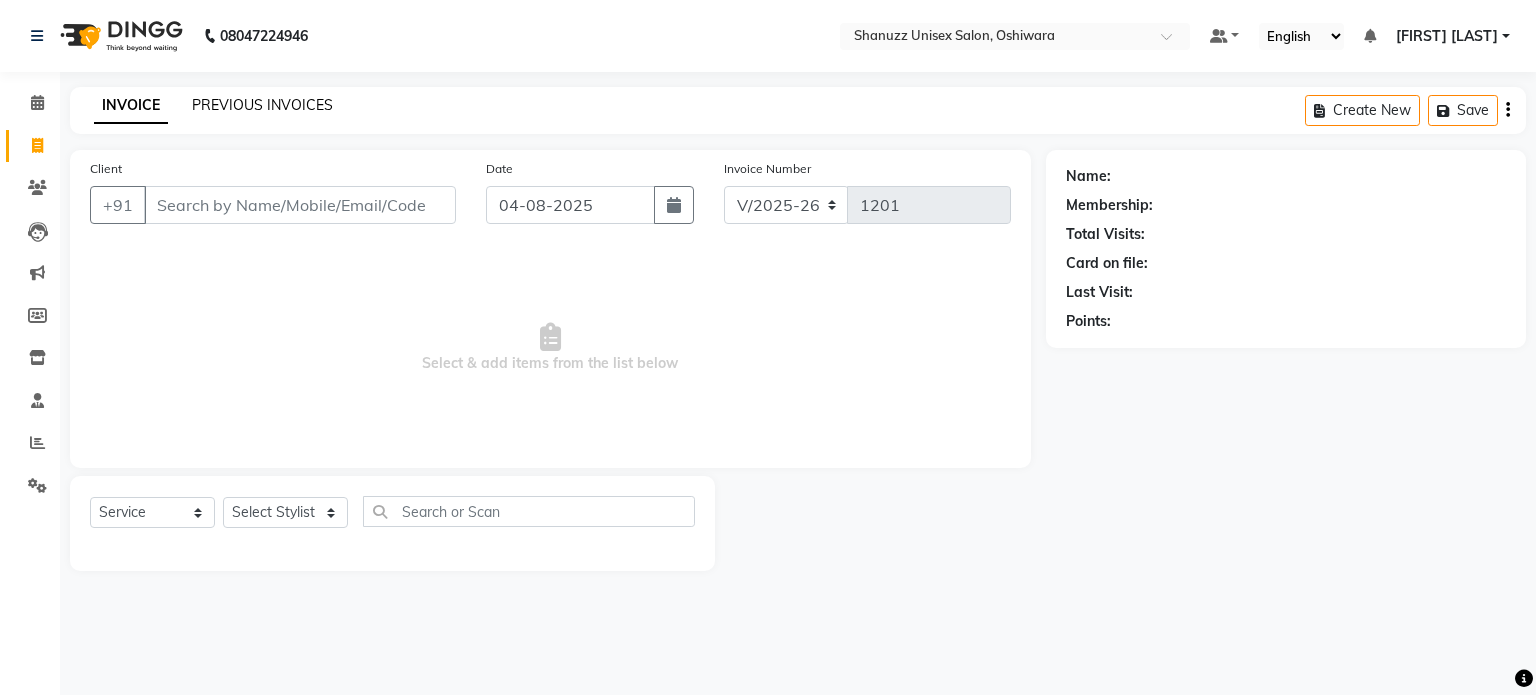 click on "PREVIOUS INVOICES" 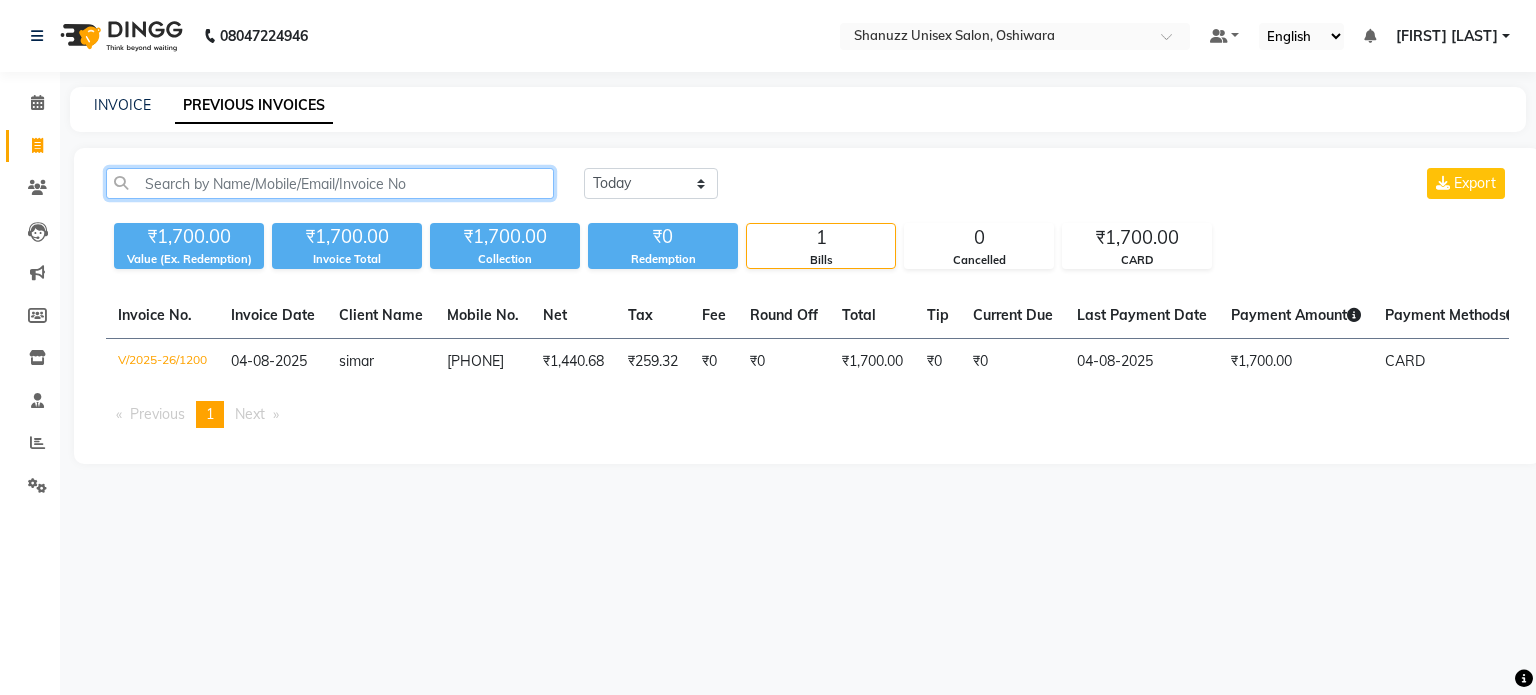click 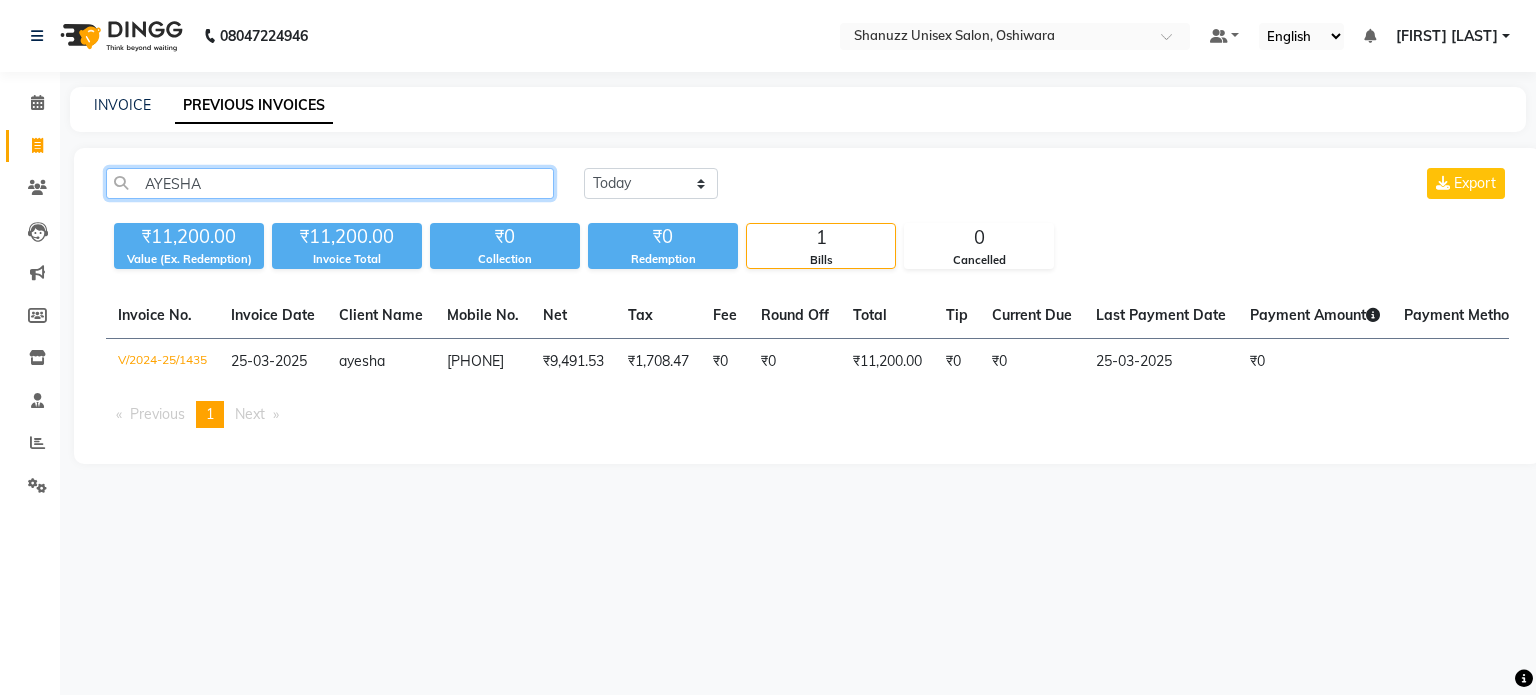 type on "AYESHA" 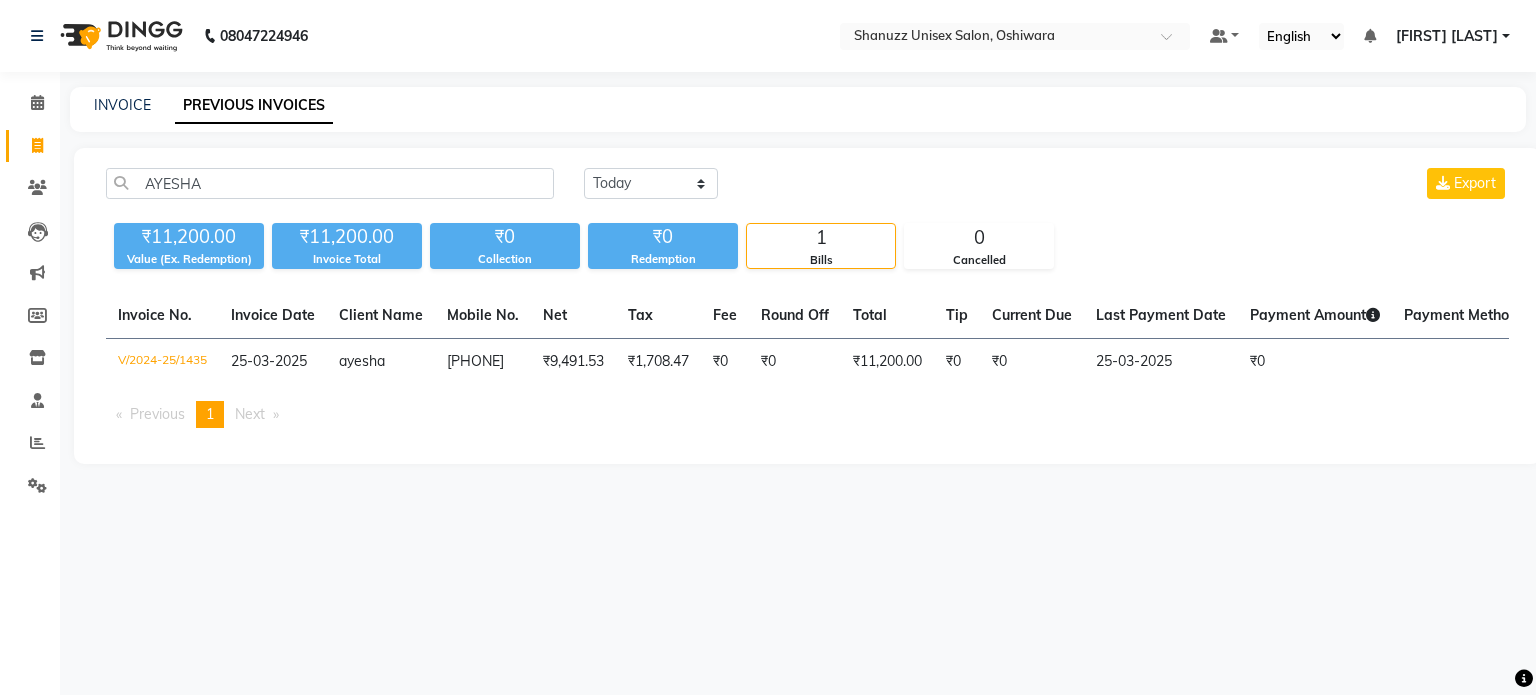 click on "INVOICE PREVIOUS INVOICES" 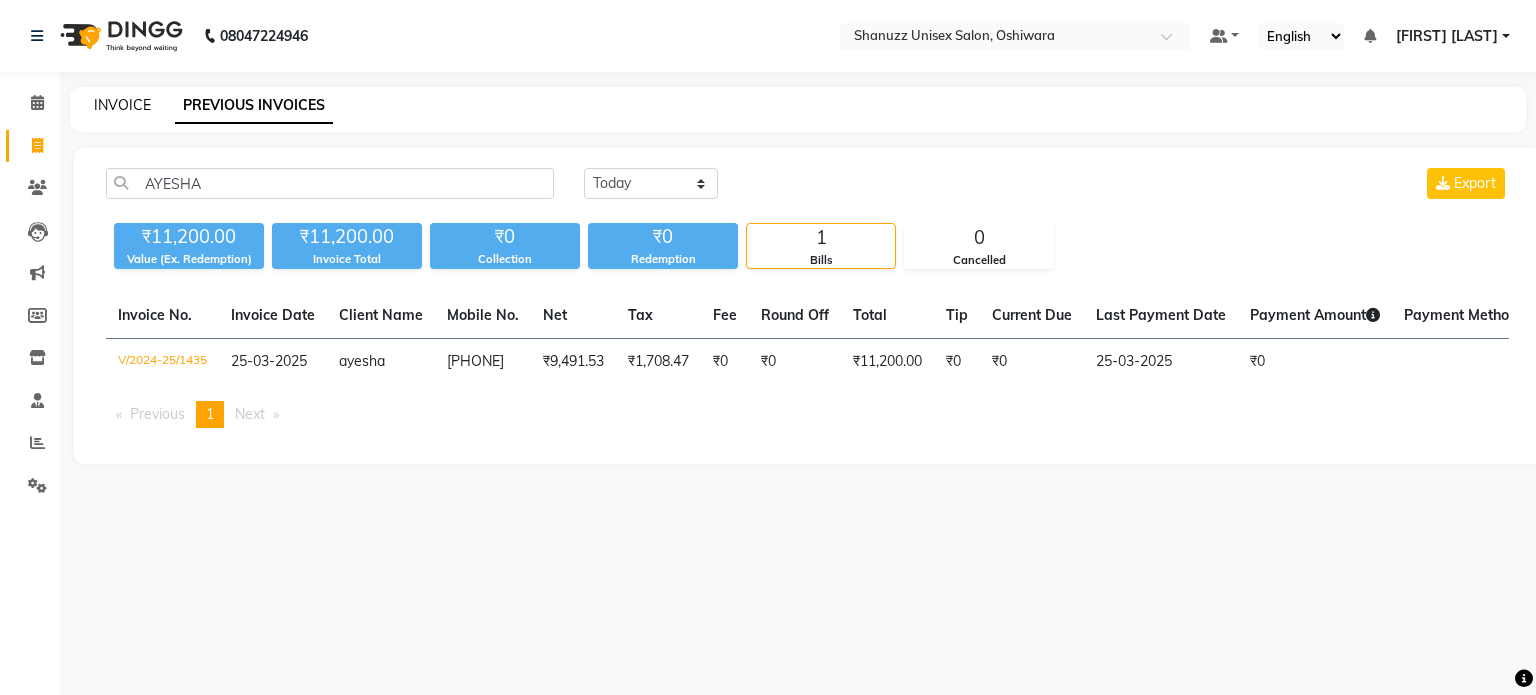 click on "INVOICE" 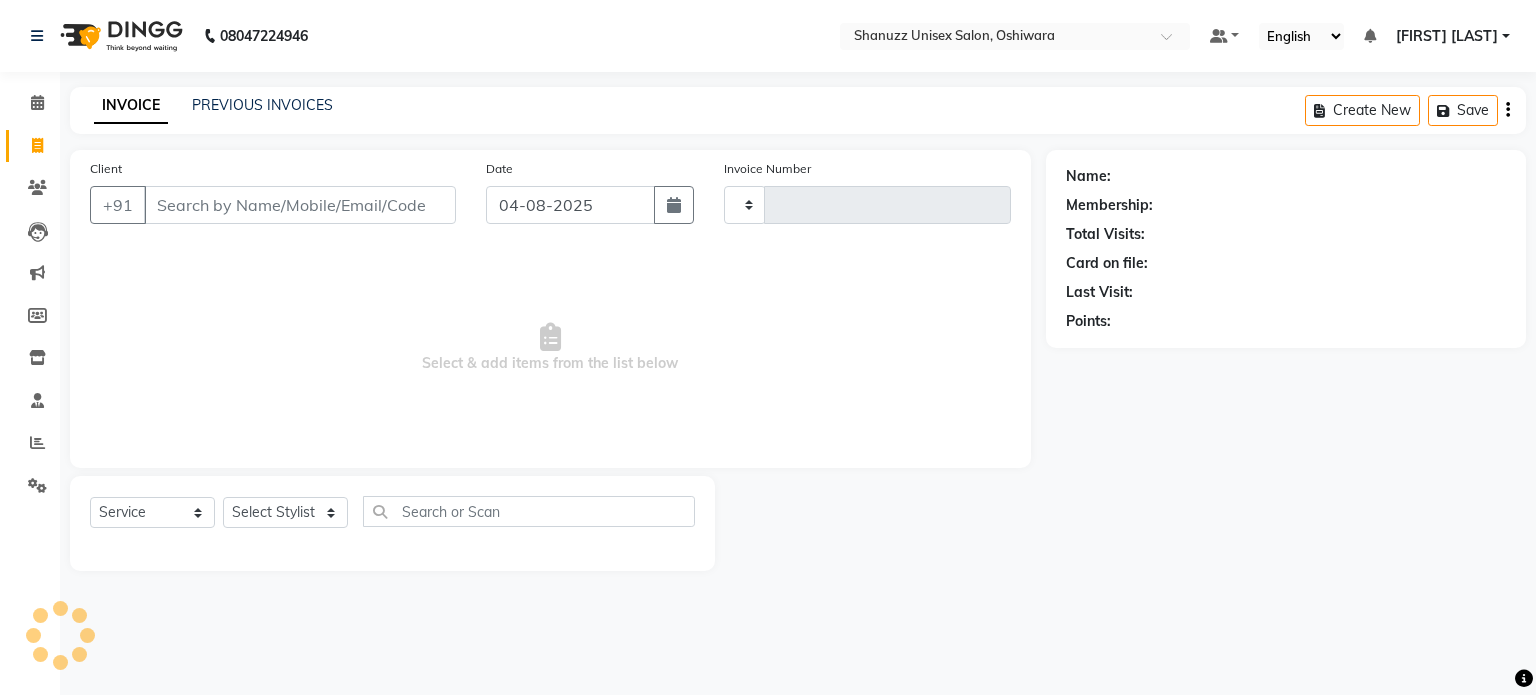 type on "1201" 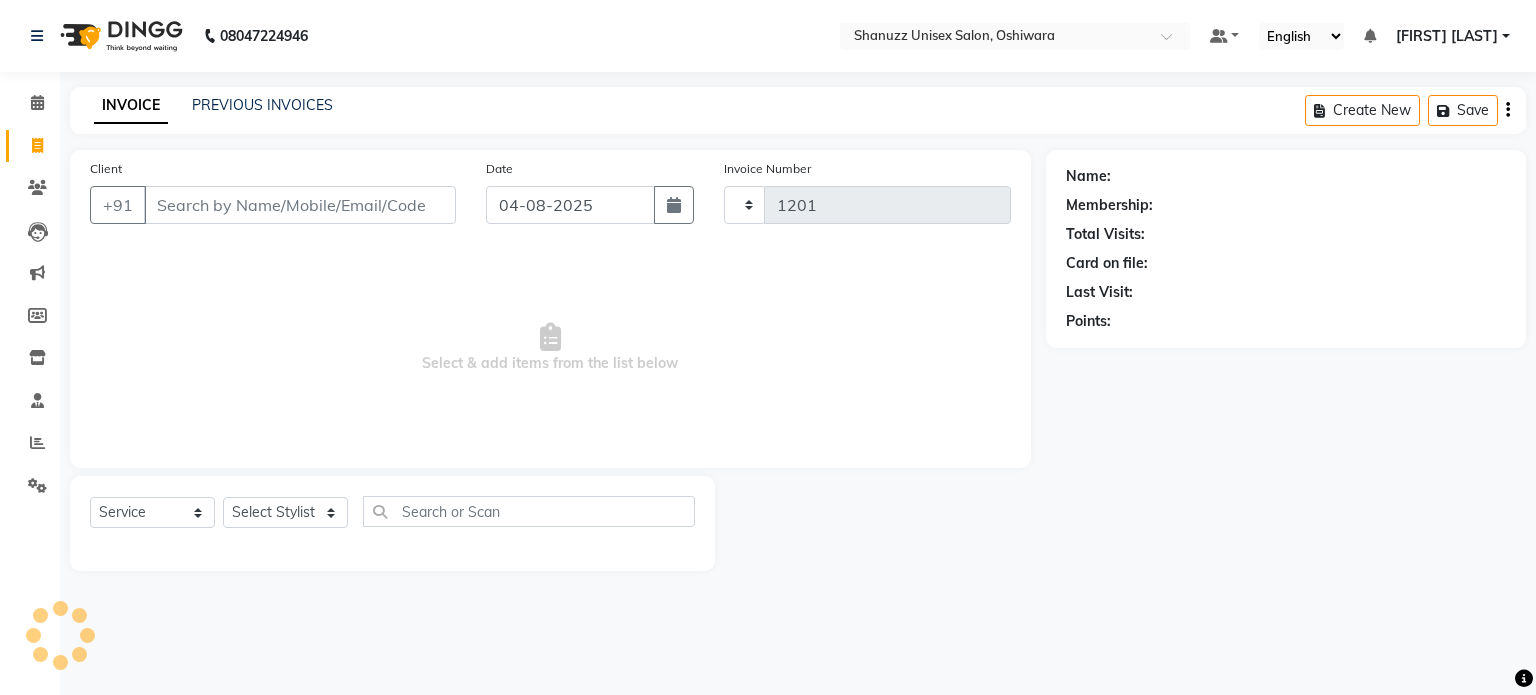 select on "7102" 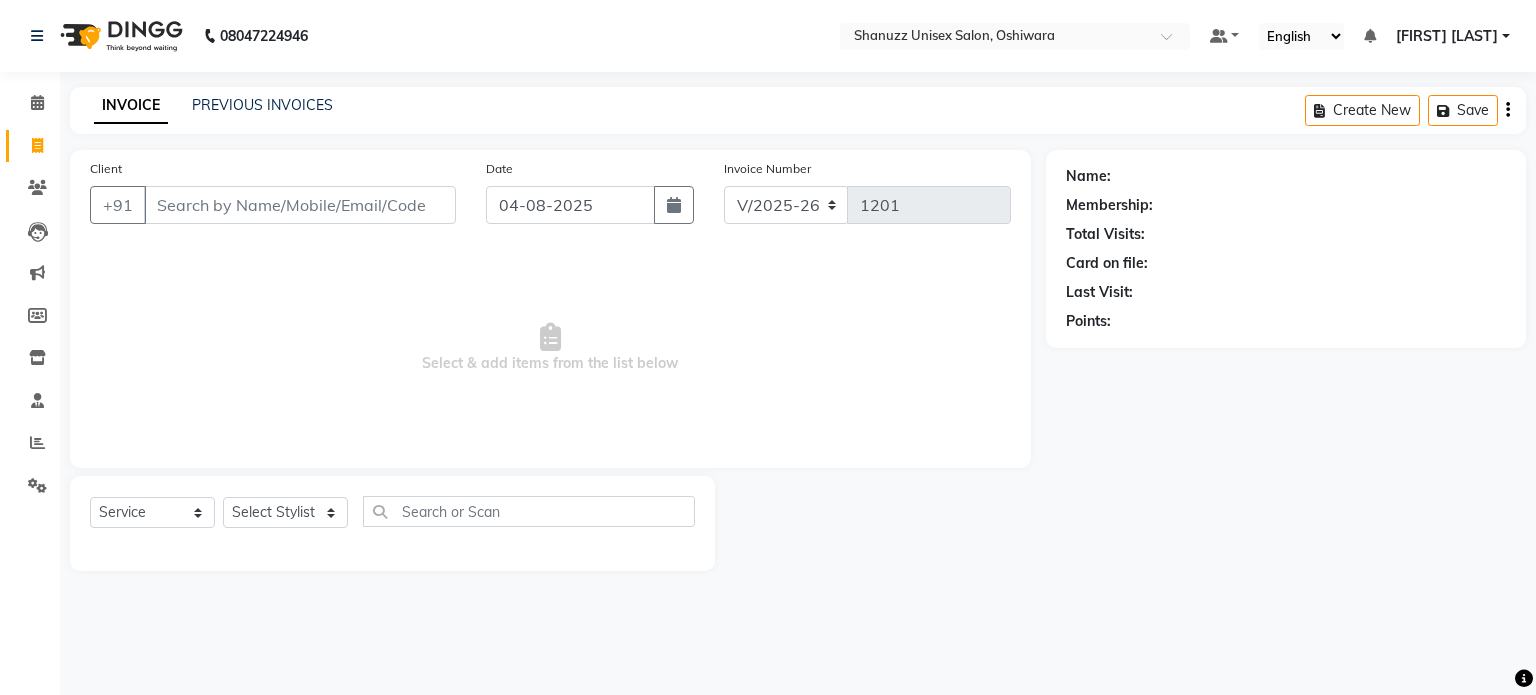 click on "Client" at bounding box center [300, 205] 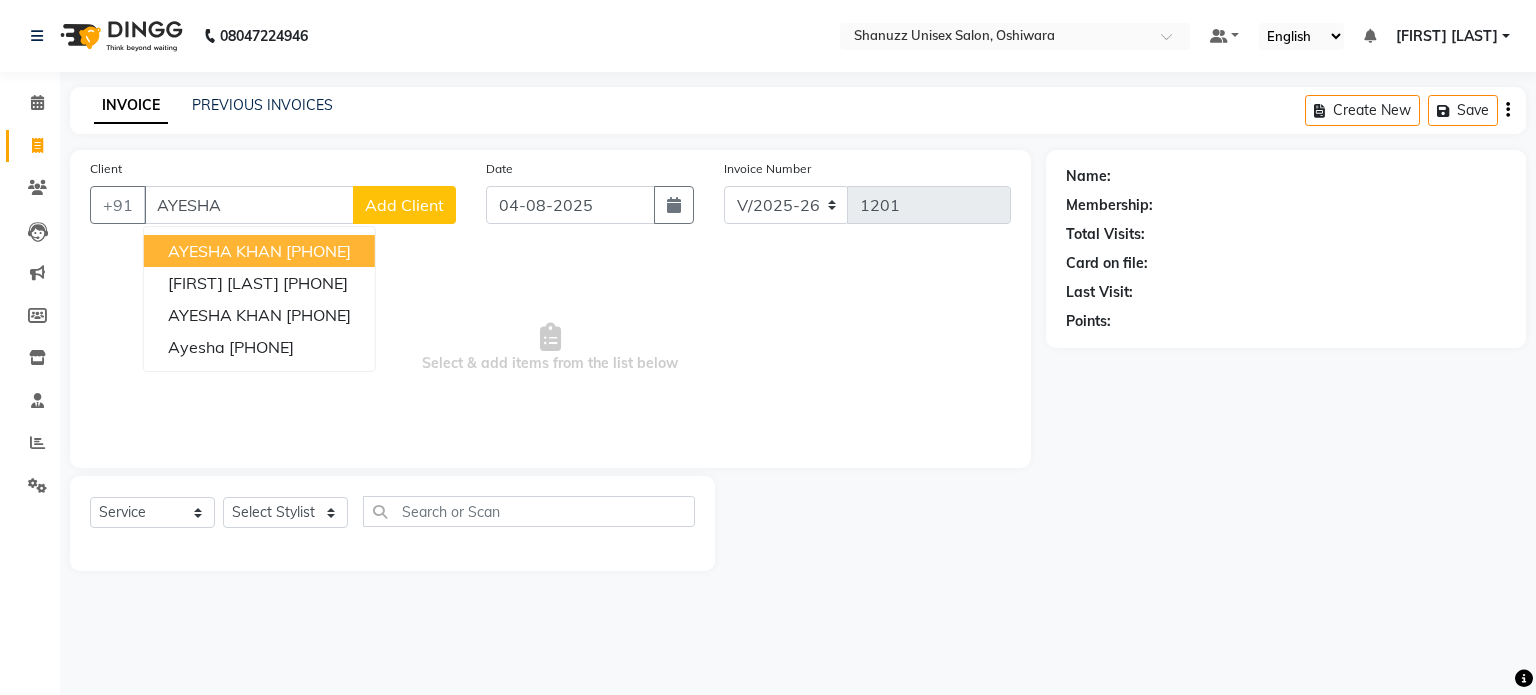 click on "AYESHA KHAN" at bounding box center (225, 251) 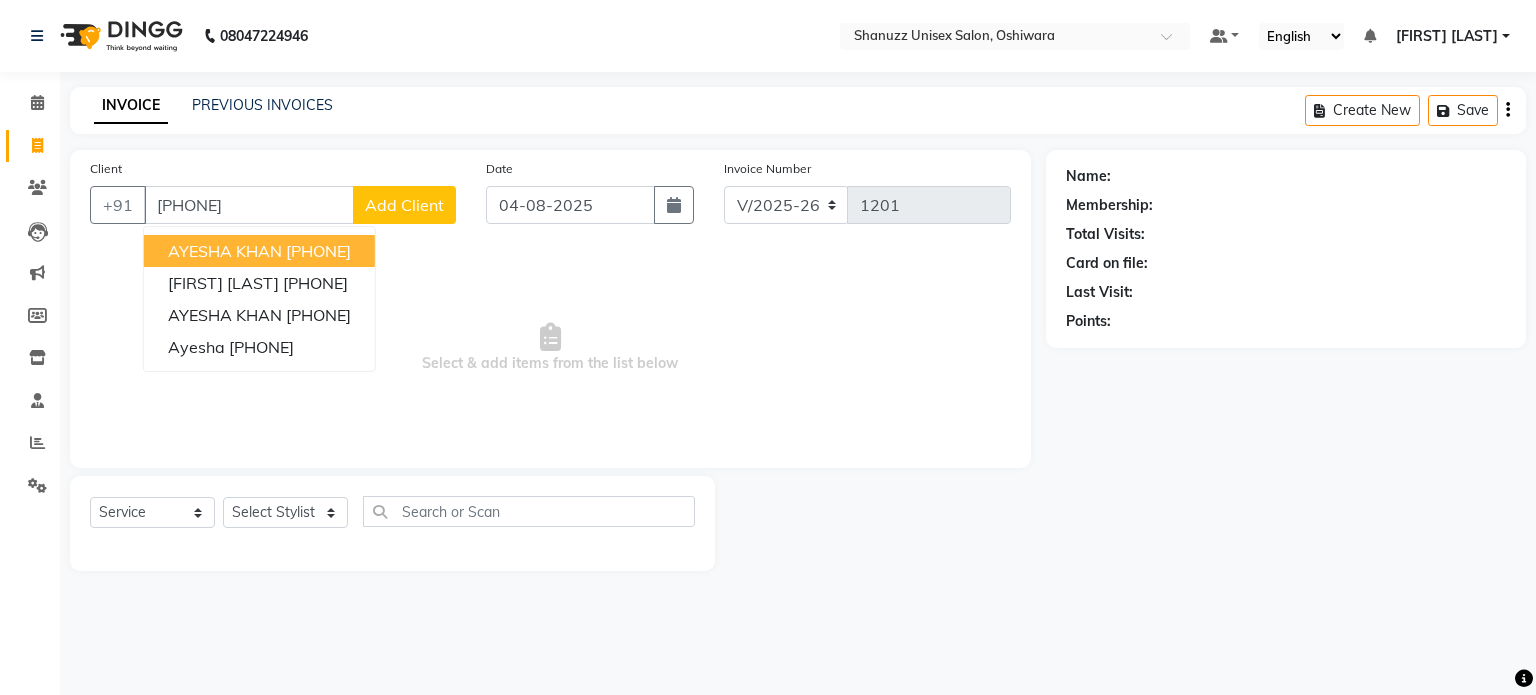 type on "[PHONE]" 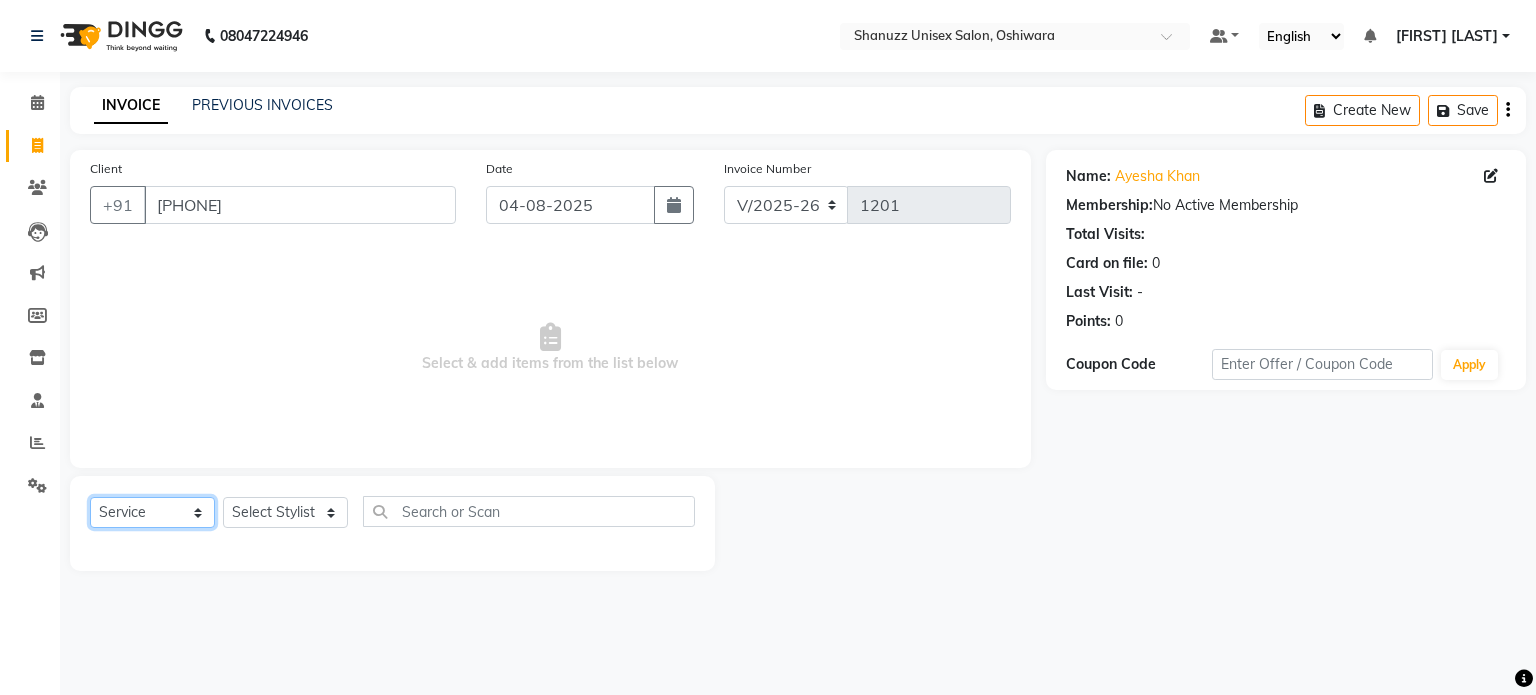 click on "Select  Service  Product  Membership  Package Voucher Prepaid Gift Card" 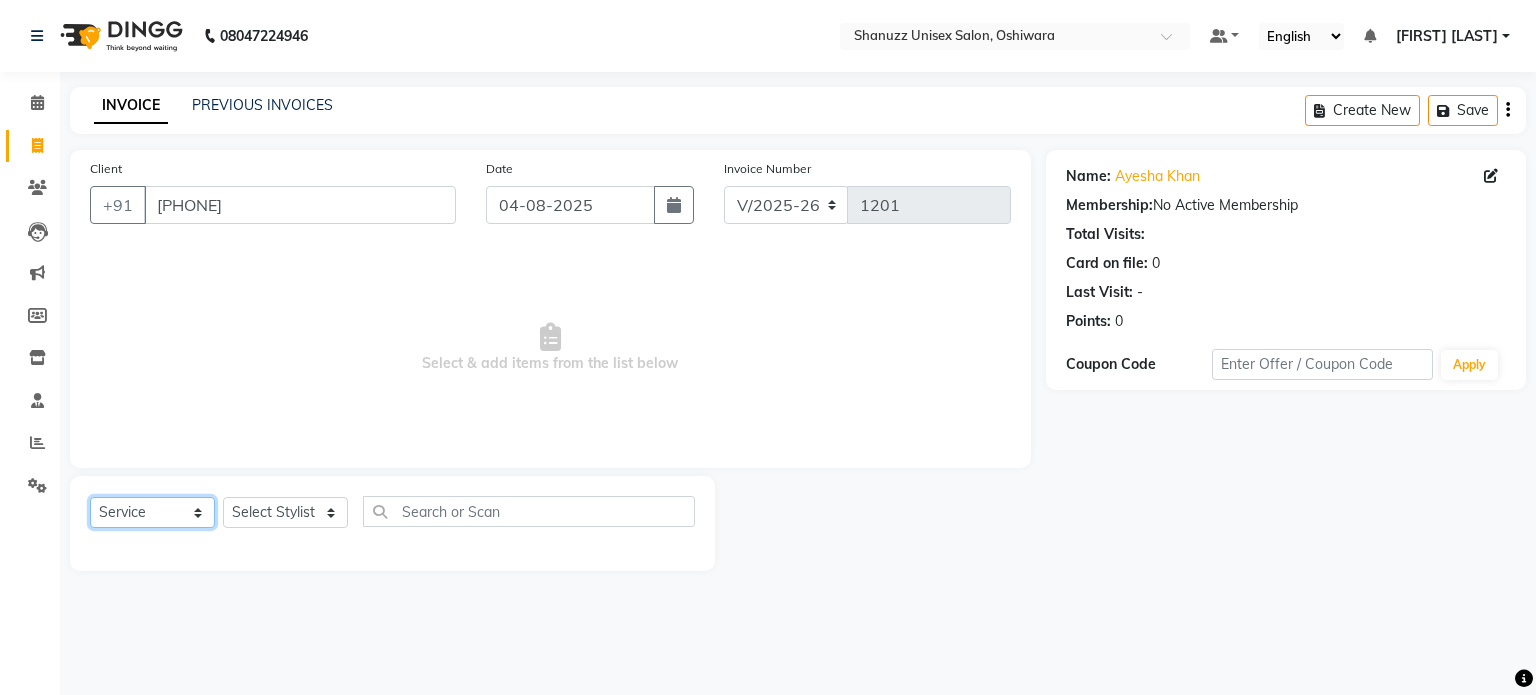 select on "product" 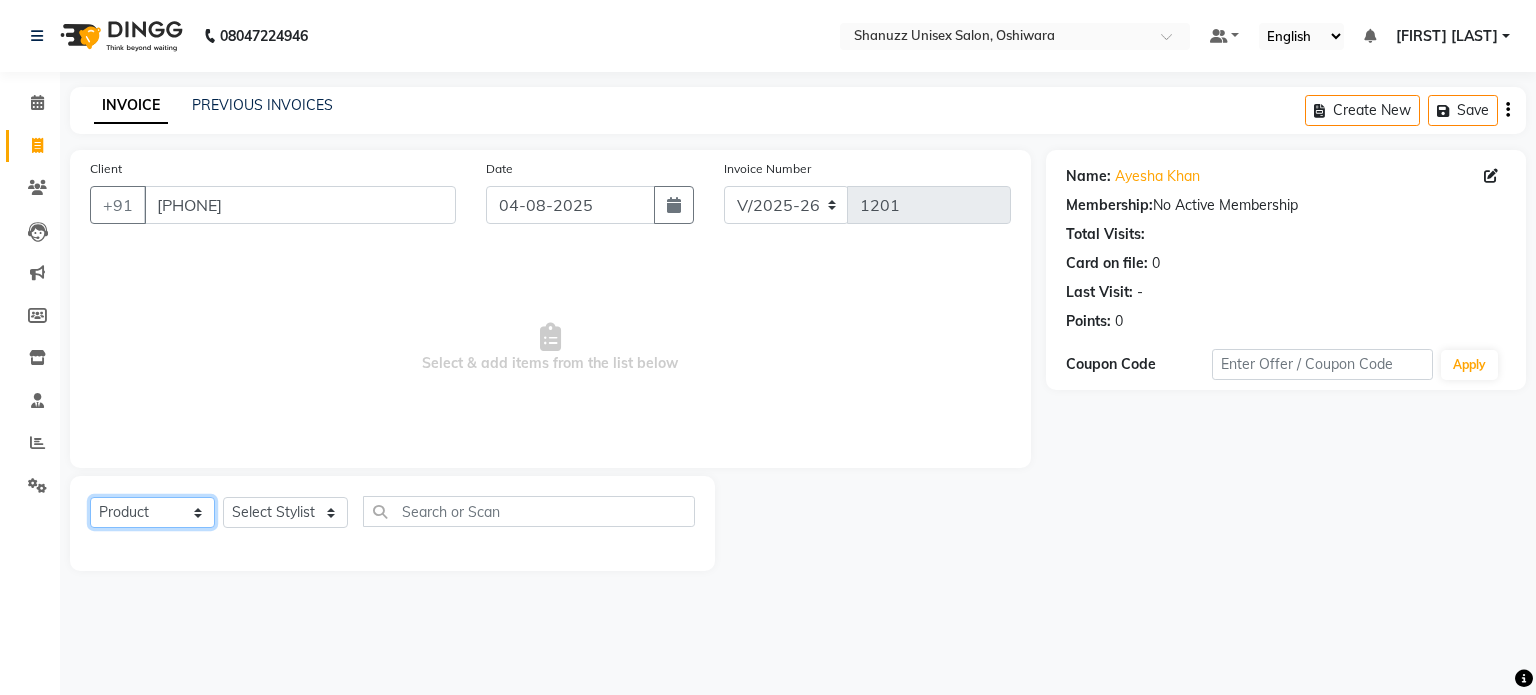 click on "Select  Service  Product  Membership  Package Voucher Prepaid Gift Card" 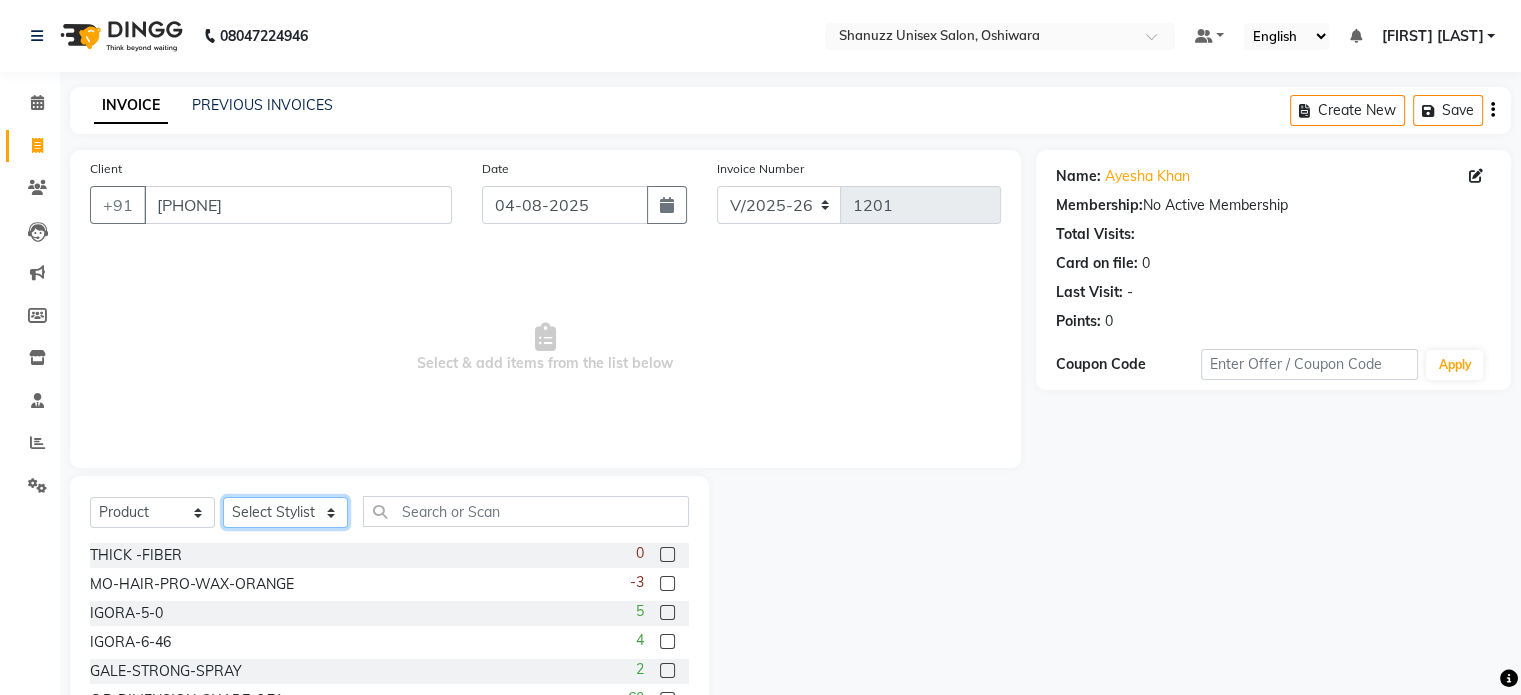 click on "Select Stylist Adnan  Afzan Asma  Derma Dynamics Devesh Francis (MO) Gufran Mansuri Harsh Mohd Faizan Mohd Imran  Omkar Osama Patel Rohan  ROSHAN Salvana Motha SAM Shahbaz (D) Shahne Alam SHAIREI Shanu Sir (F) Shanuzz (Oshiwara) Shanuzz Salon, Andheri Siddhi  SUBHASH  Tanishka Panchal VARSHADA JUVALE YASH" 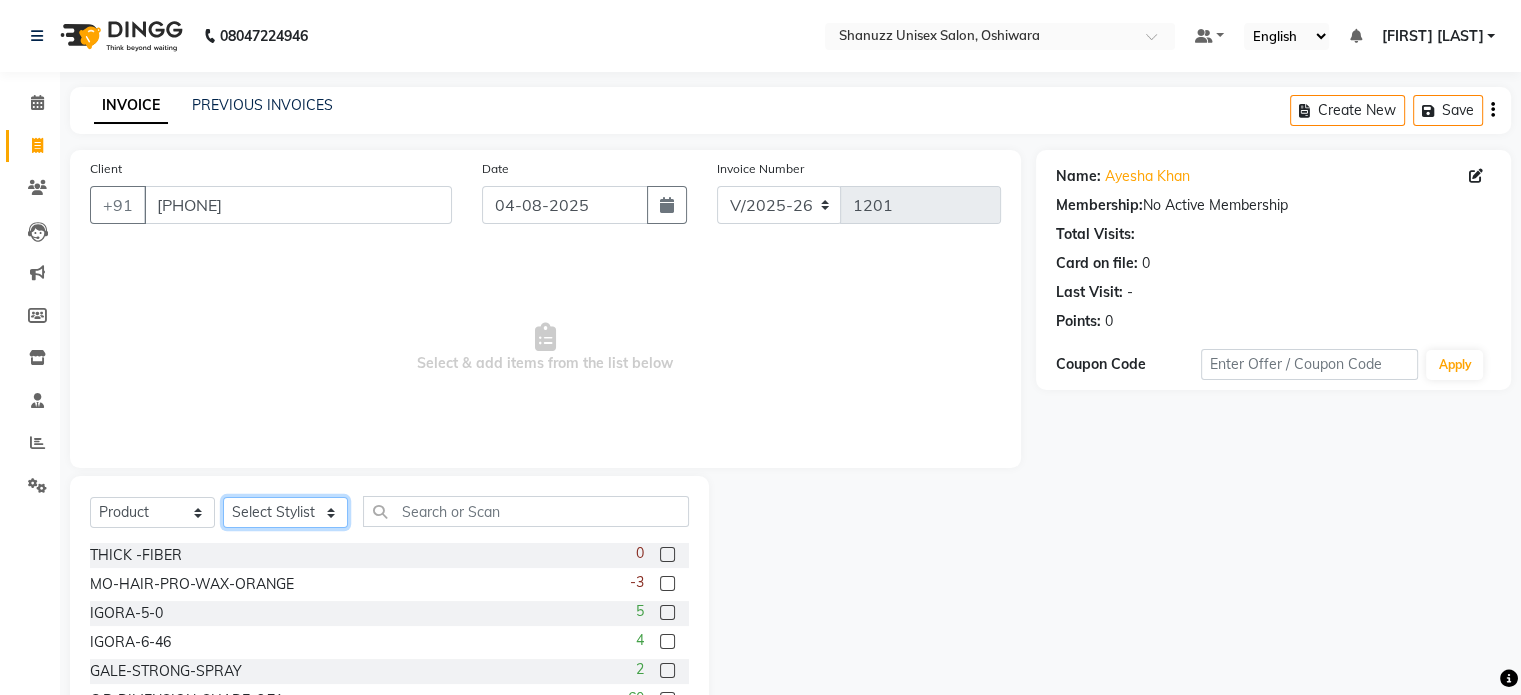 select on "61803" 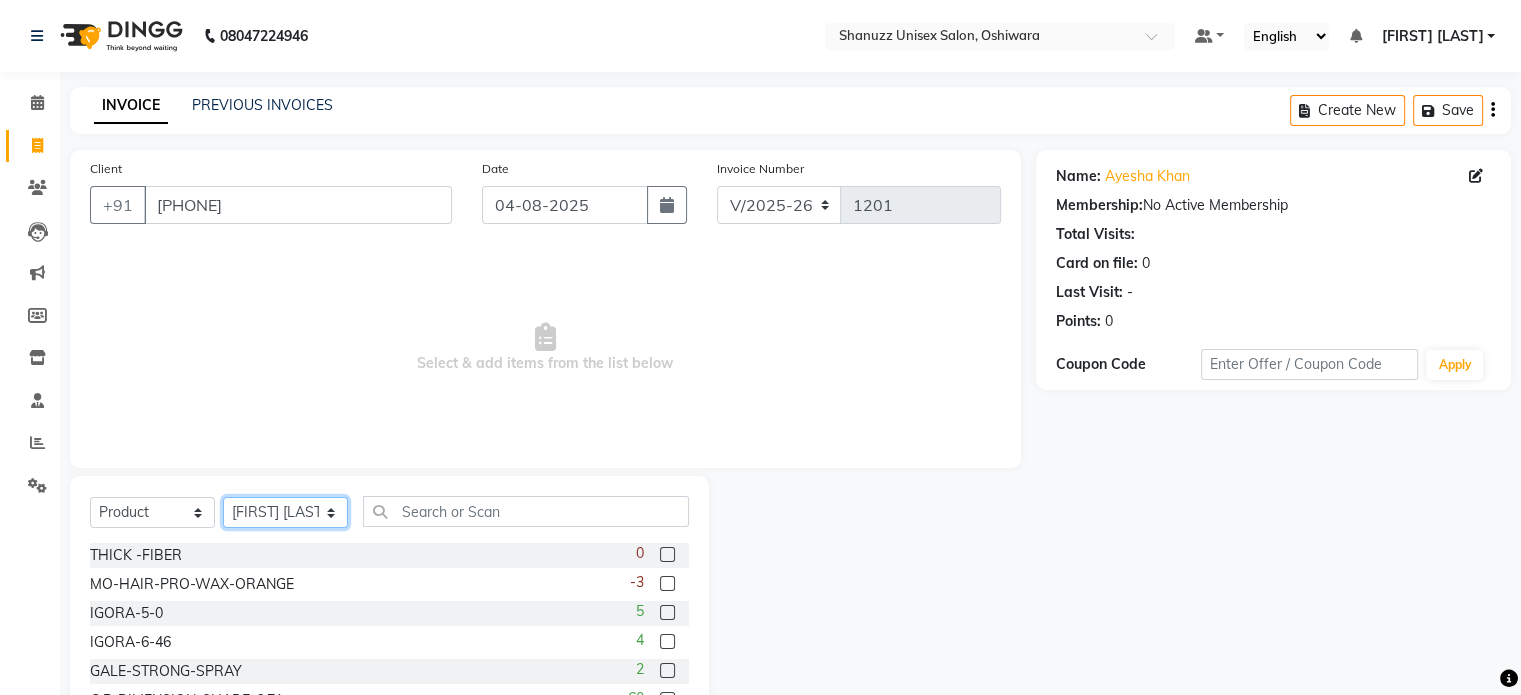 click on "Select Stylist Adnan  Afzan Asma  Derma Dynamics Devesh Francis (MO) Gufran Mansuri Harsh Mohd Faizan Mohd Imran  Omkar Osama Patel Rohan  ROSHAN Salvana Motha SAM Shahbaz (D) Shahne Alam SHAIREI Shanu Sir (F) Shanuzz (Oshiwara) Shanuzz Salon, Andheri Siddhi  SUBHASH  Tanishka Panchal VARSHADA JUVALE YASH" 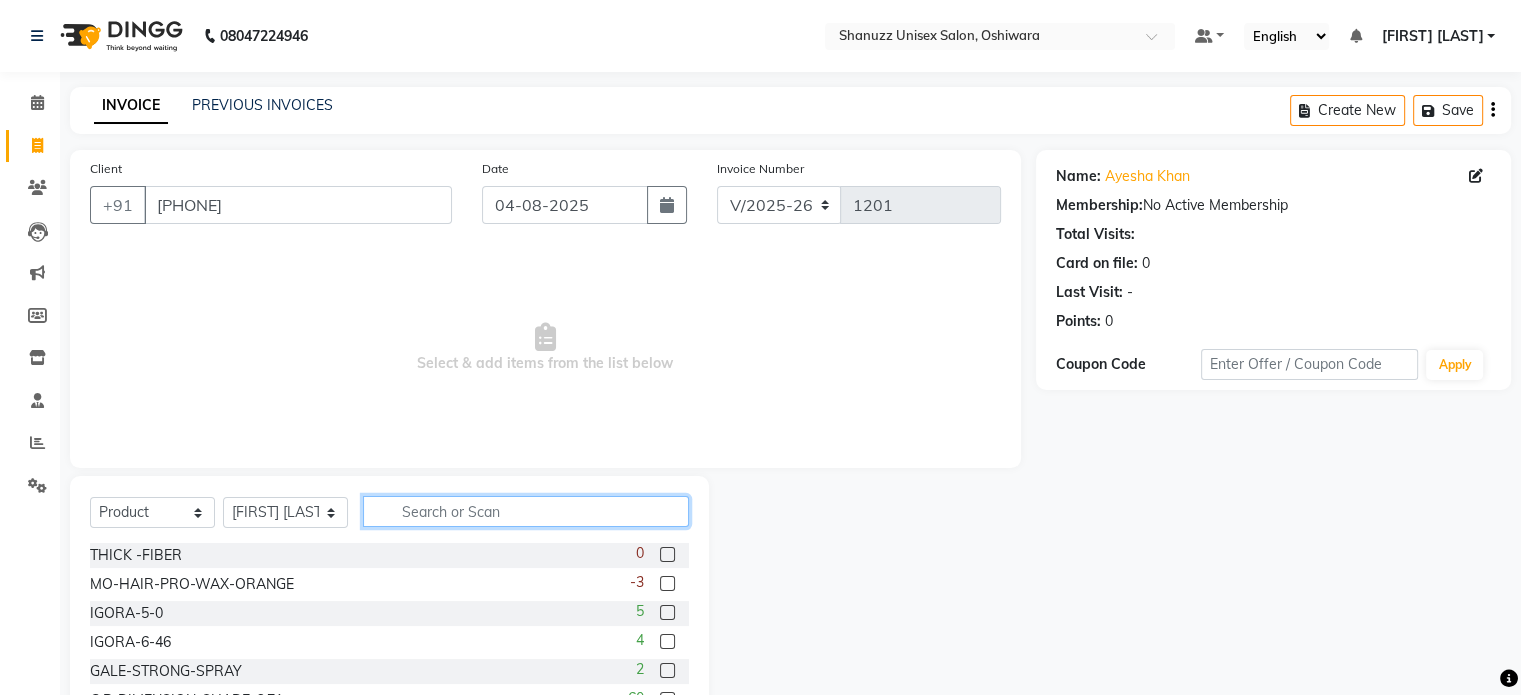 click 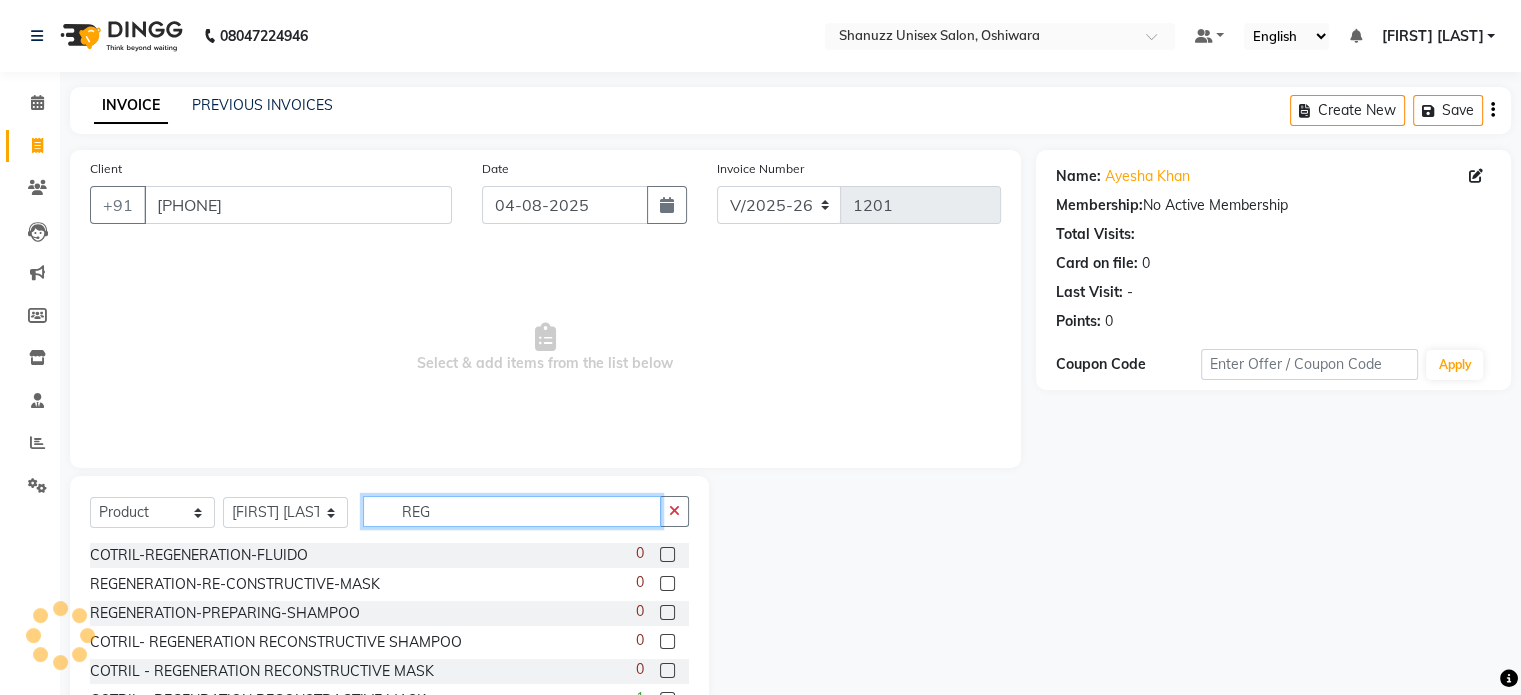 type on "REG" 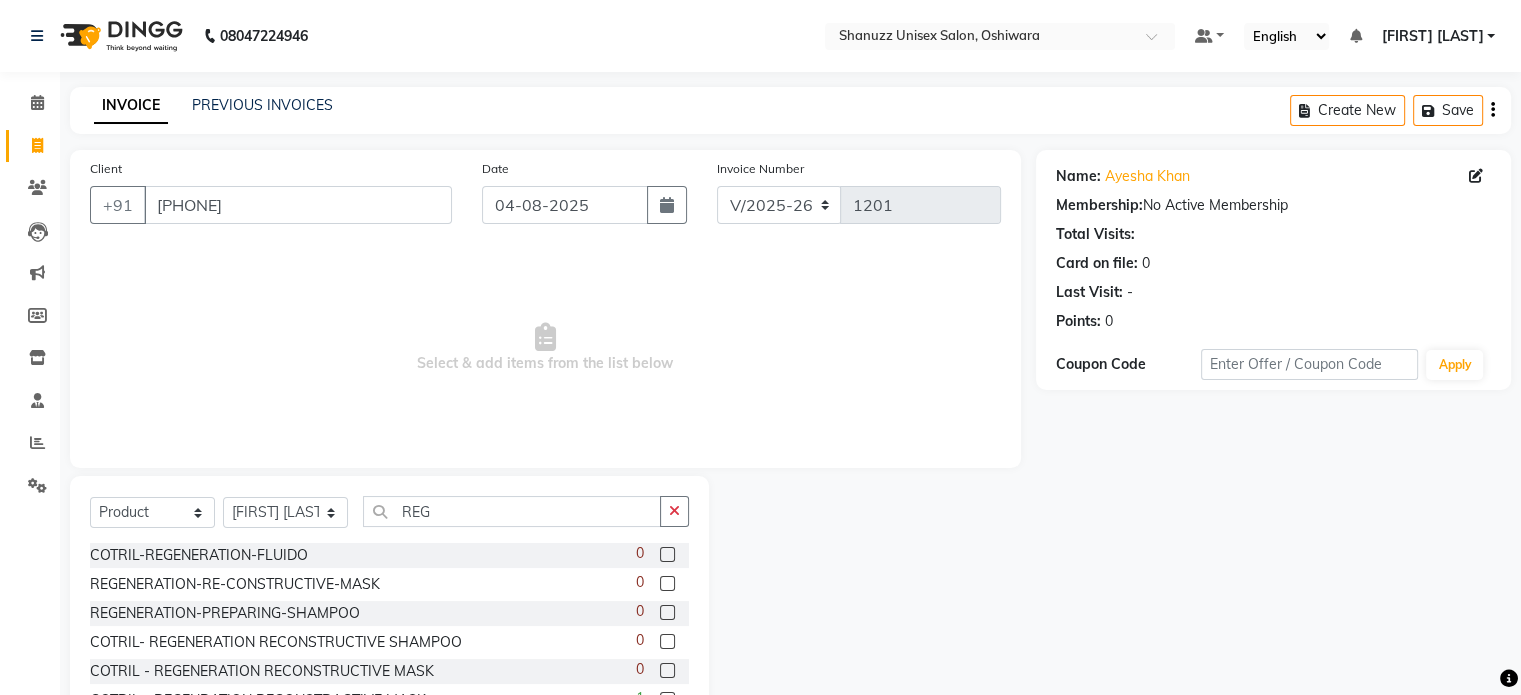 click 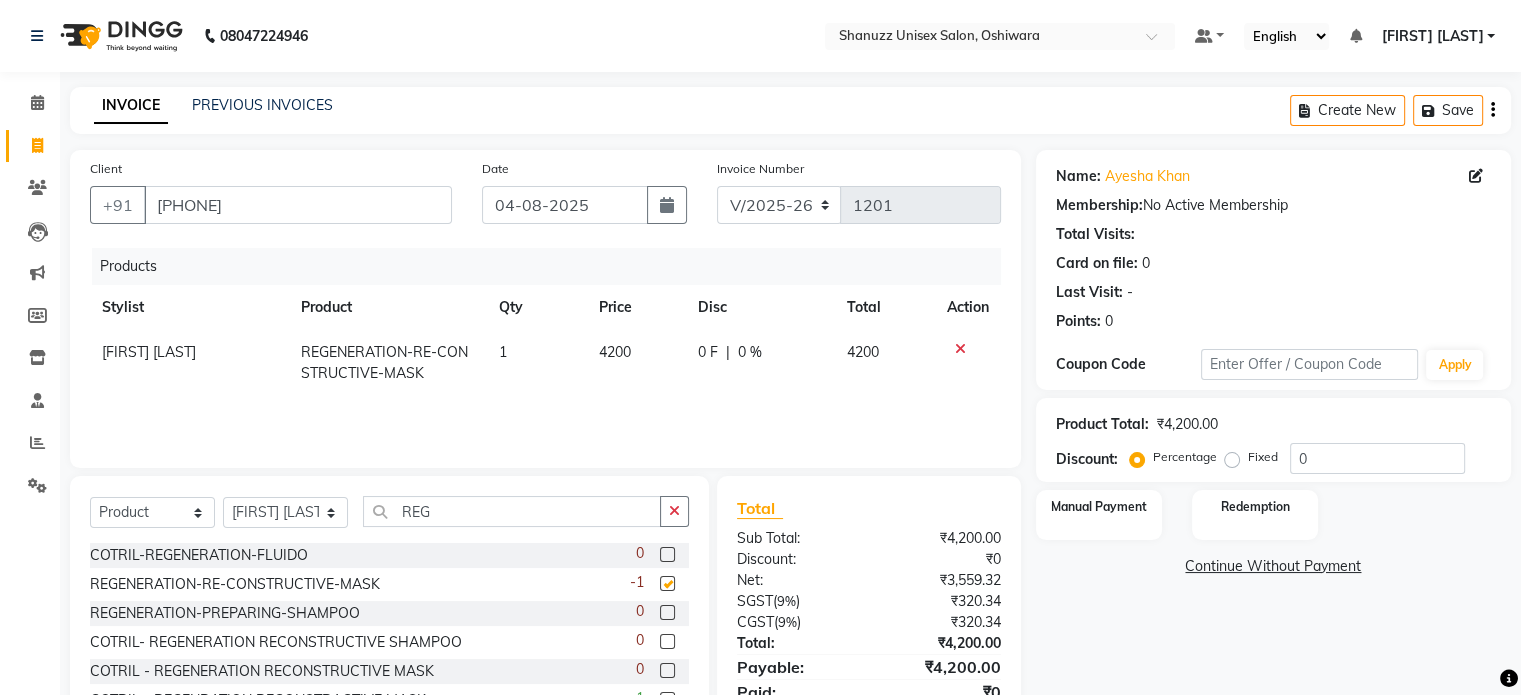 checkbox on "false" 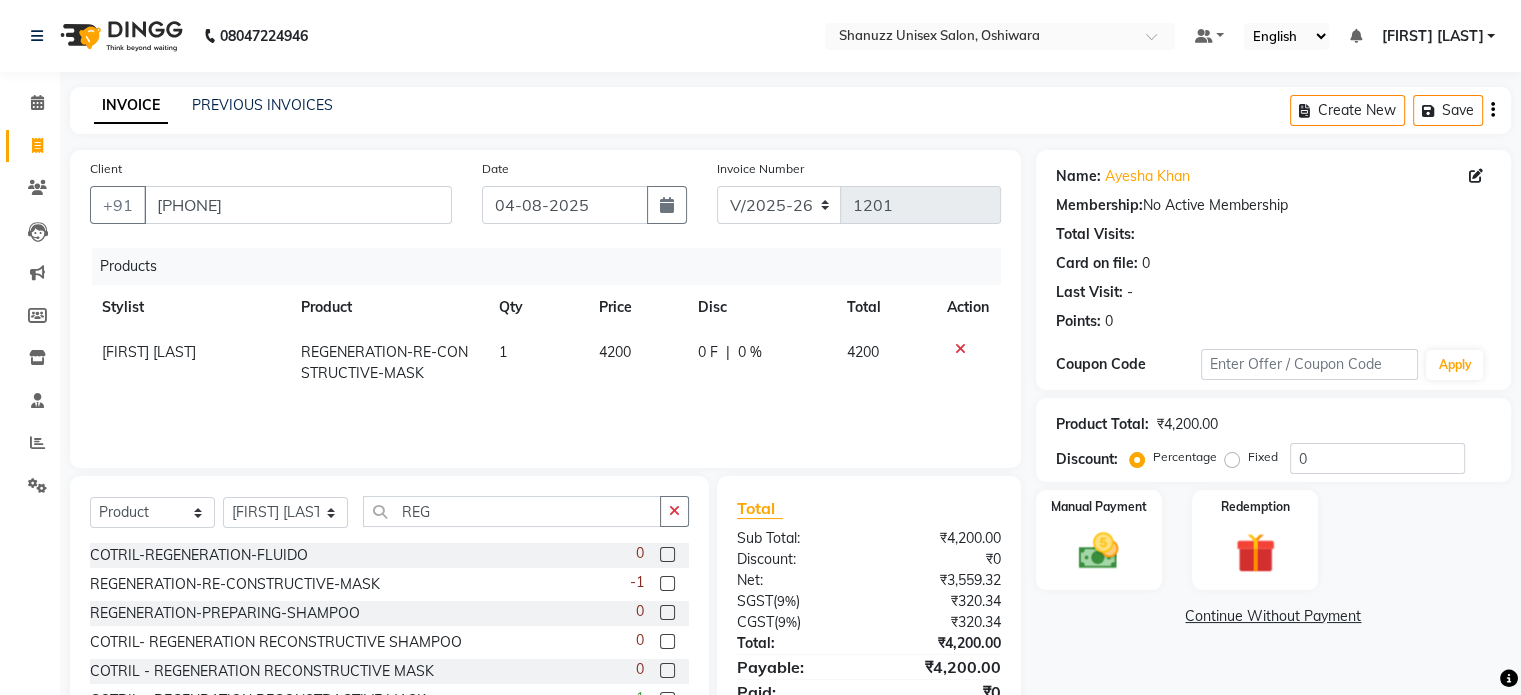 click 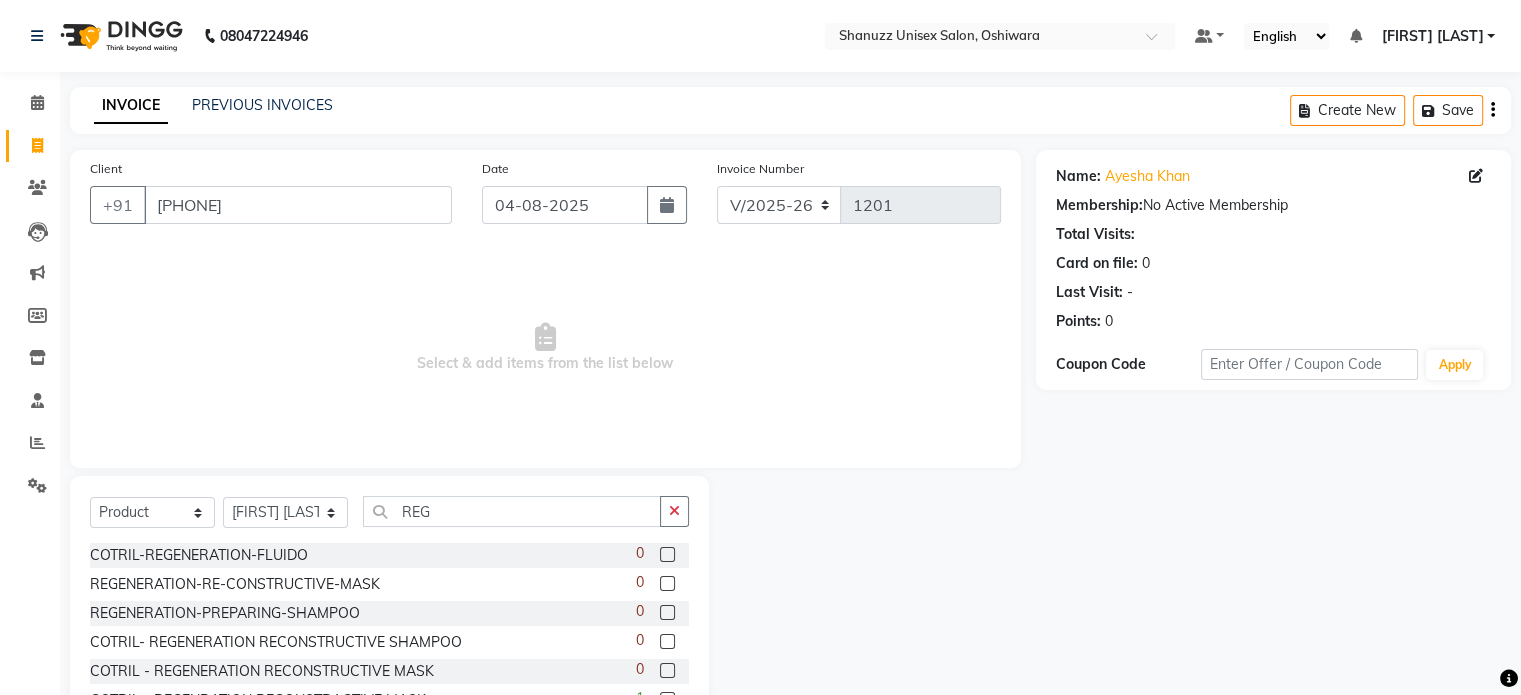 scroll, scrollTop: 106, scrollLeft: 0, axis: vertical 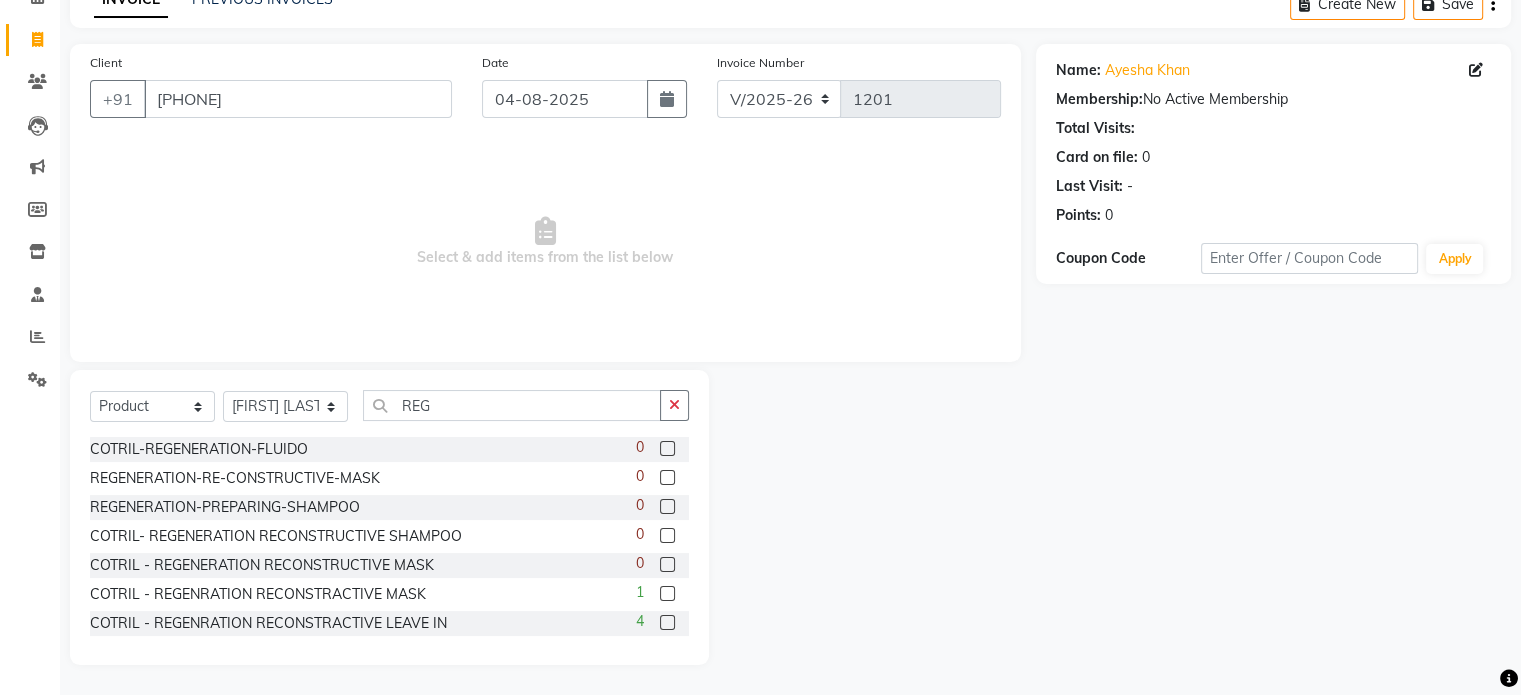 click 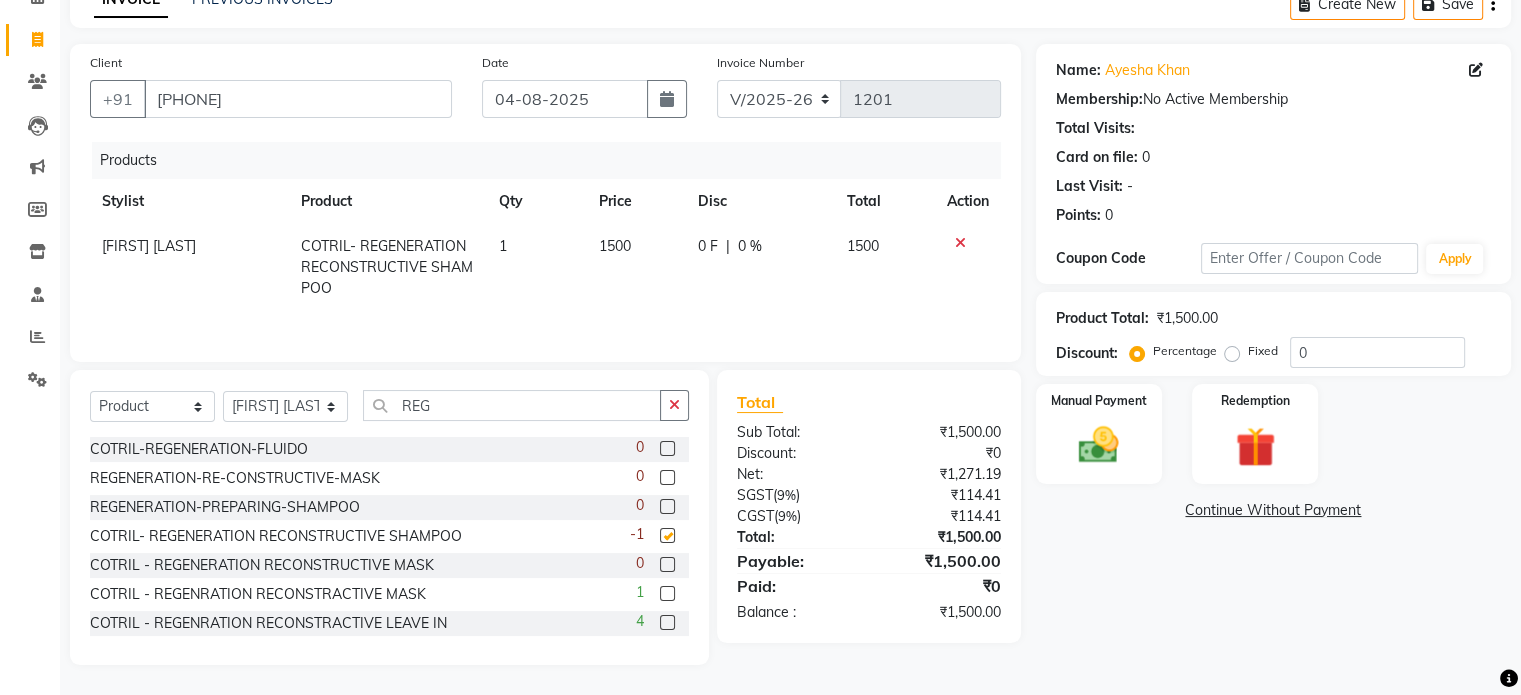 checkbox on "false" 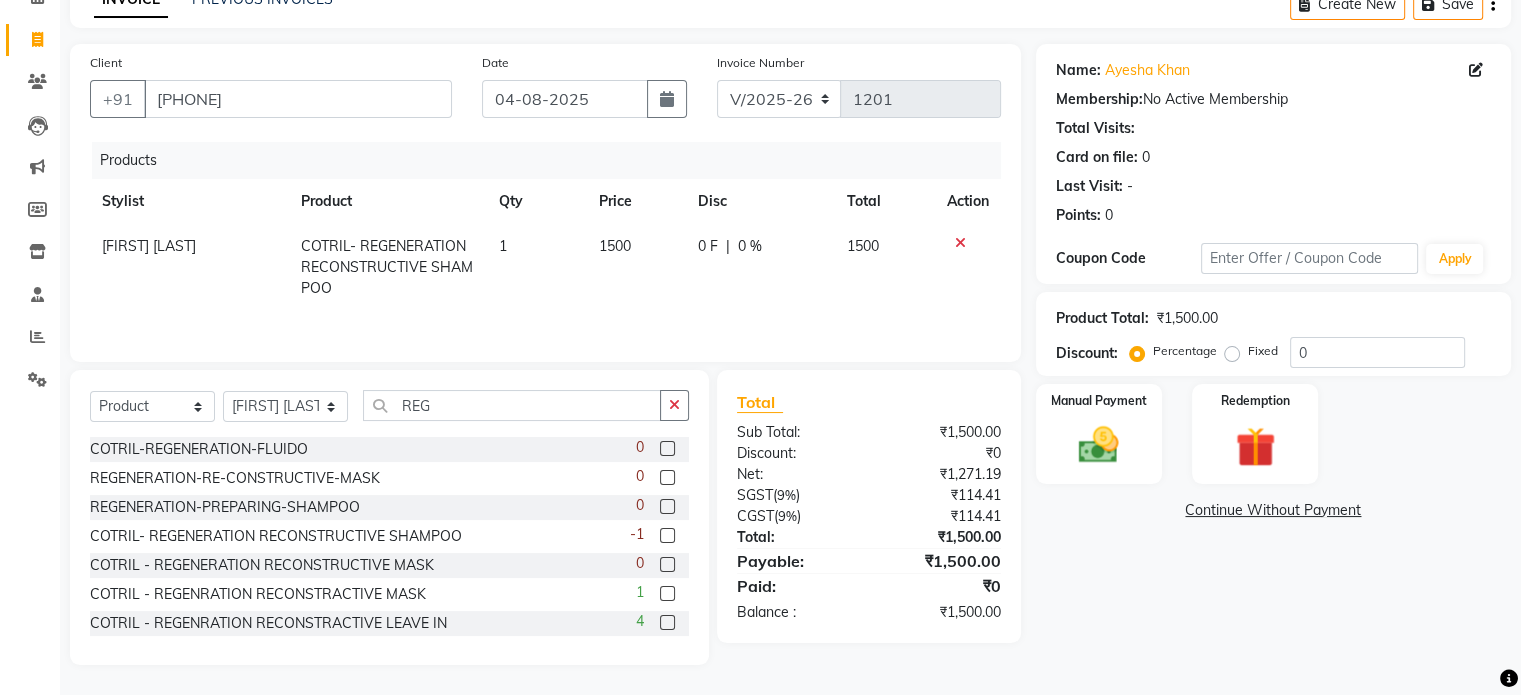 click 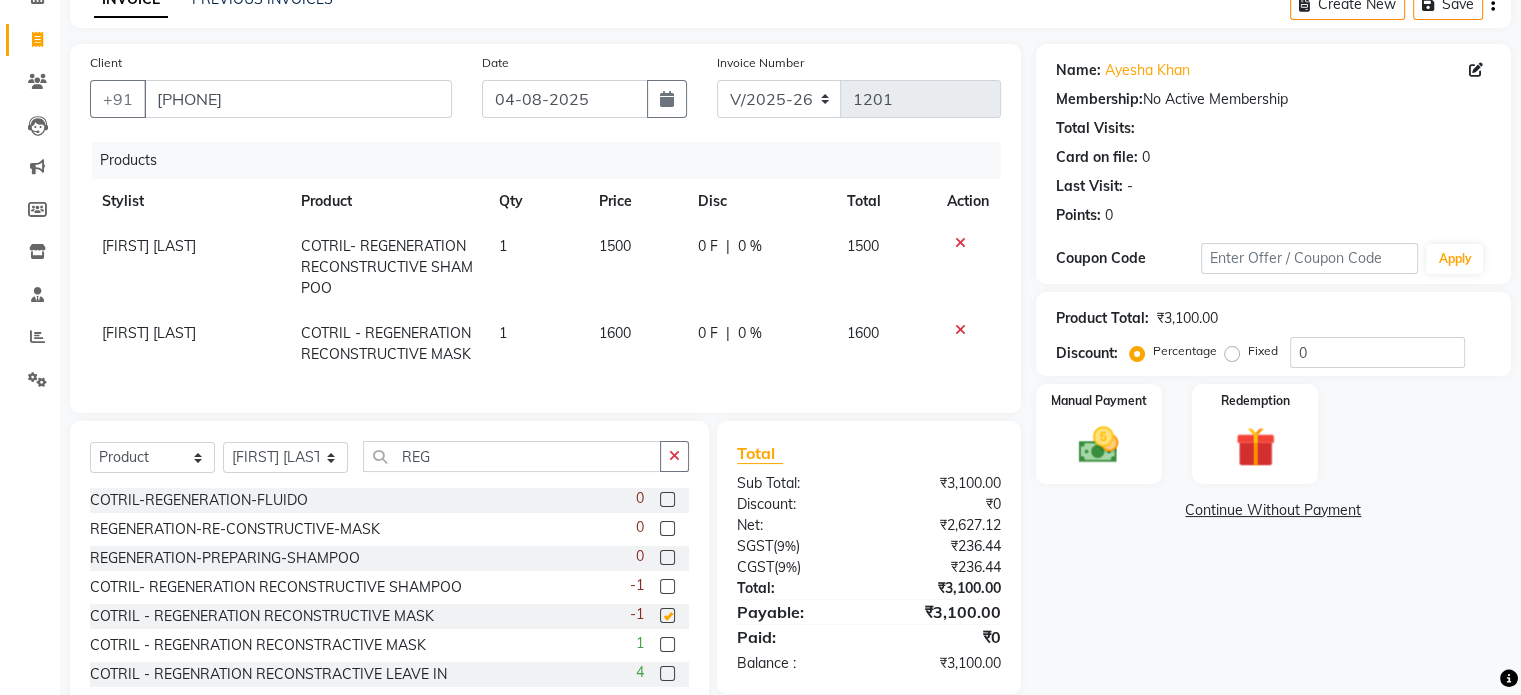 checkbox on "false" 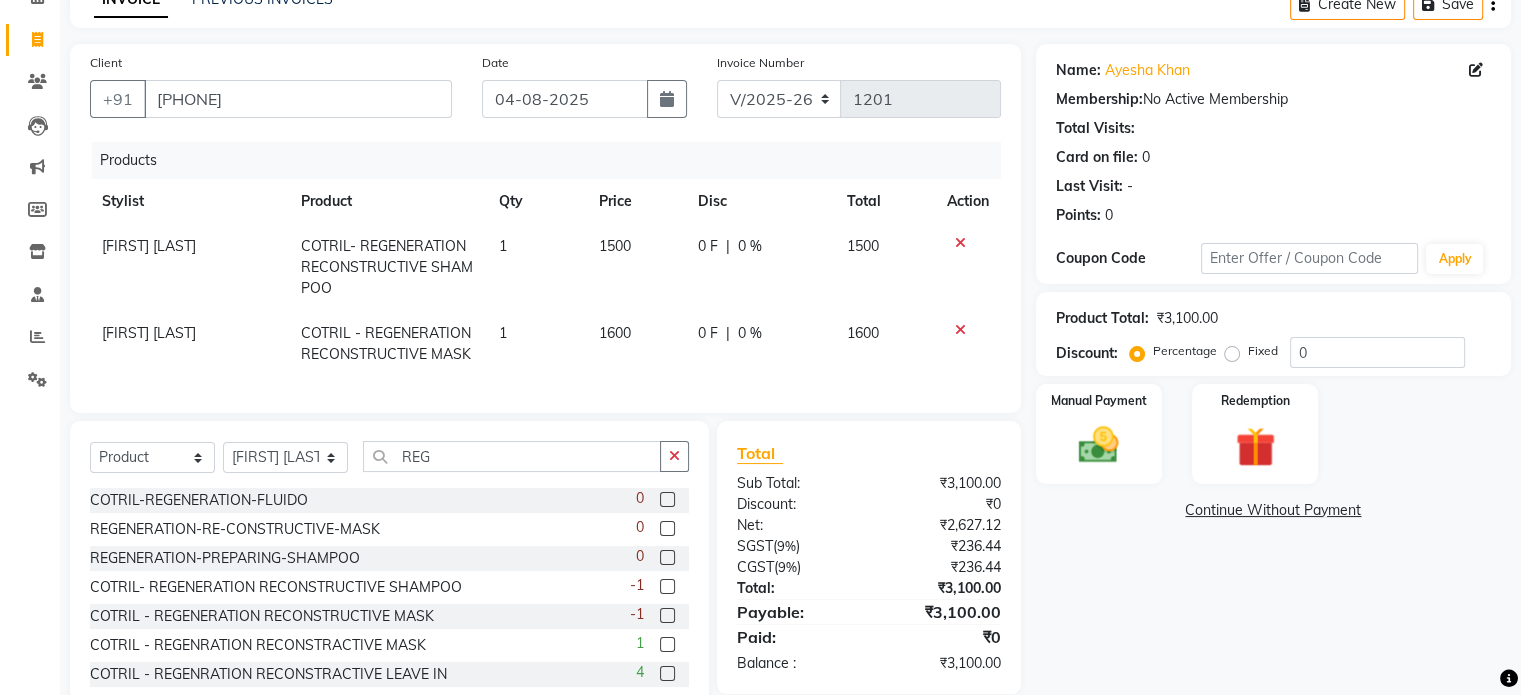 click on "1500" 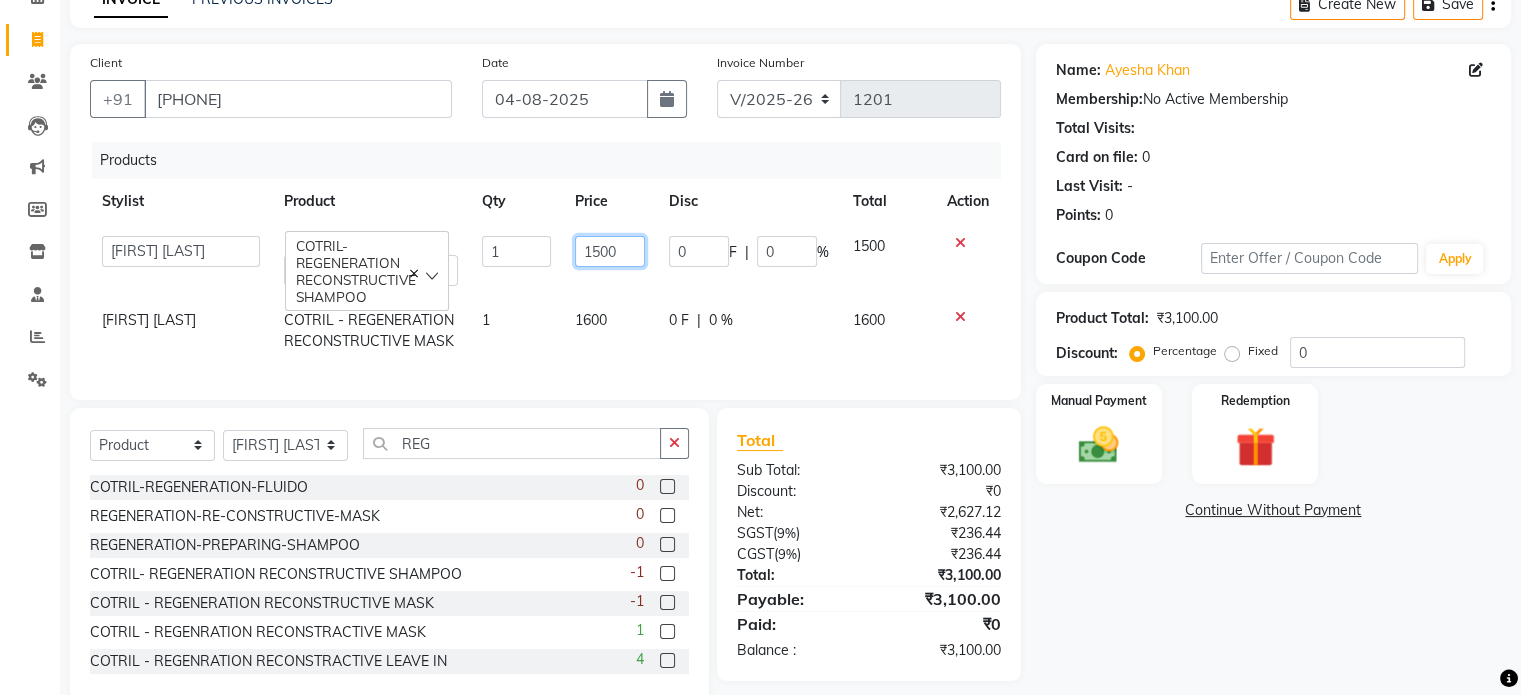 click on "1500" 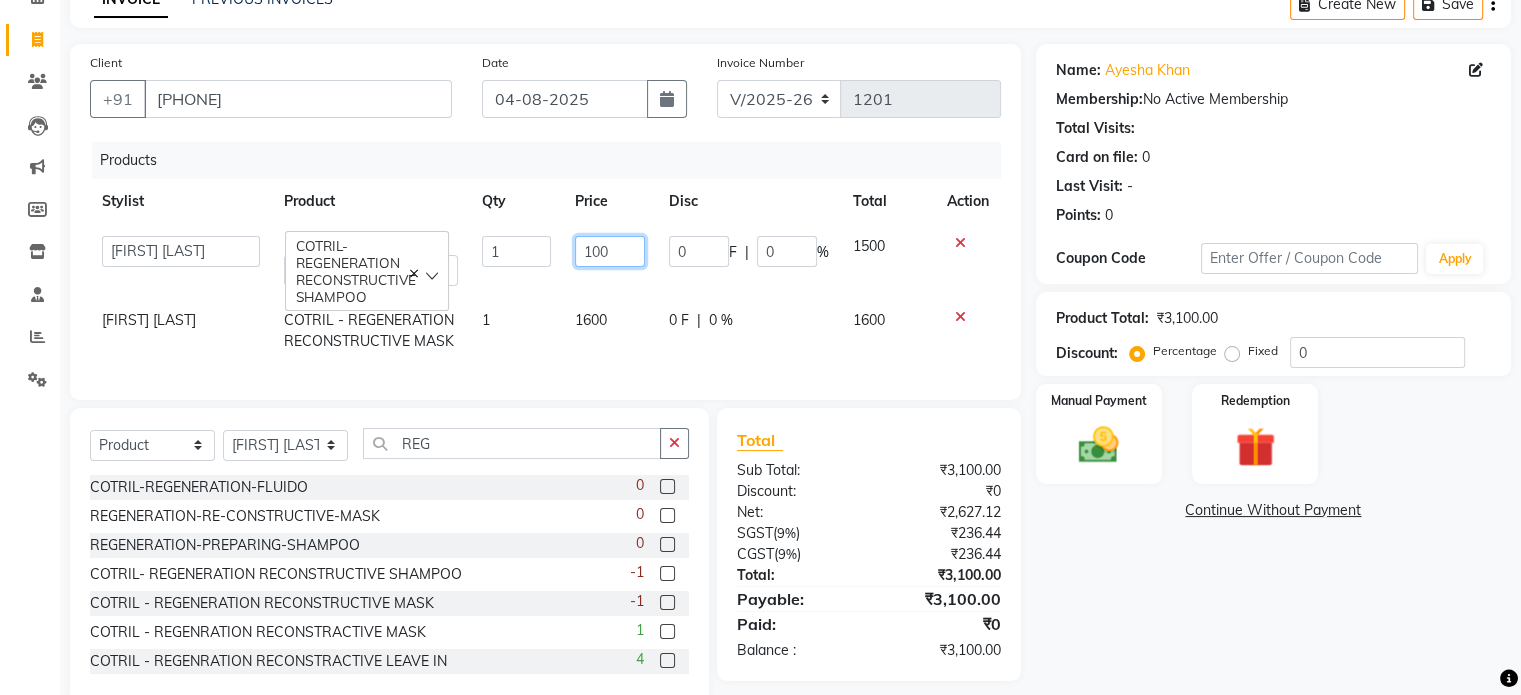 type on "1600" 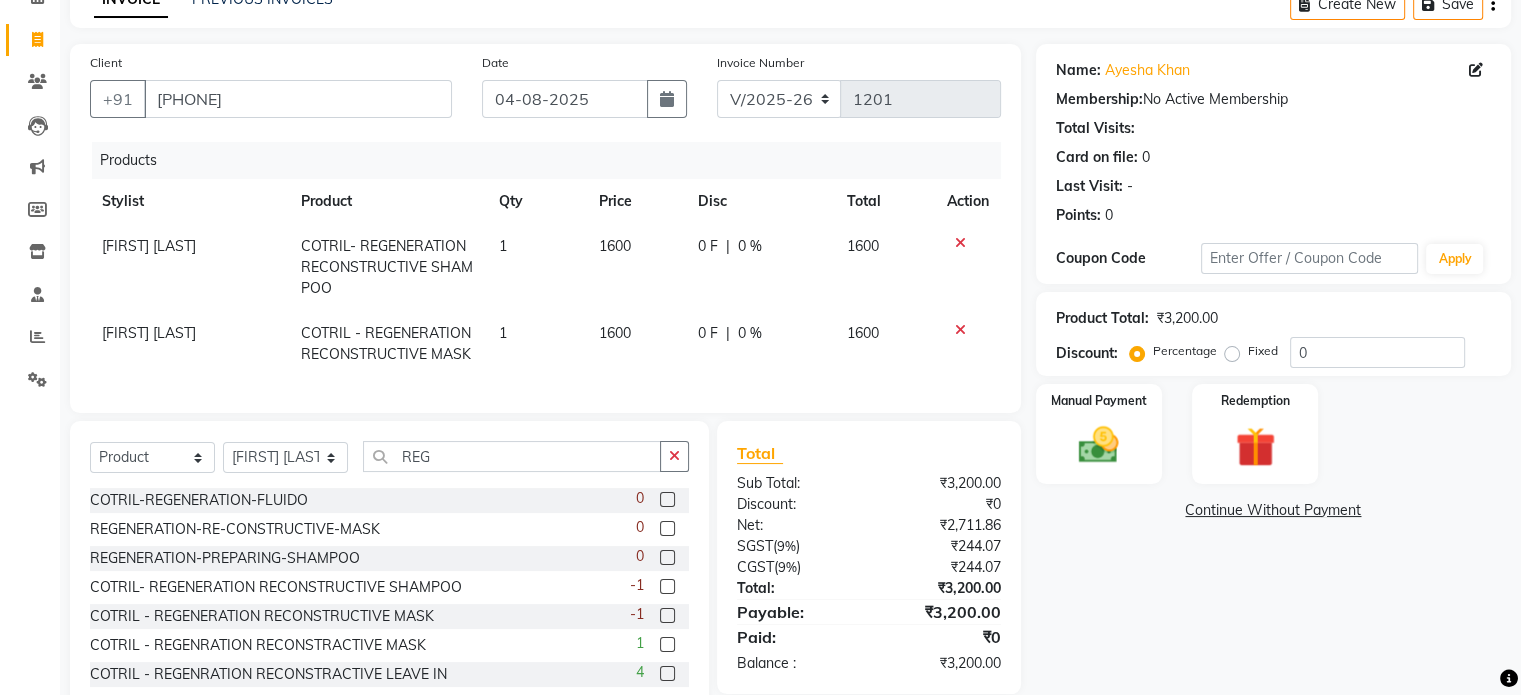 click on "Name: [FIRST] [LAST] Membership:  No Active Membership  Total Visits:   Card on file:  0 Last Visit:   - Points:   0  Coupon Code Apply Product Total:  ₹3,200.00  Discount:  Percentage   Fixed  0 Manual Payment Redemption  Continue Without Payment" 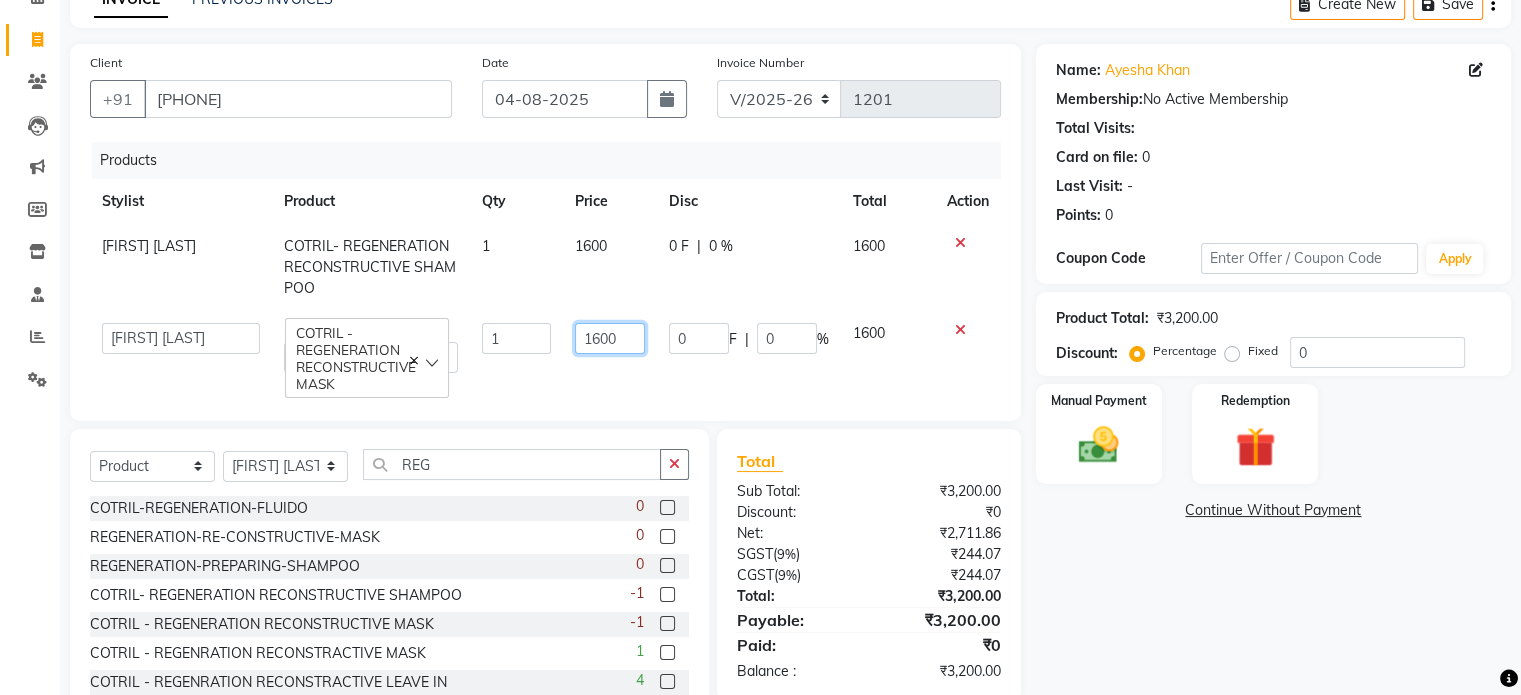 click on "1600" 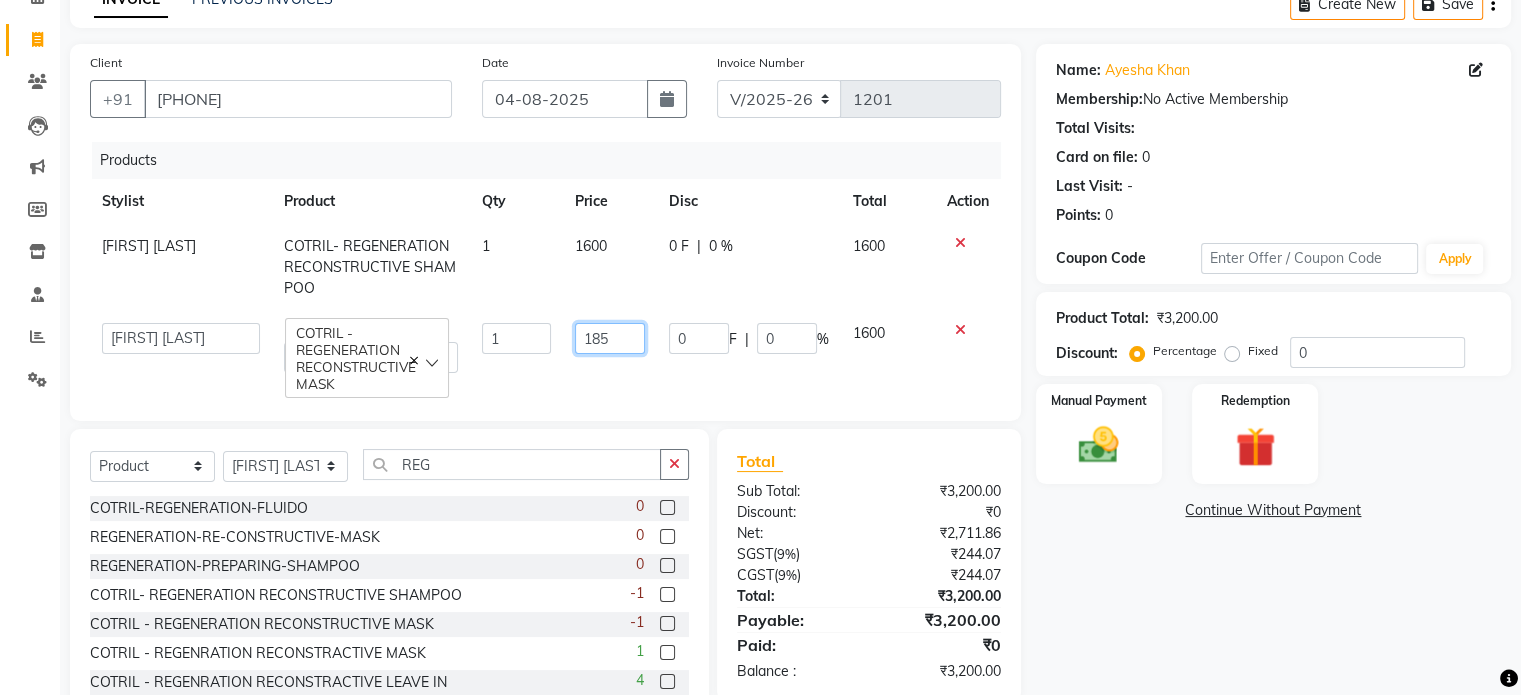 type on "1850" 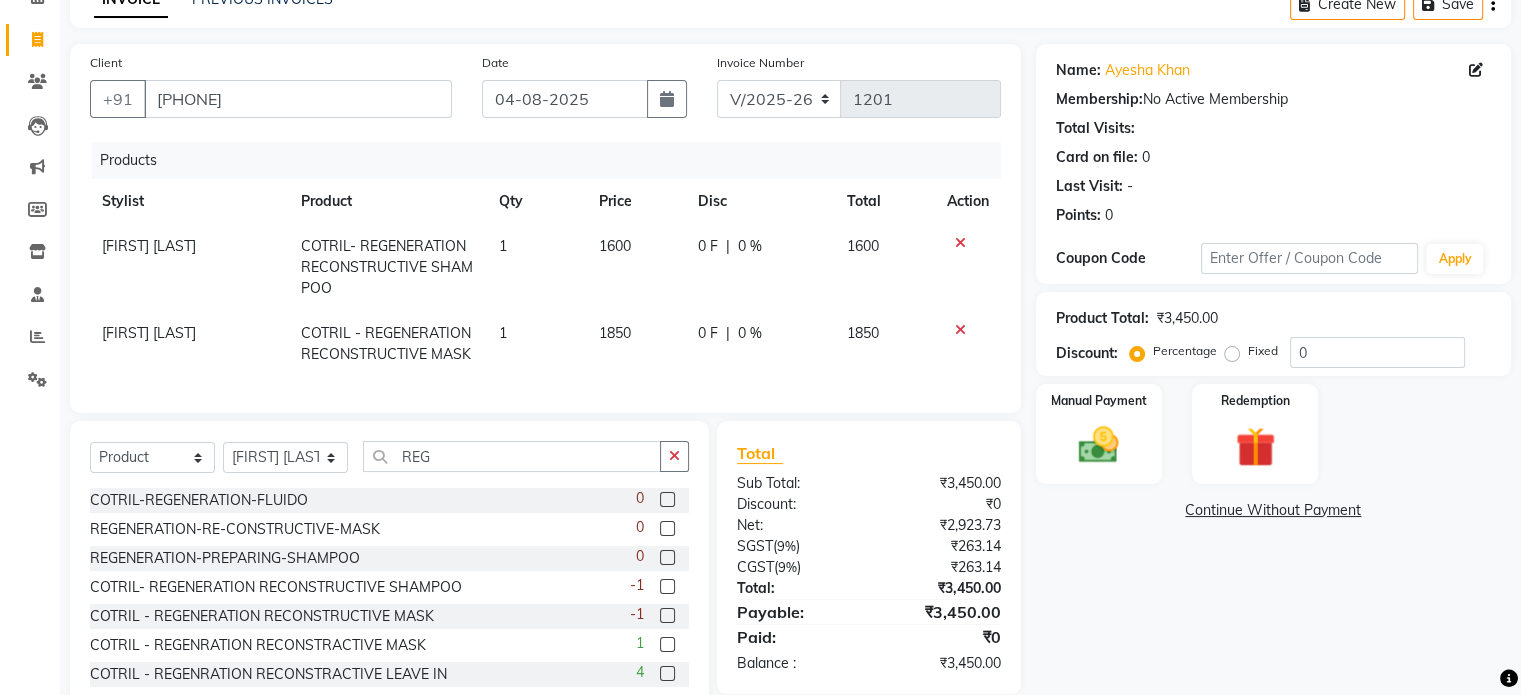 click on "Name: [FIRST] [LAST] Membership:  No Active Membership  Total Visits:   Card on file:  0 Last Visit:   - Points:   0  Coupon Code Apply Product Total:  ₹3,450.00  Discount:  Percentage   Fixed  0 Manual Payment Redemption  Continue Without Payment" 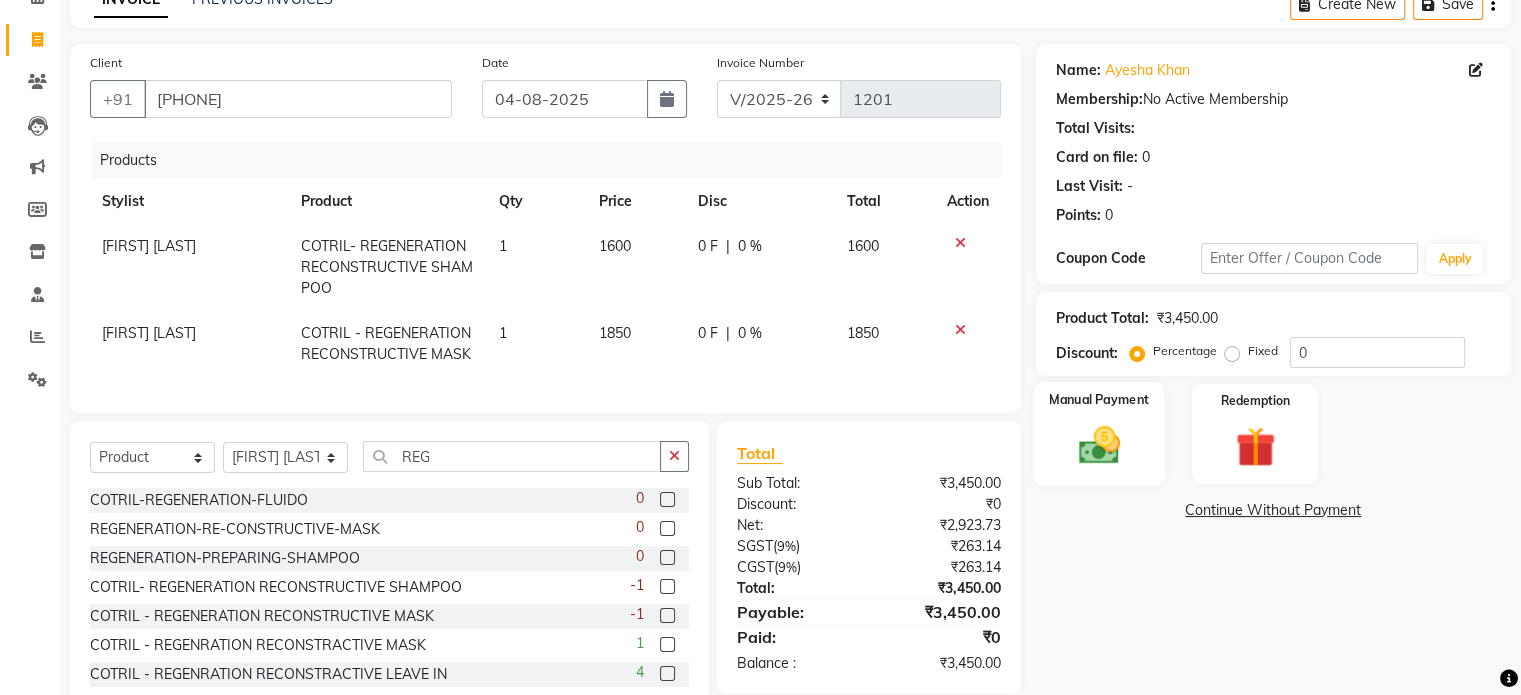 click 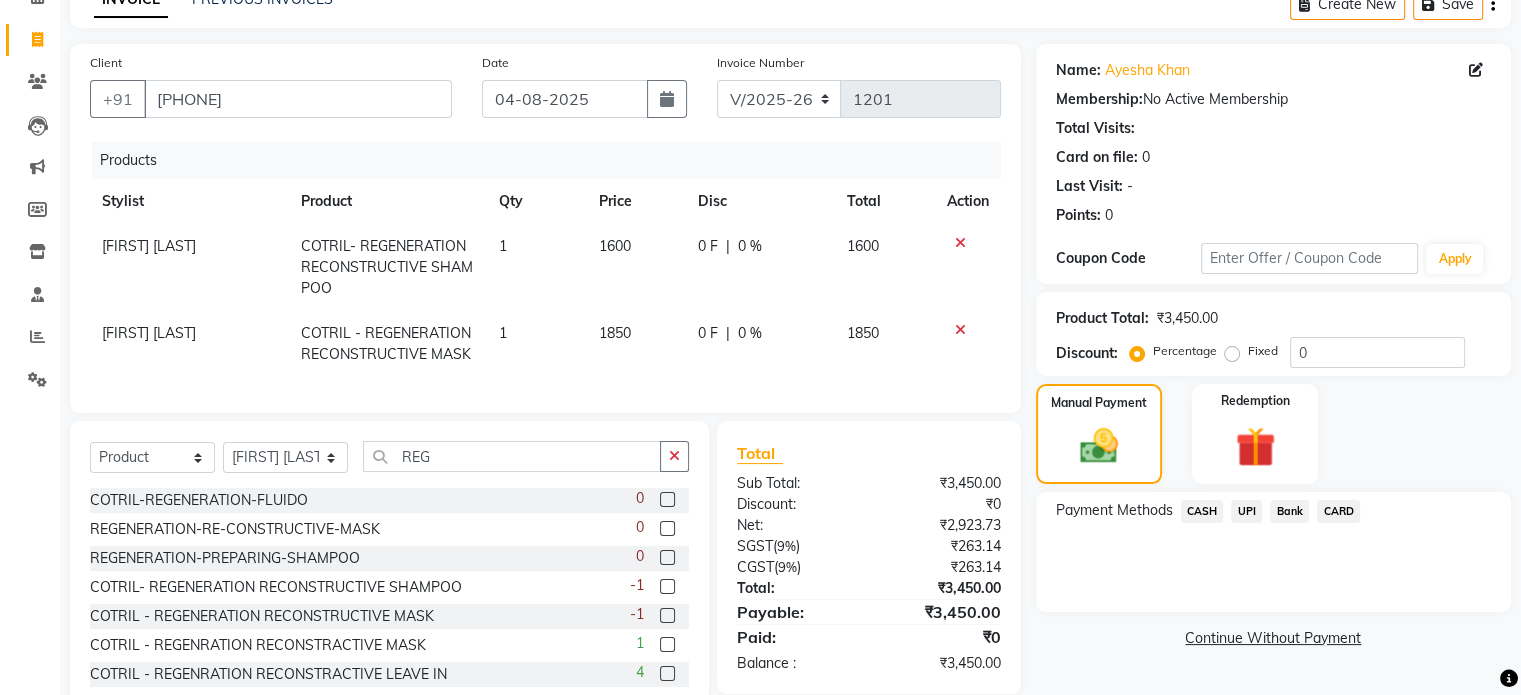 click on "UPI" 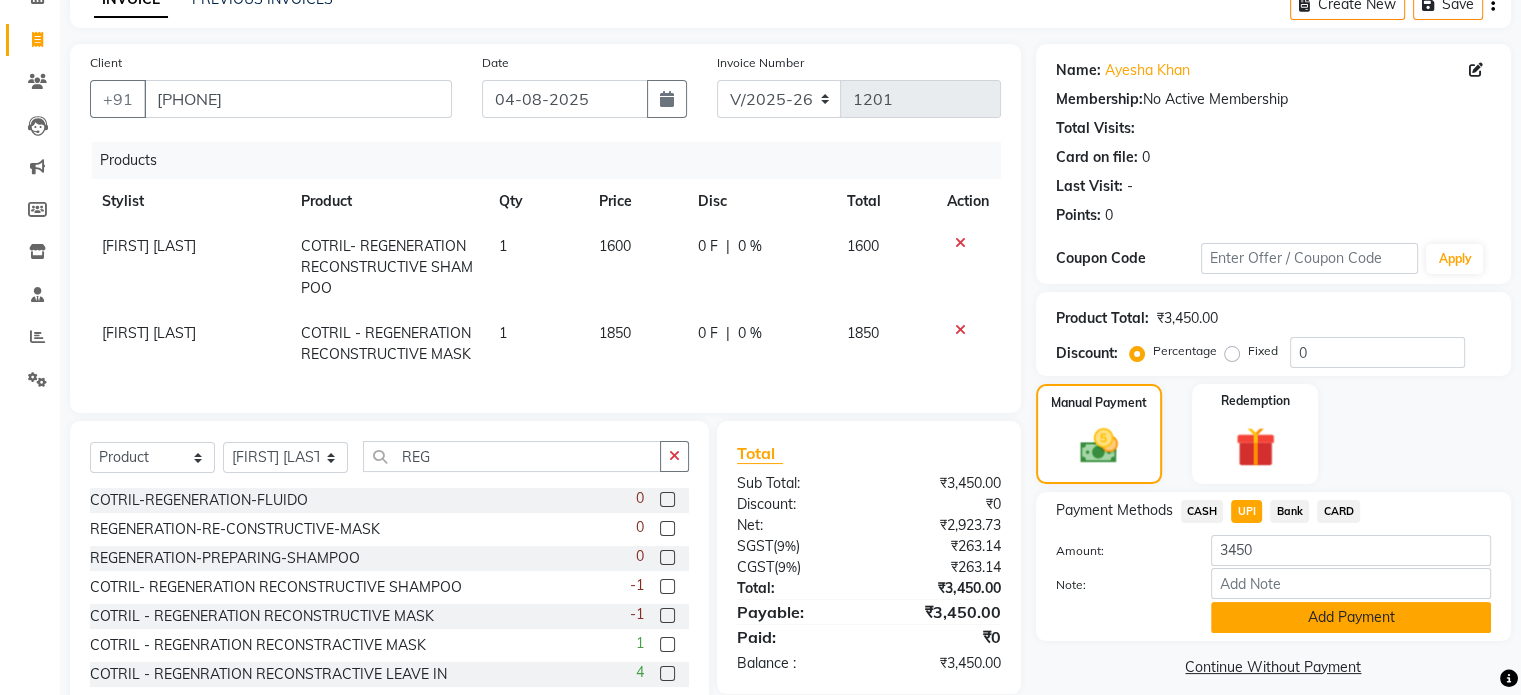 click on "Add Payment" 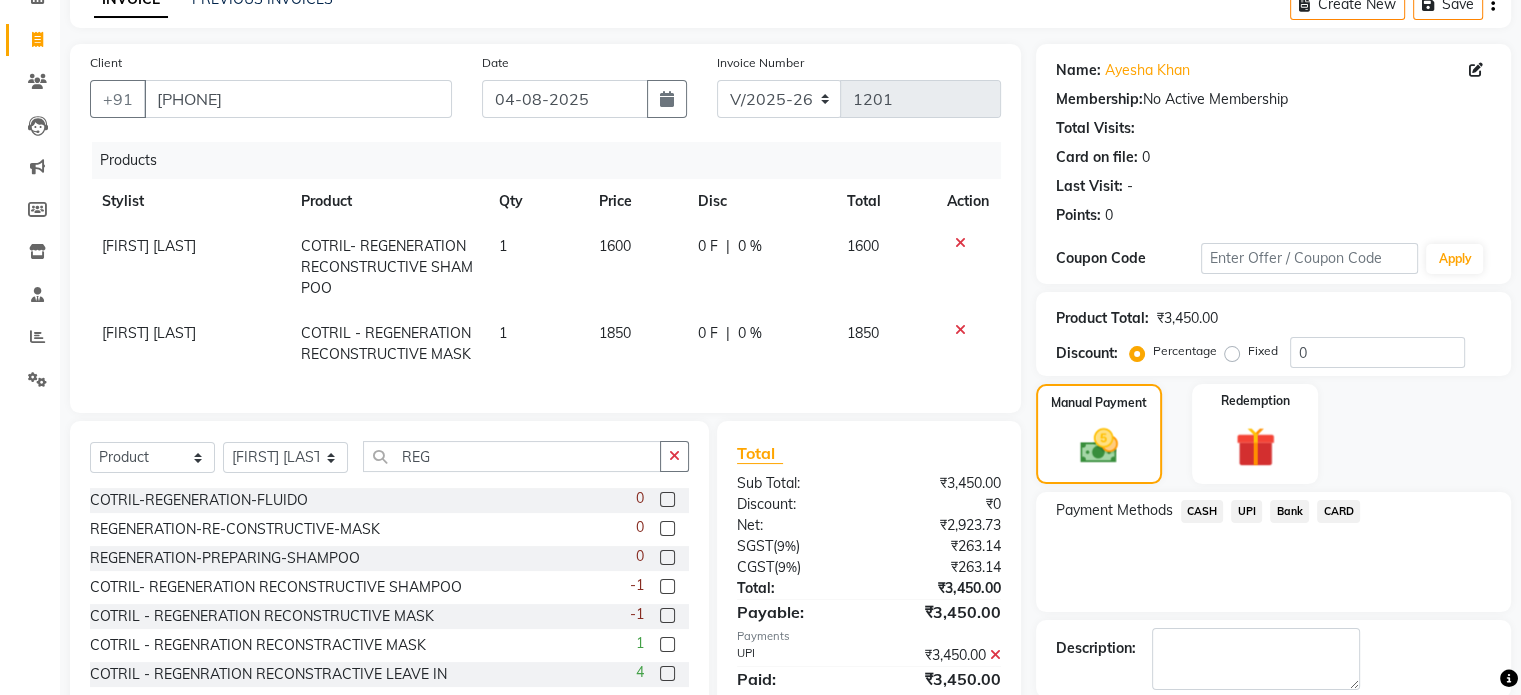 scroll, scrollTop: 205, scrollLeft: 0, axis: vertical 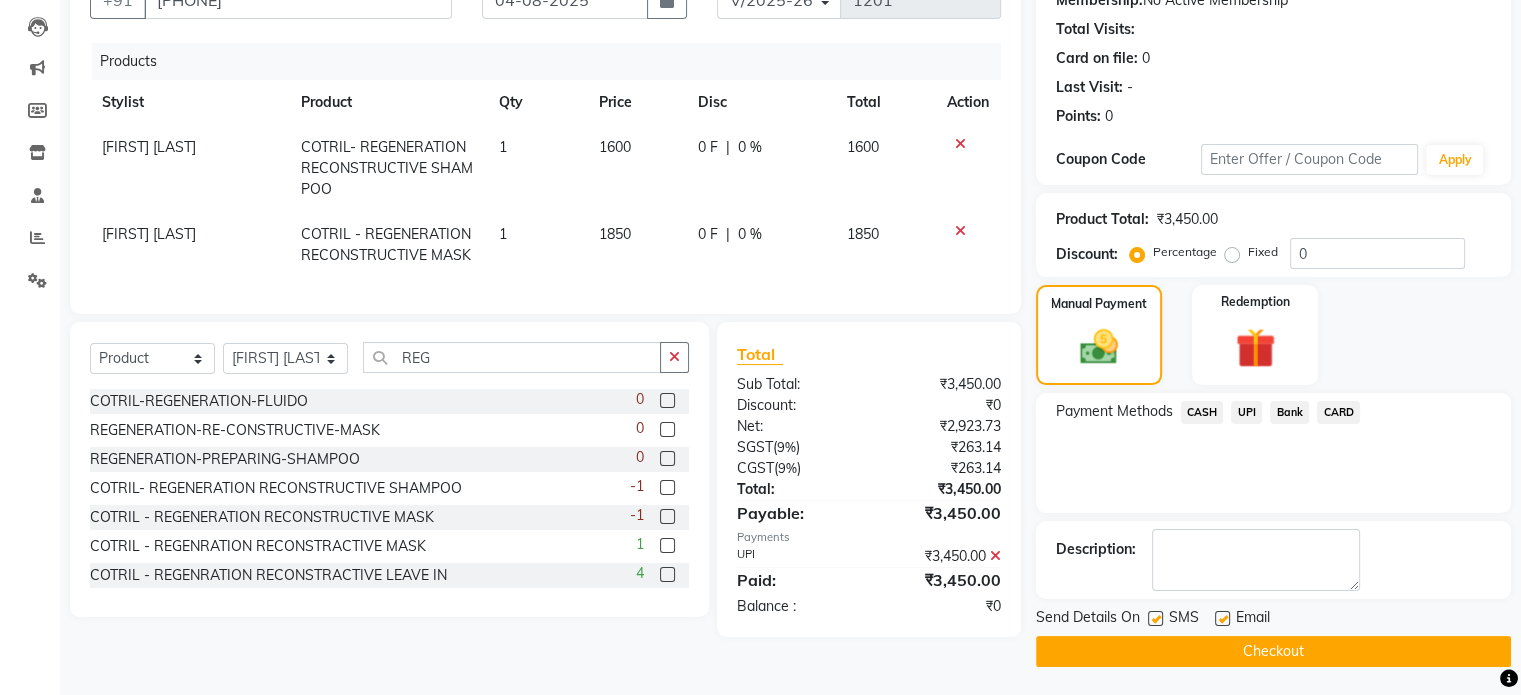 click 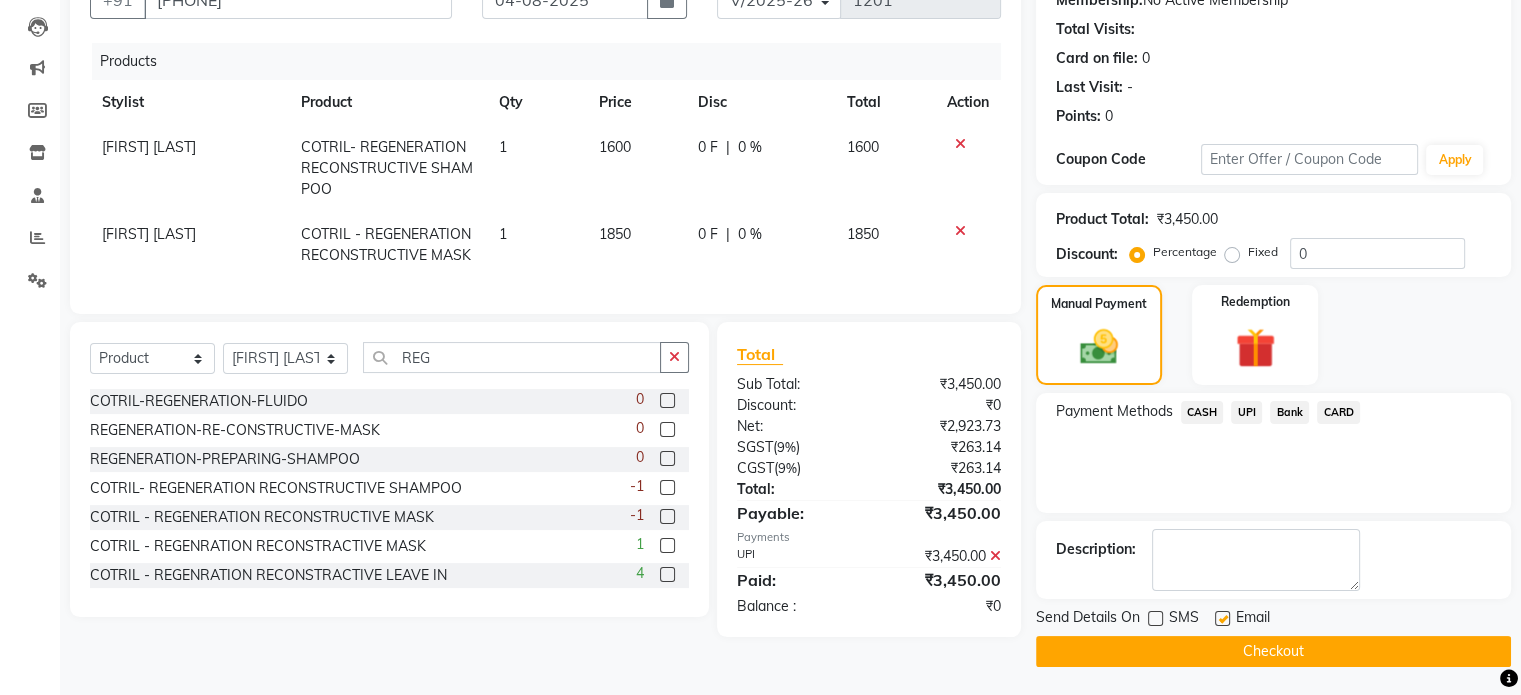 click on "Checkout" 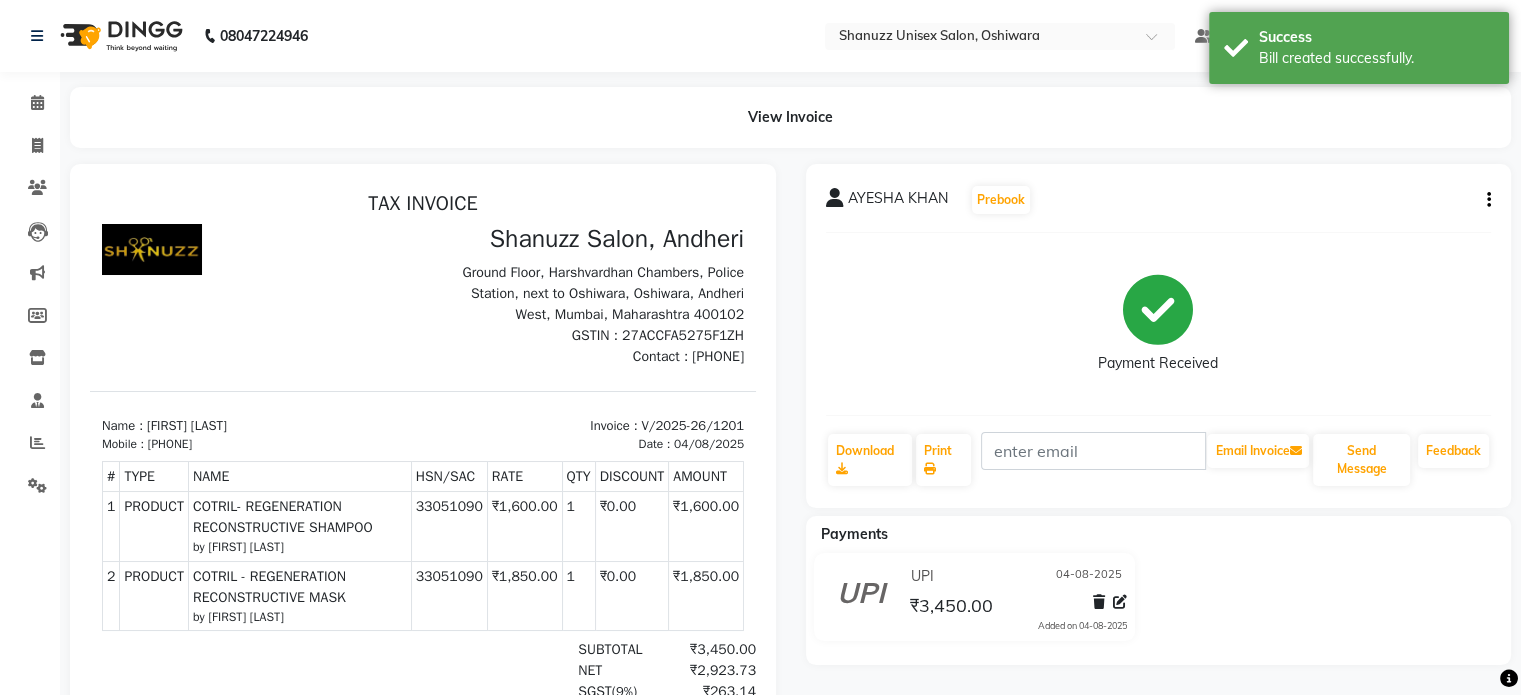 scroll, scrollTop: 0, scrollLeft: 0, axis: both 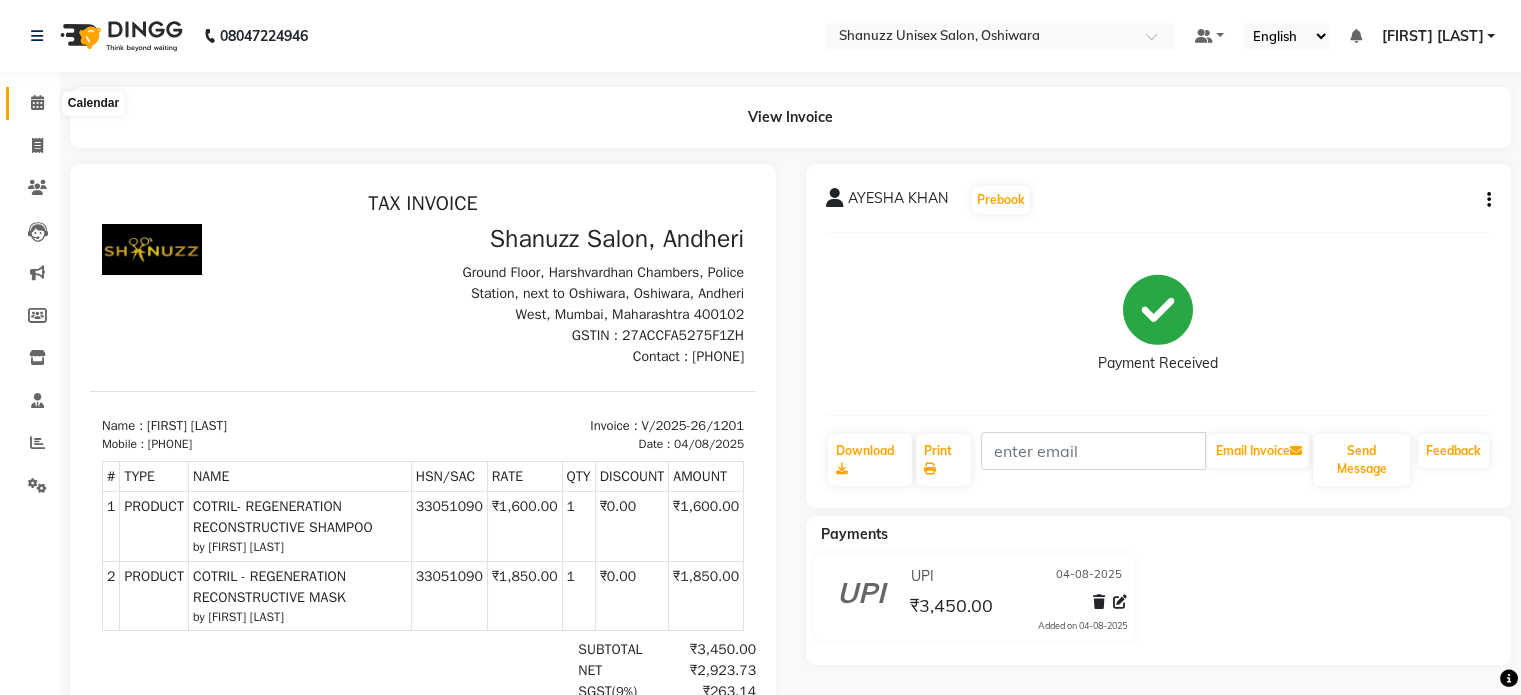 click 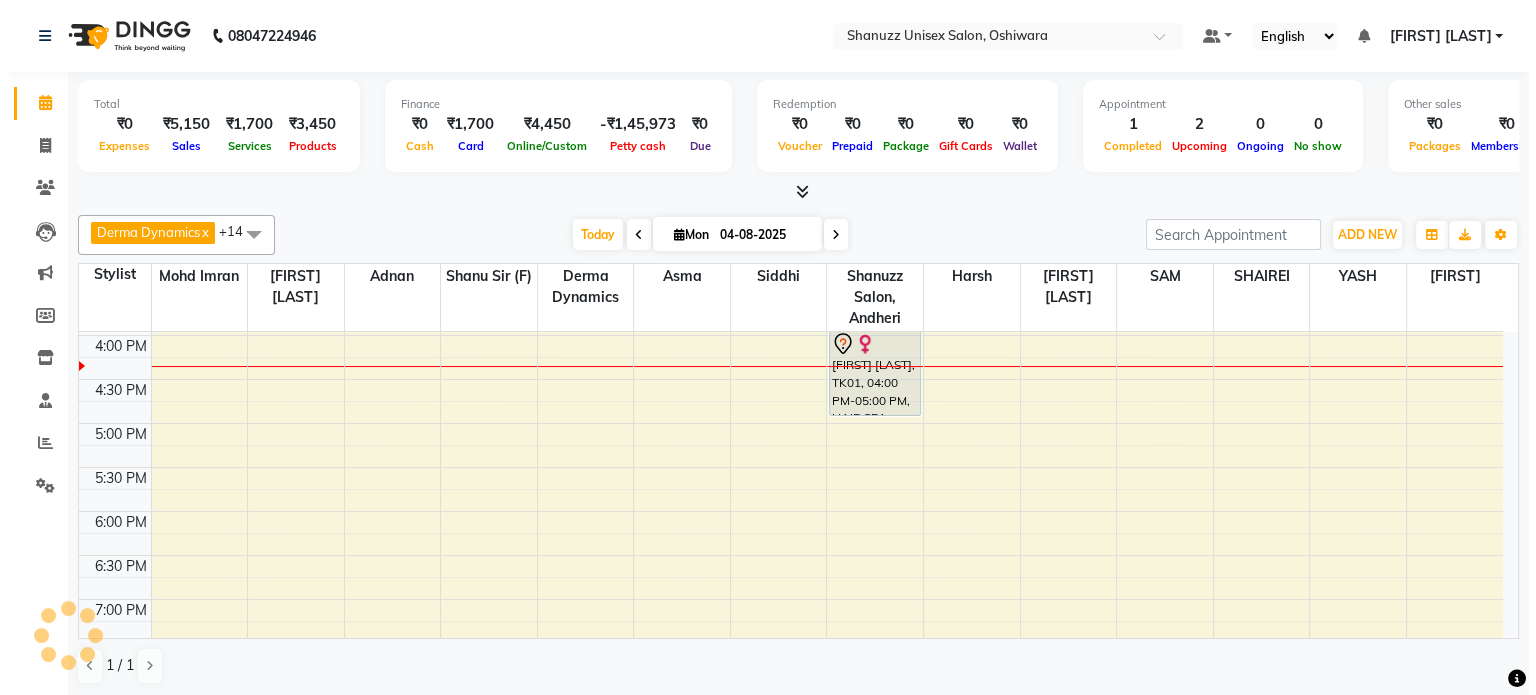 scroll, scrollTop: 0, scrollLeft: 0, axis: both 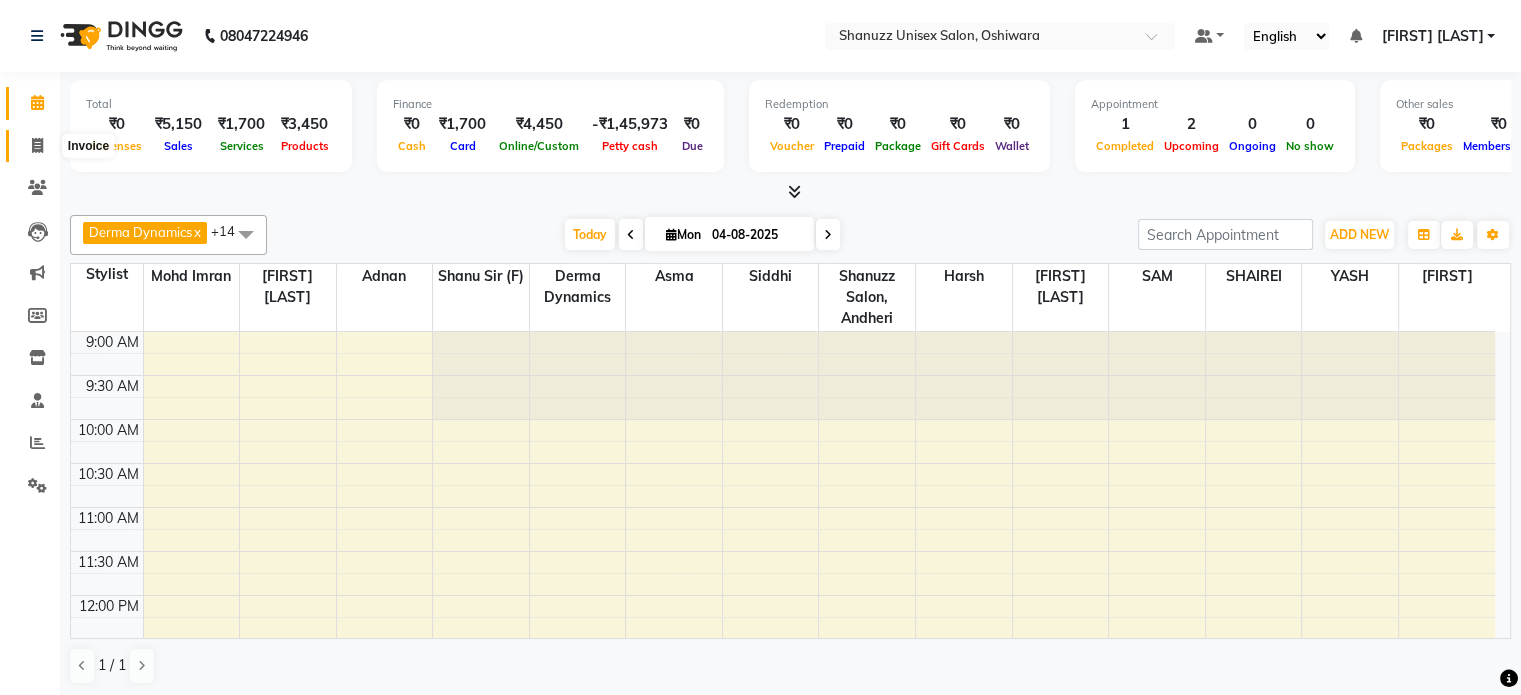 click 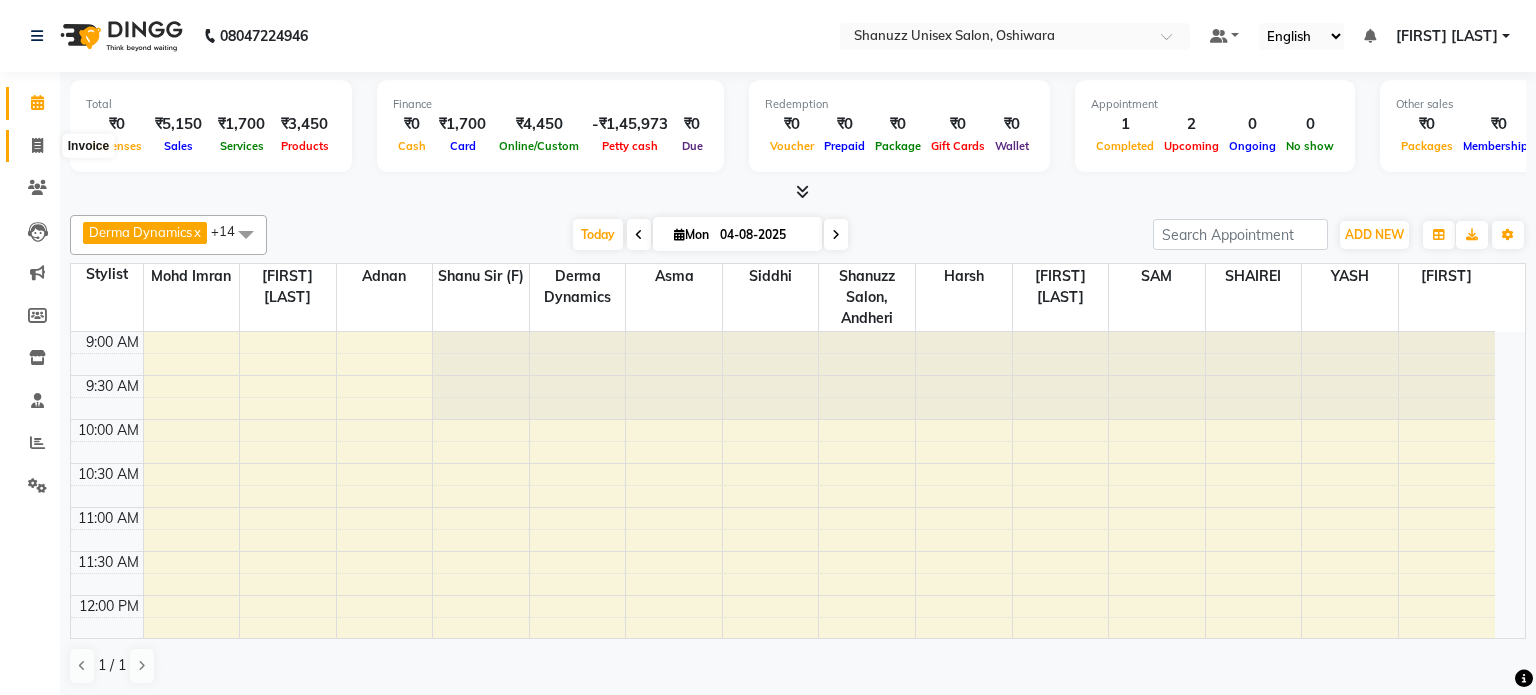 select on "service" 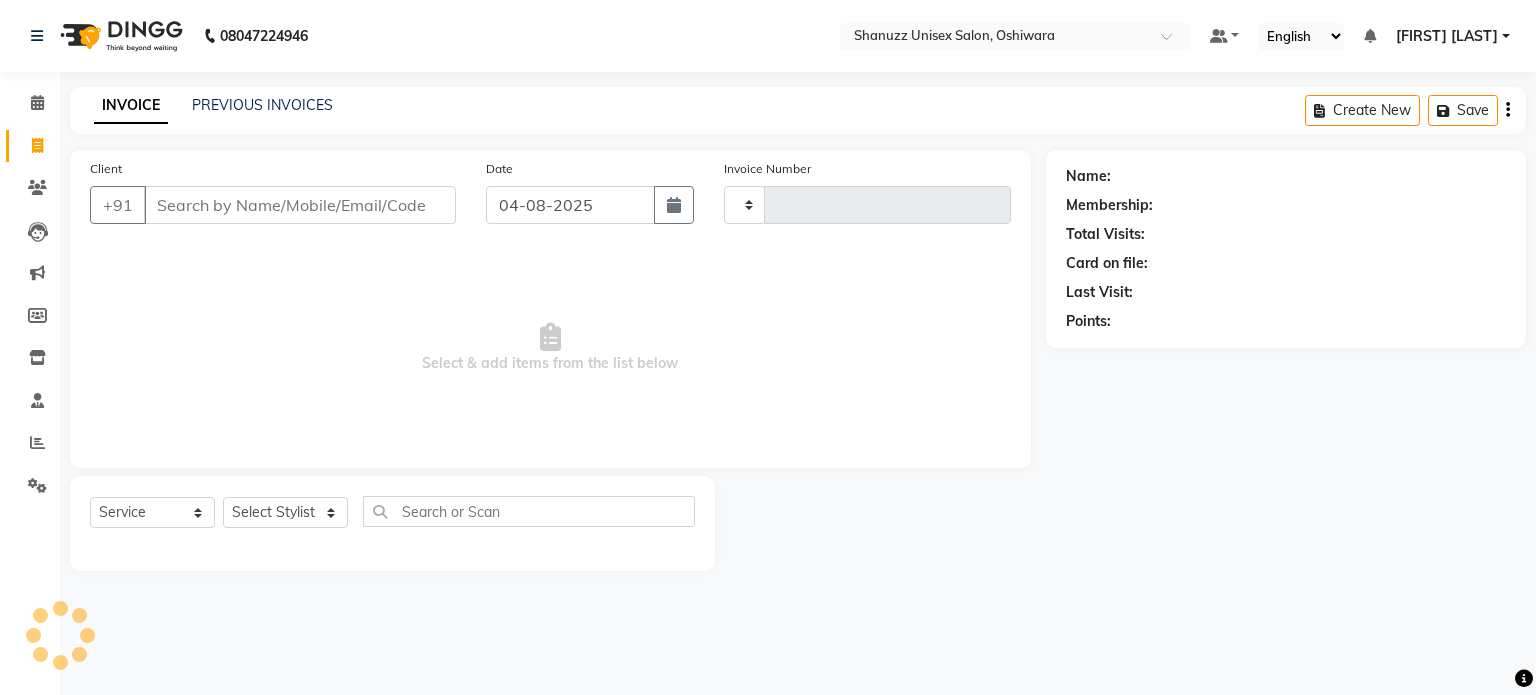 type on "1202" 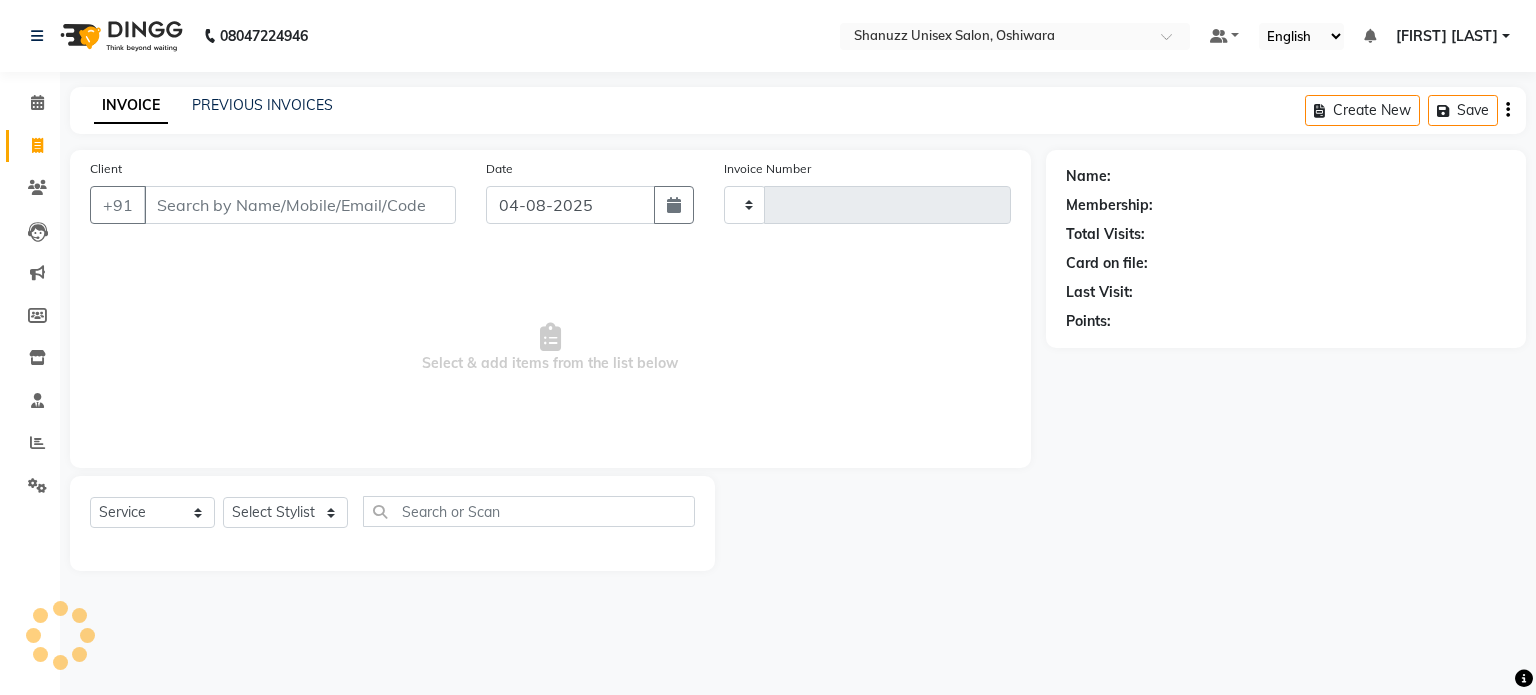 select on "7102" 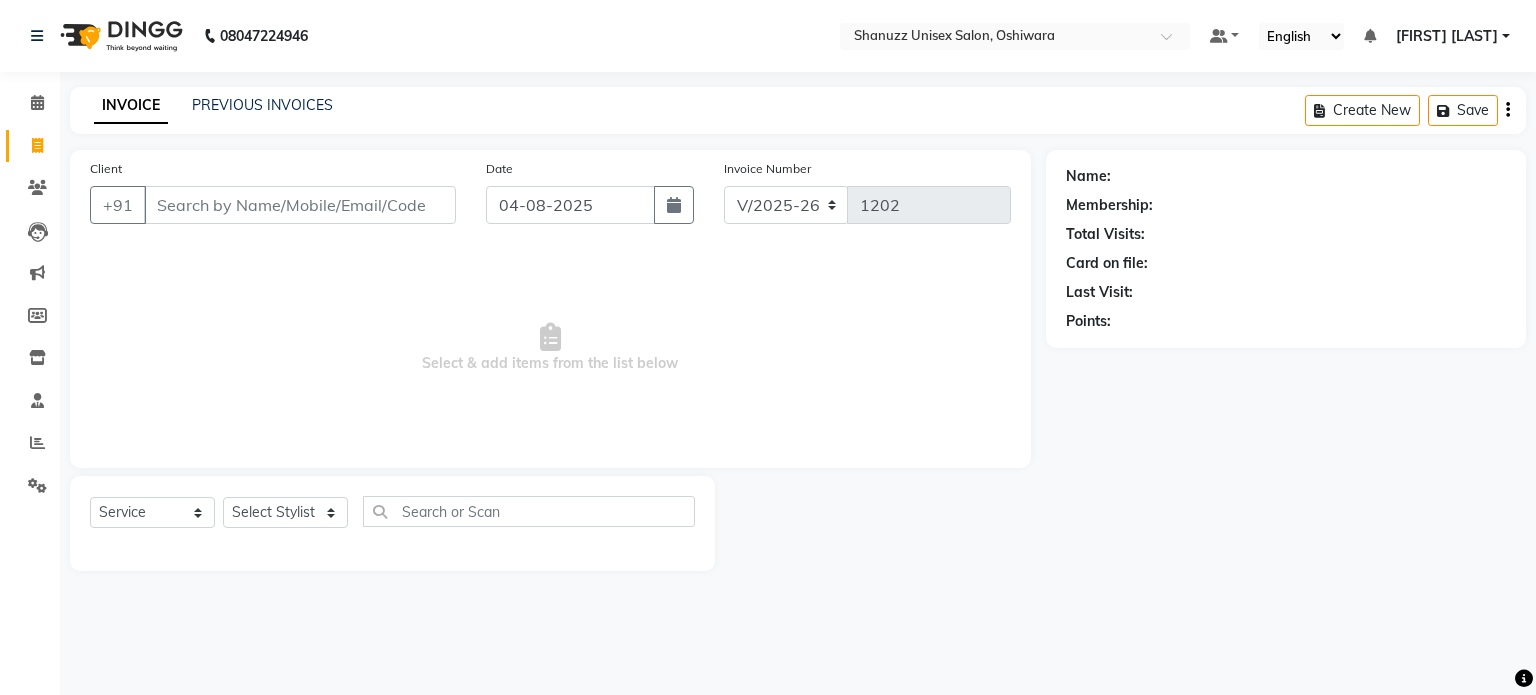 click on "INVOICE PREVIOUS INVOICES Create New   Save" 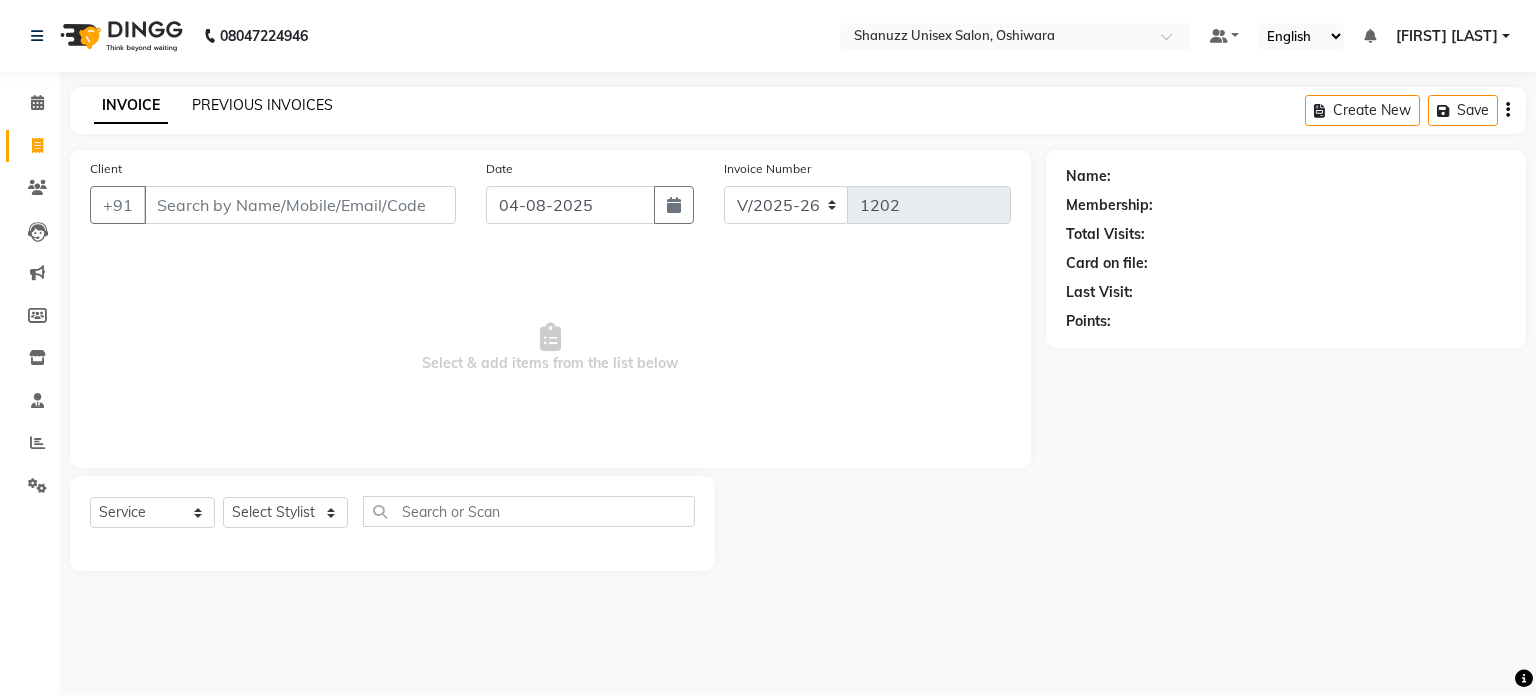 click on "PREVIOUS INVOICES" 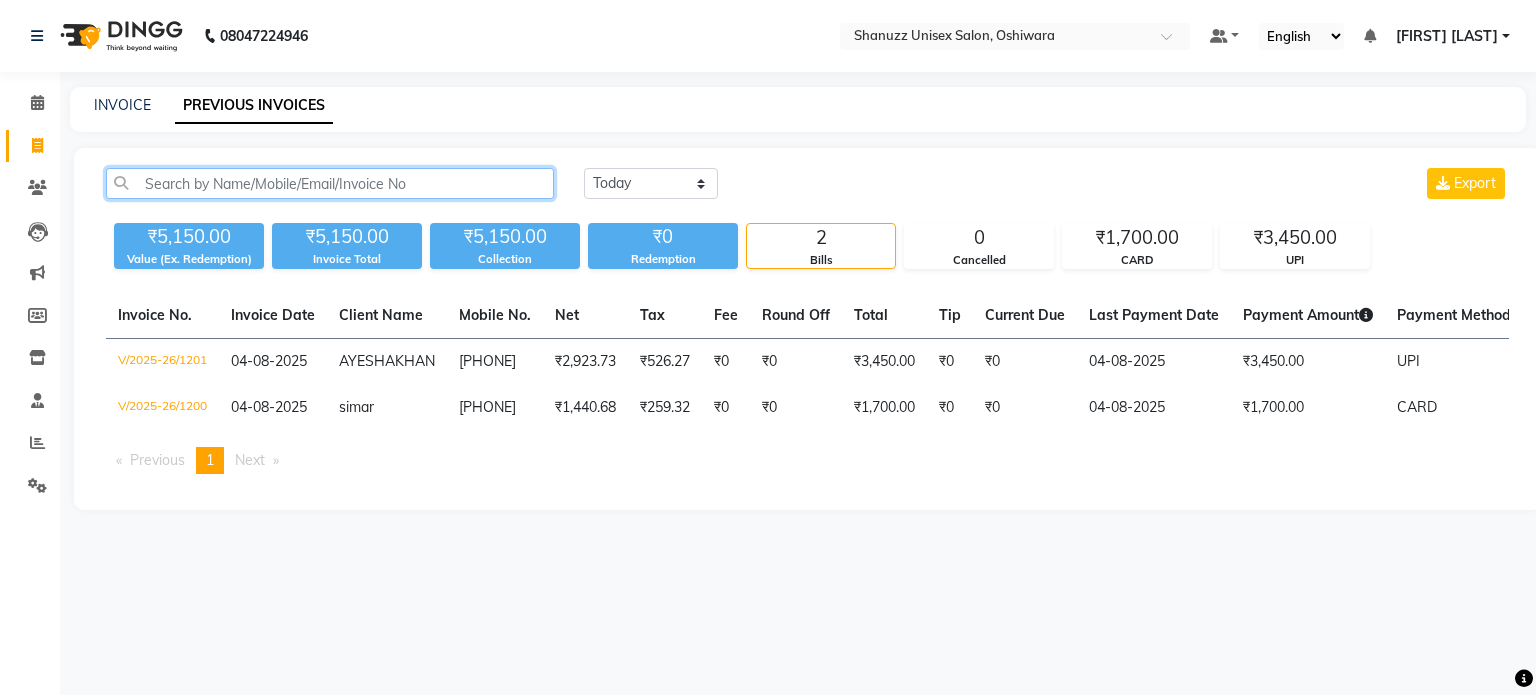click 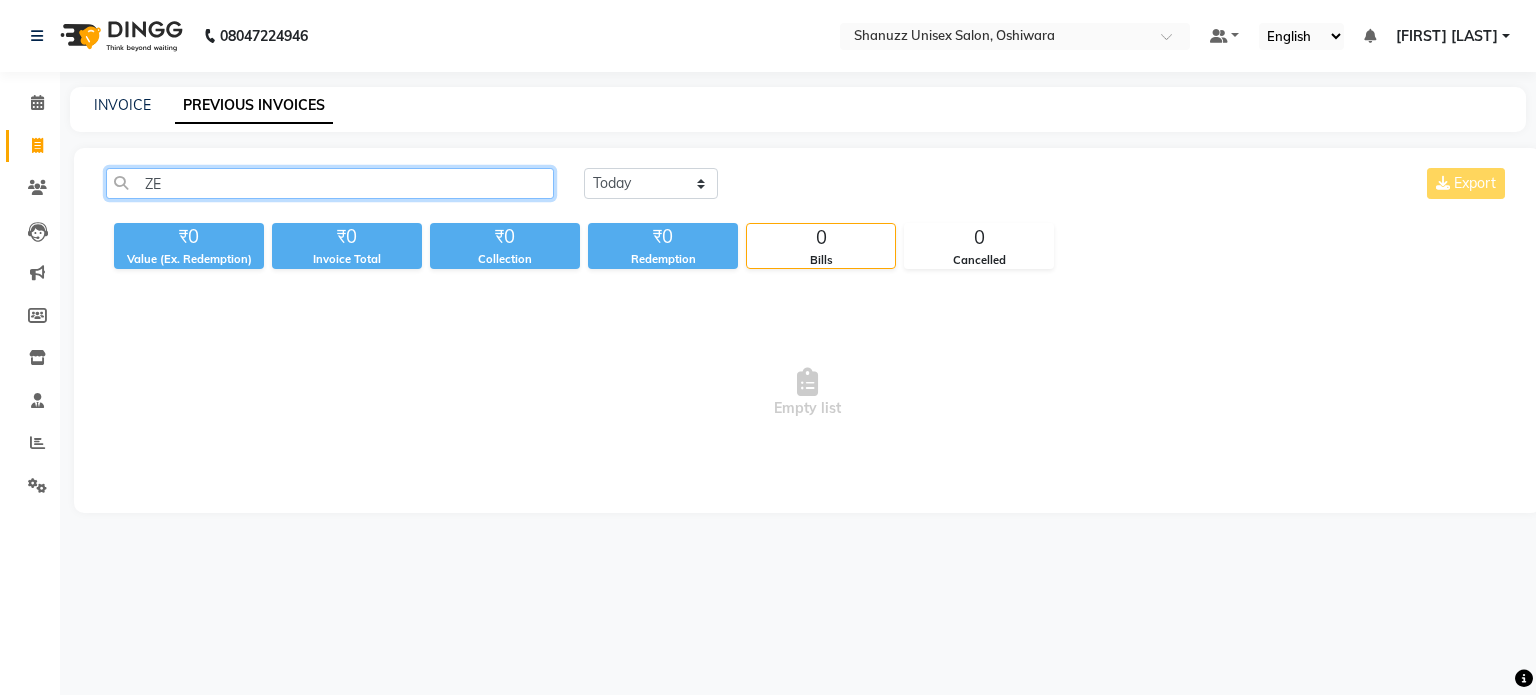 type on "Z" 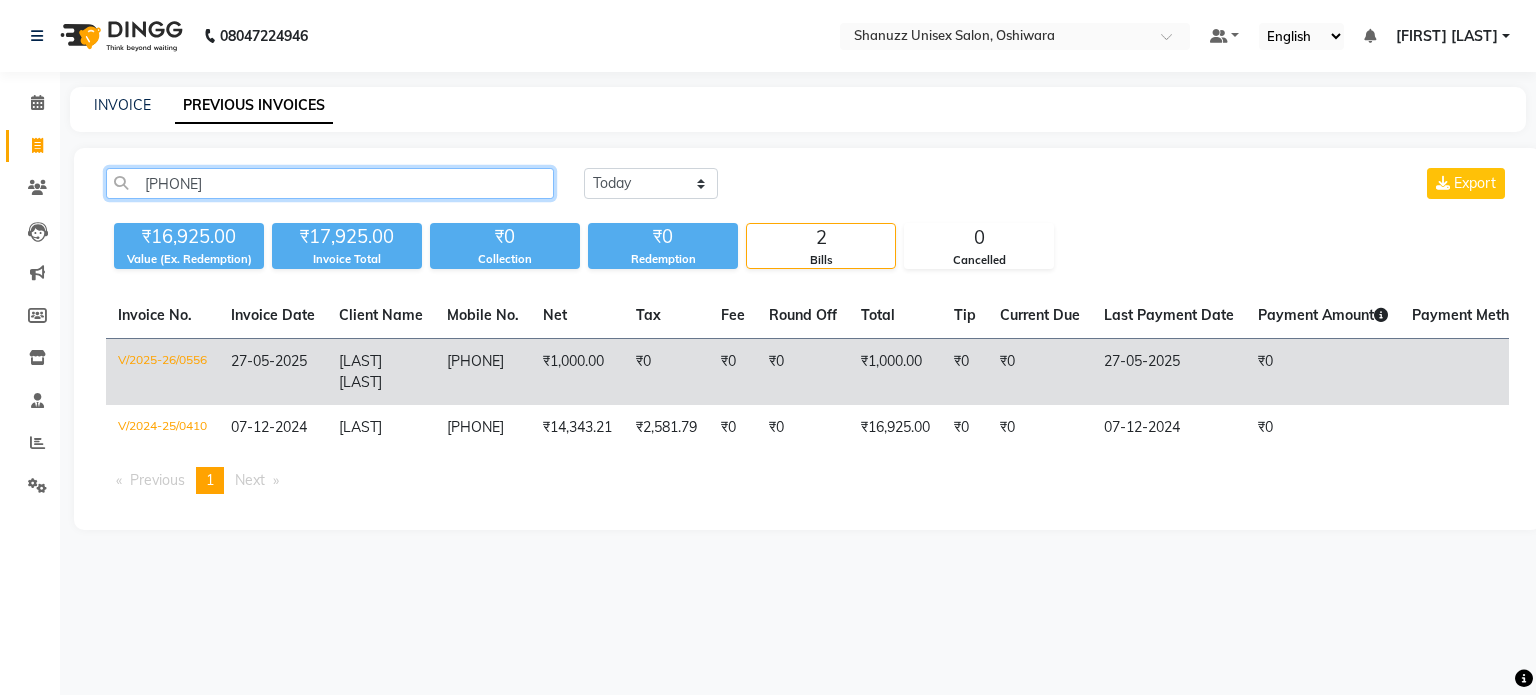 type on "[PHONE]" 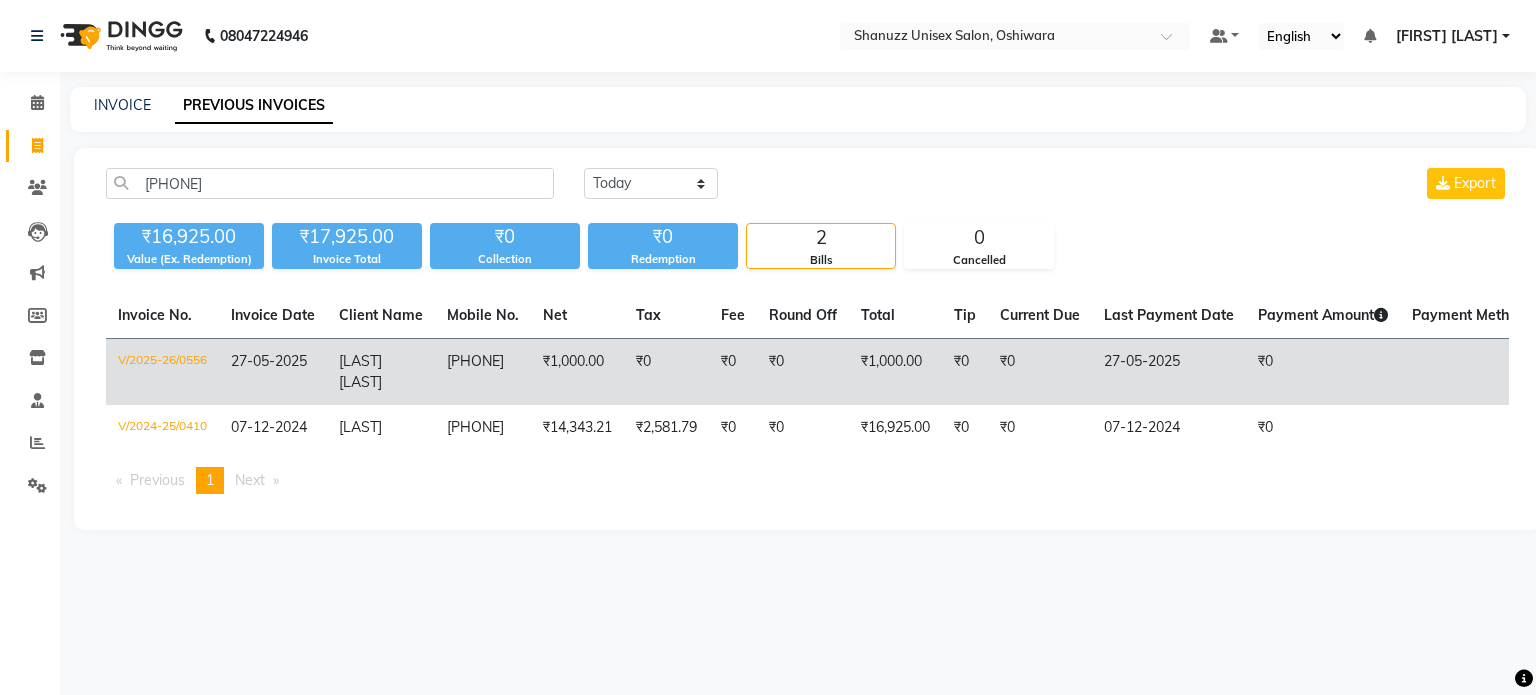 click on "[FIRST] [LAST]" 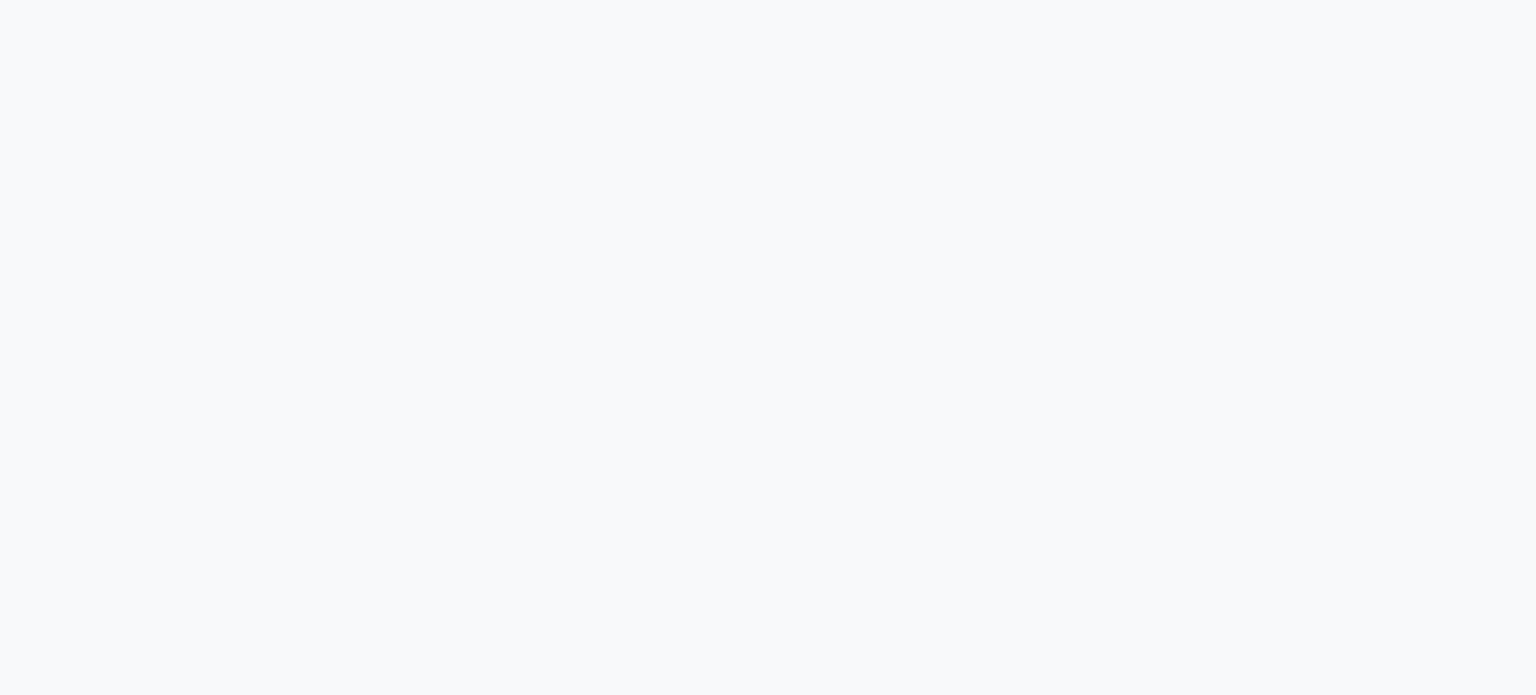 scroll, scrollTop: 0, scrollLeft: 0, axis: both 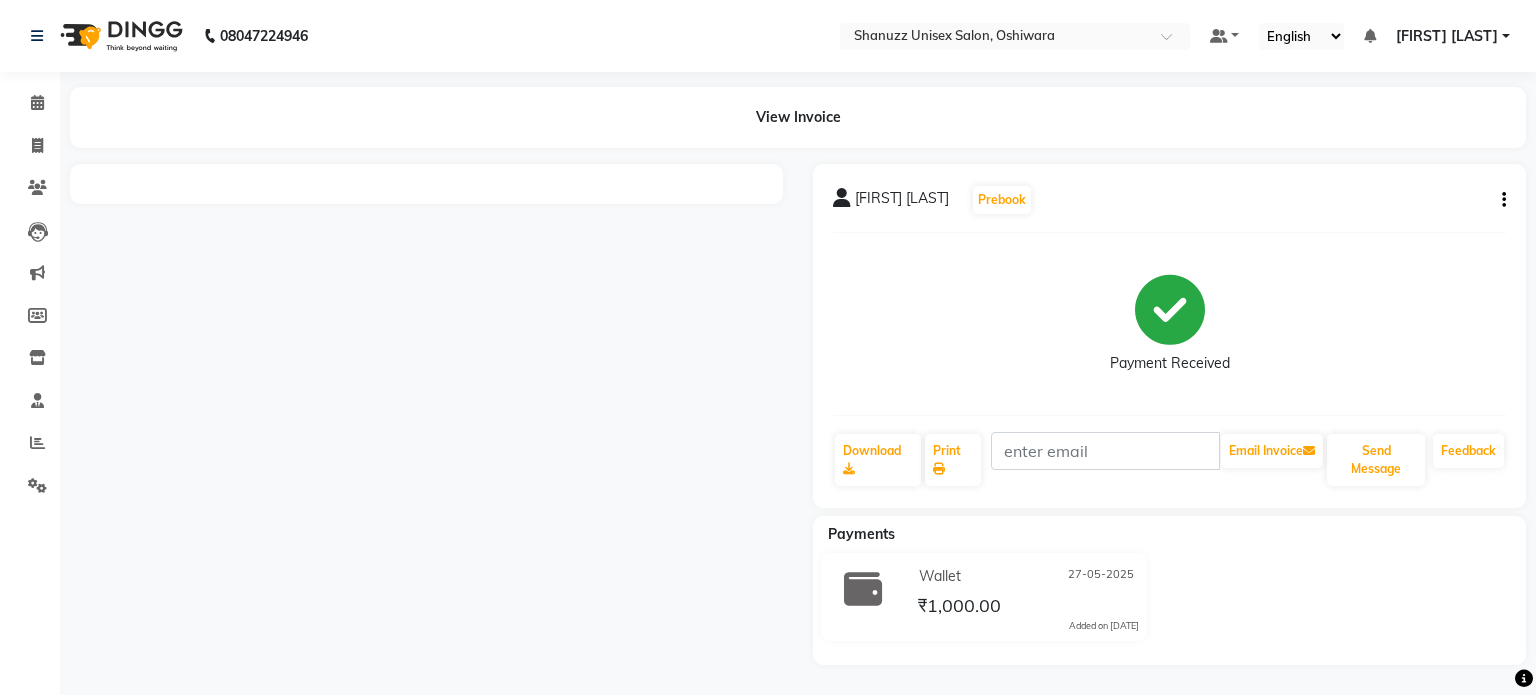click 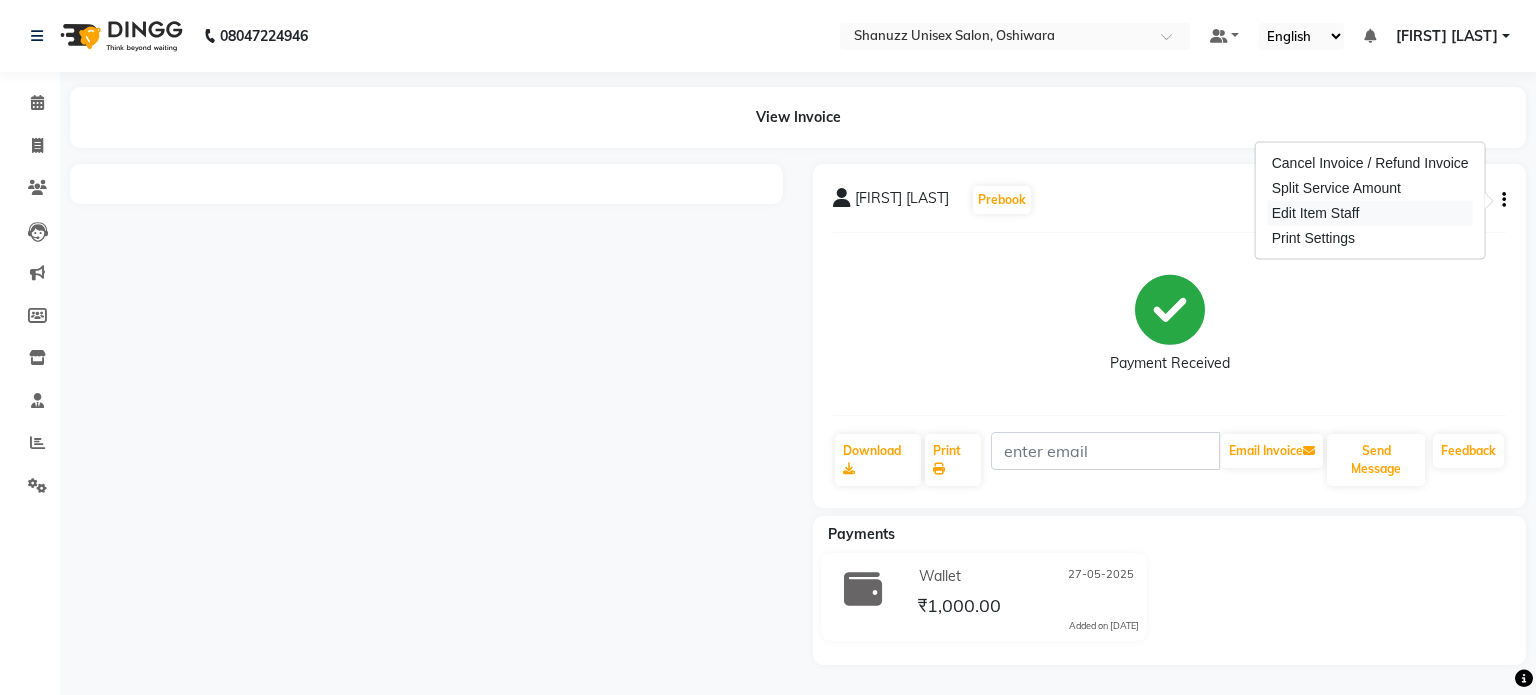 click on "Edit Item Staff" at bounding box center [1370, 213] 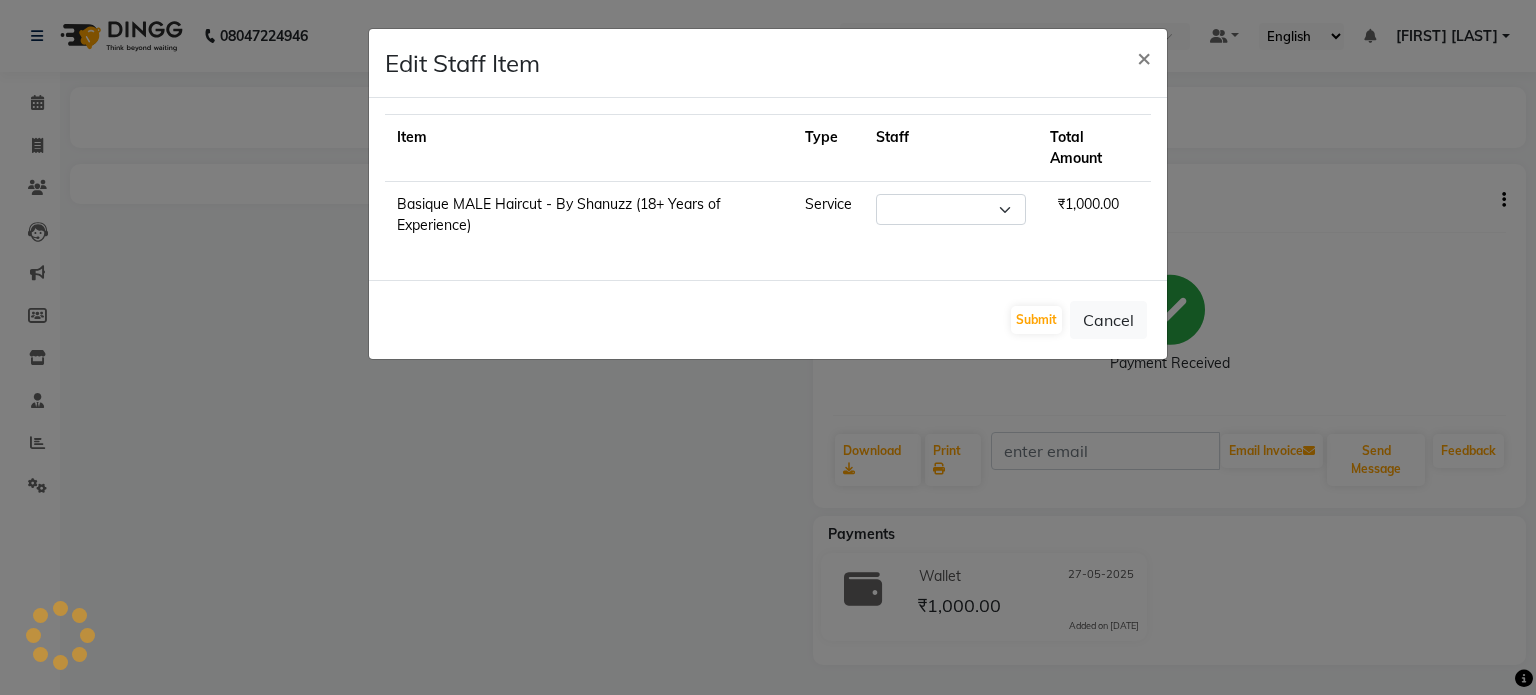 select on "59304" 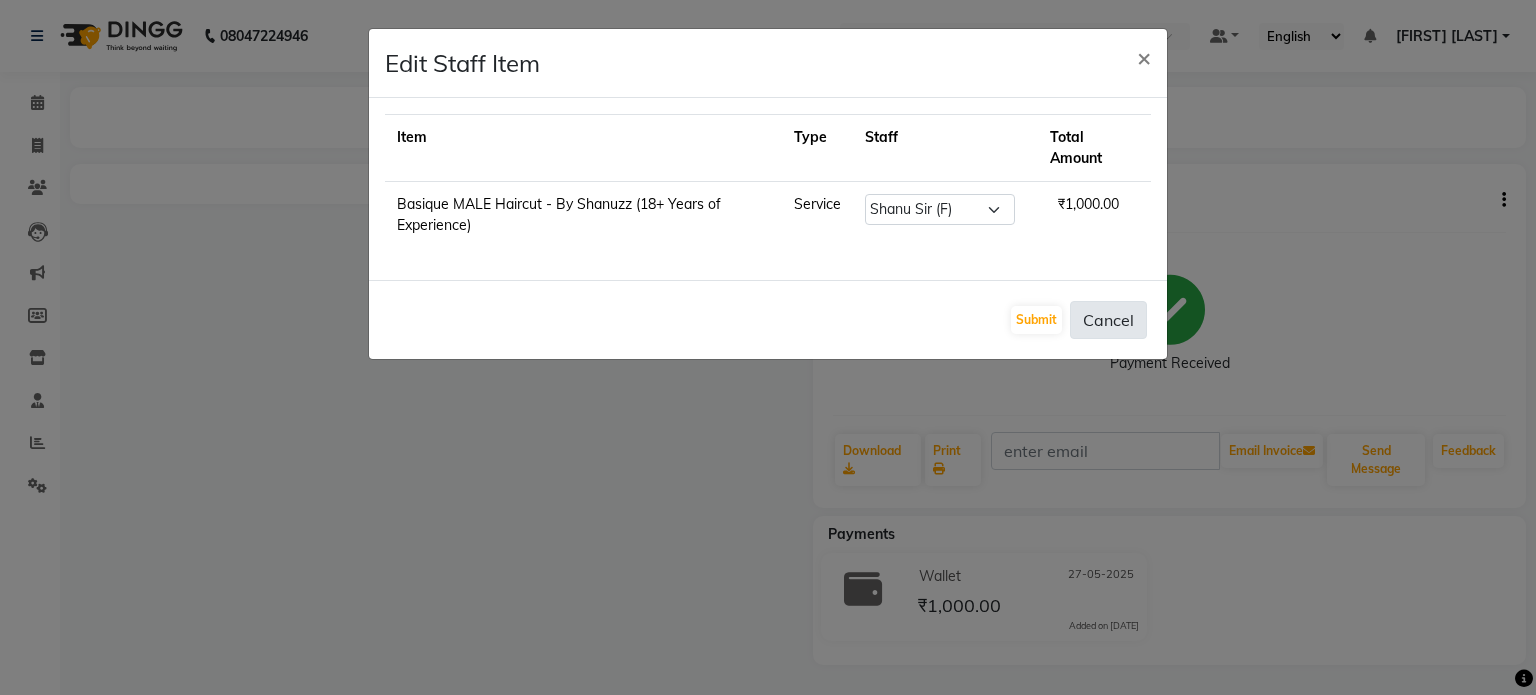 click on "Cancel" 